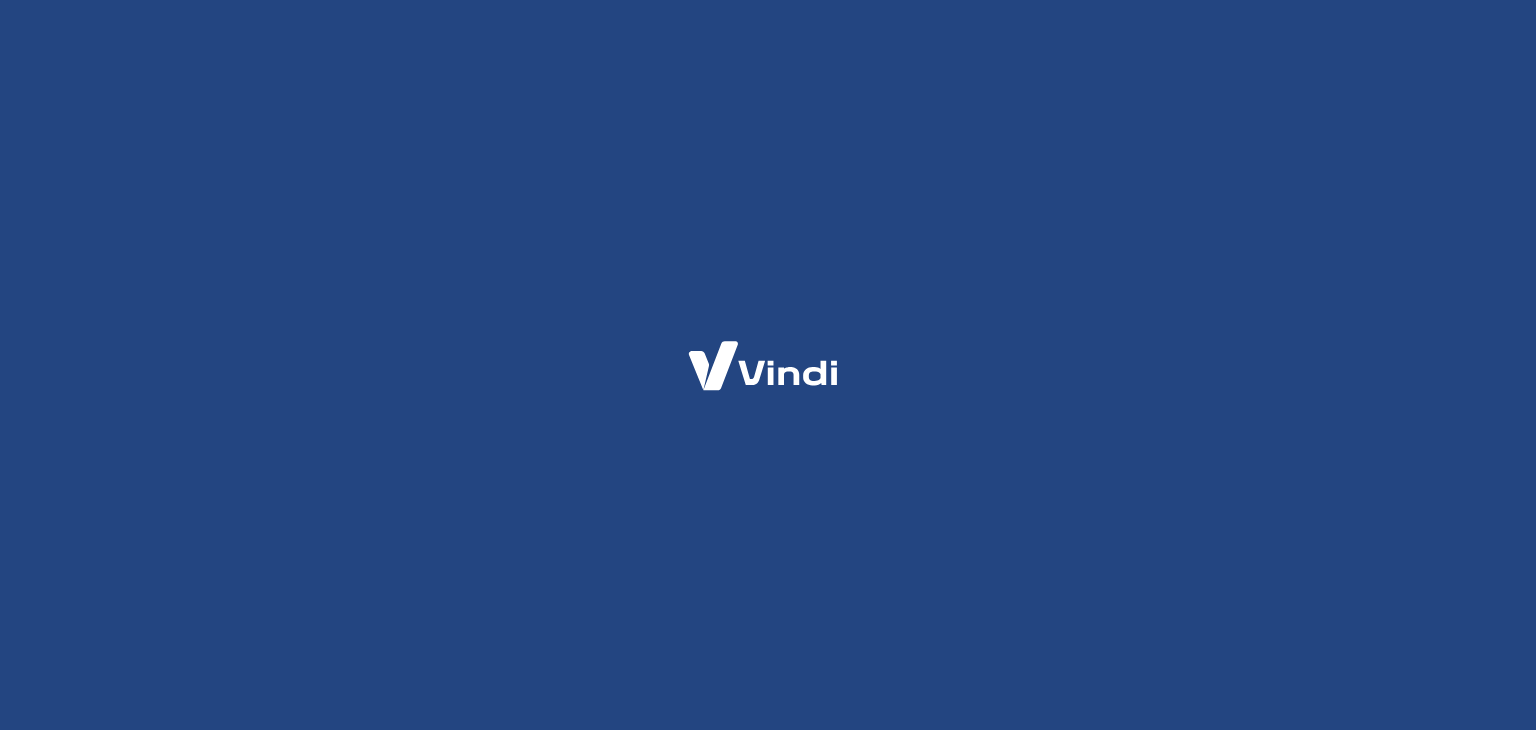 scroll, scrollTop: 0, scrollLeft: 0, axis: both 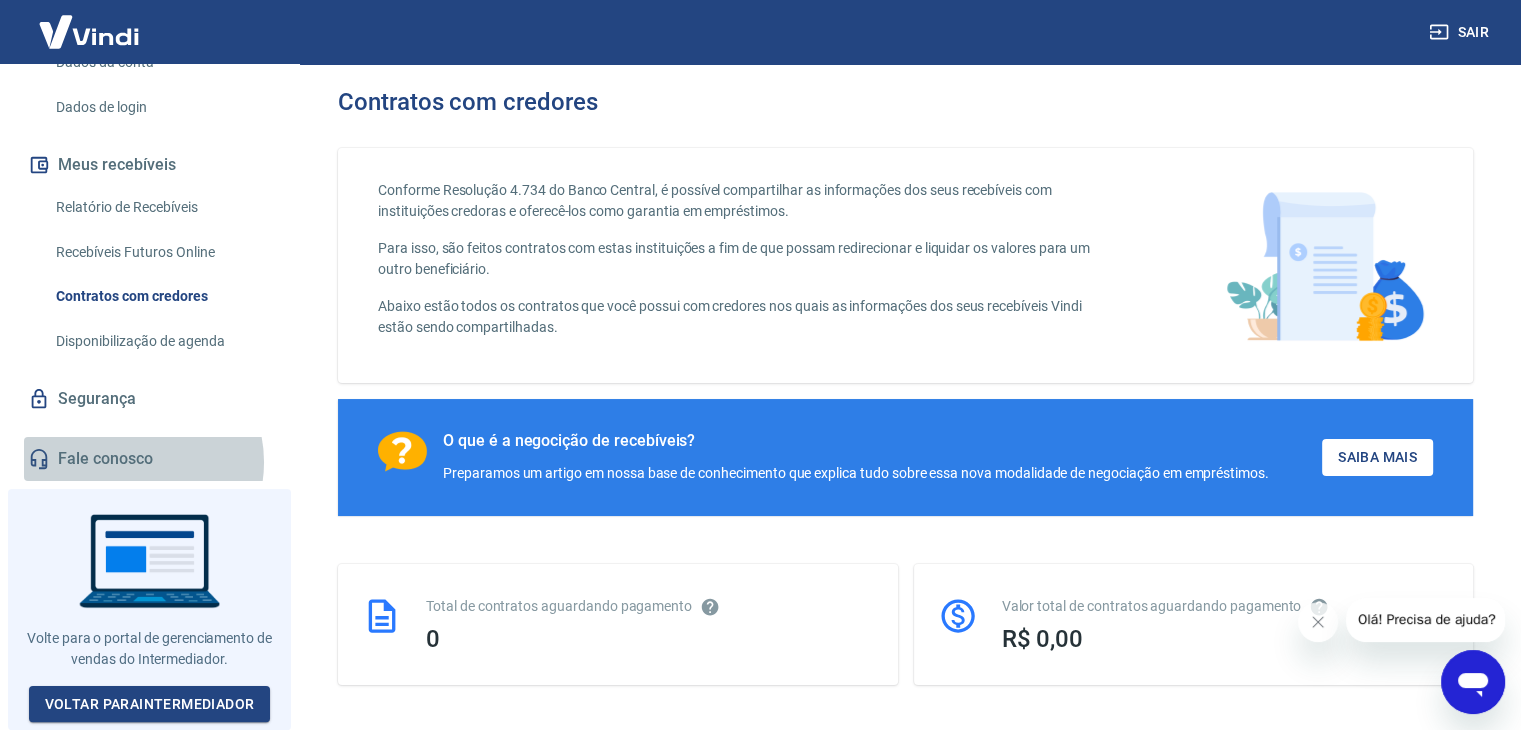 click on "Fale conosco" at bounding box center (149, 459) 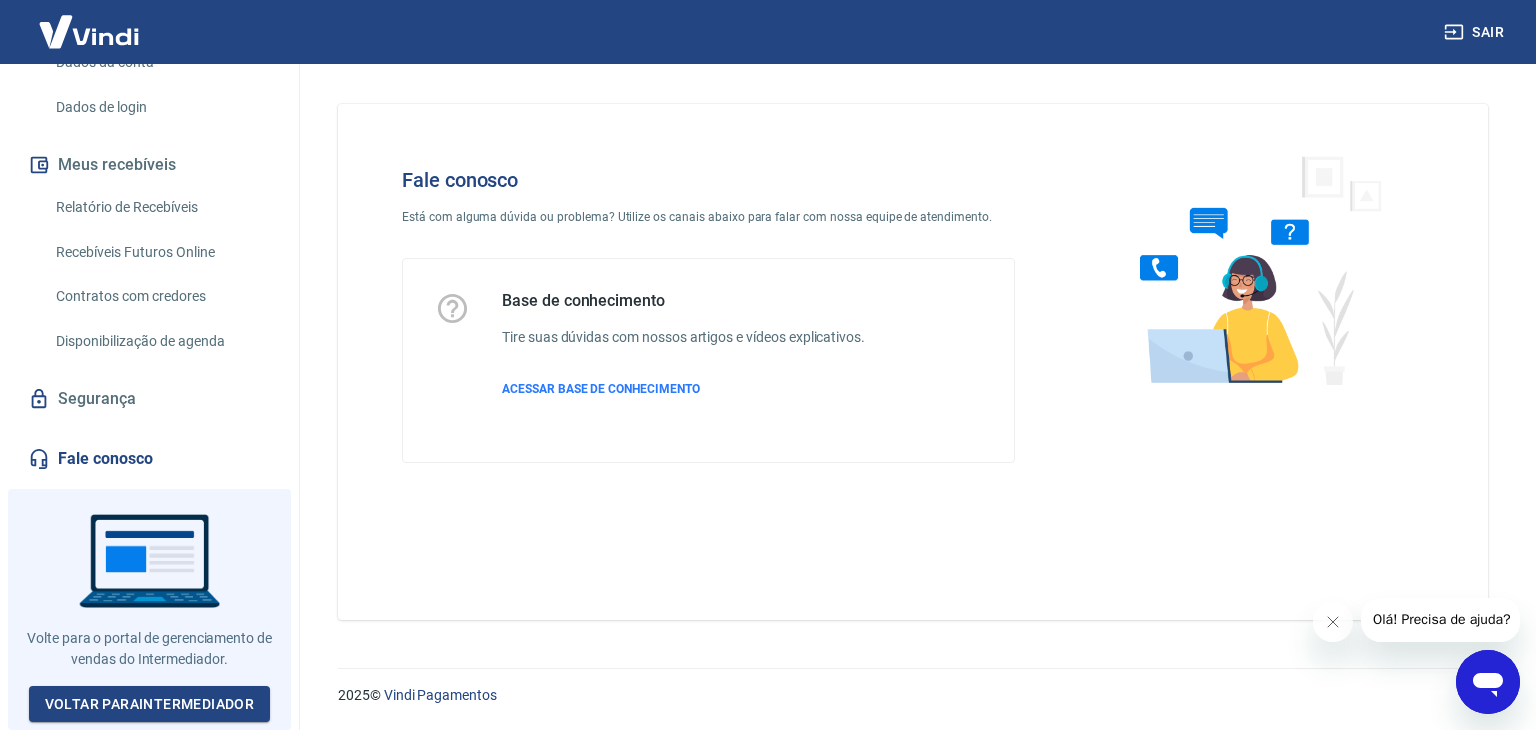 click 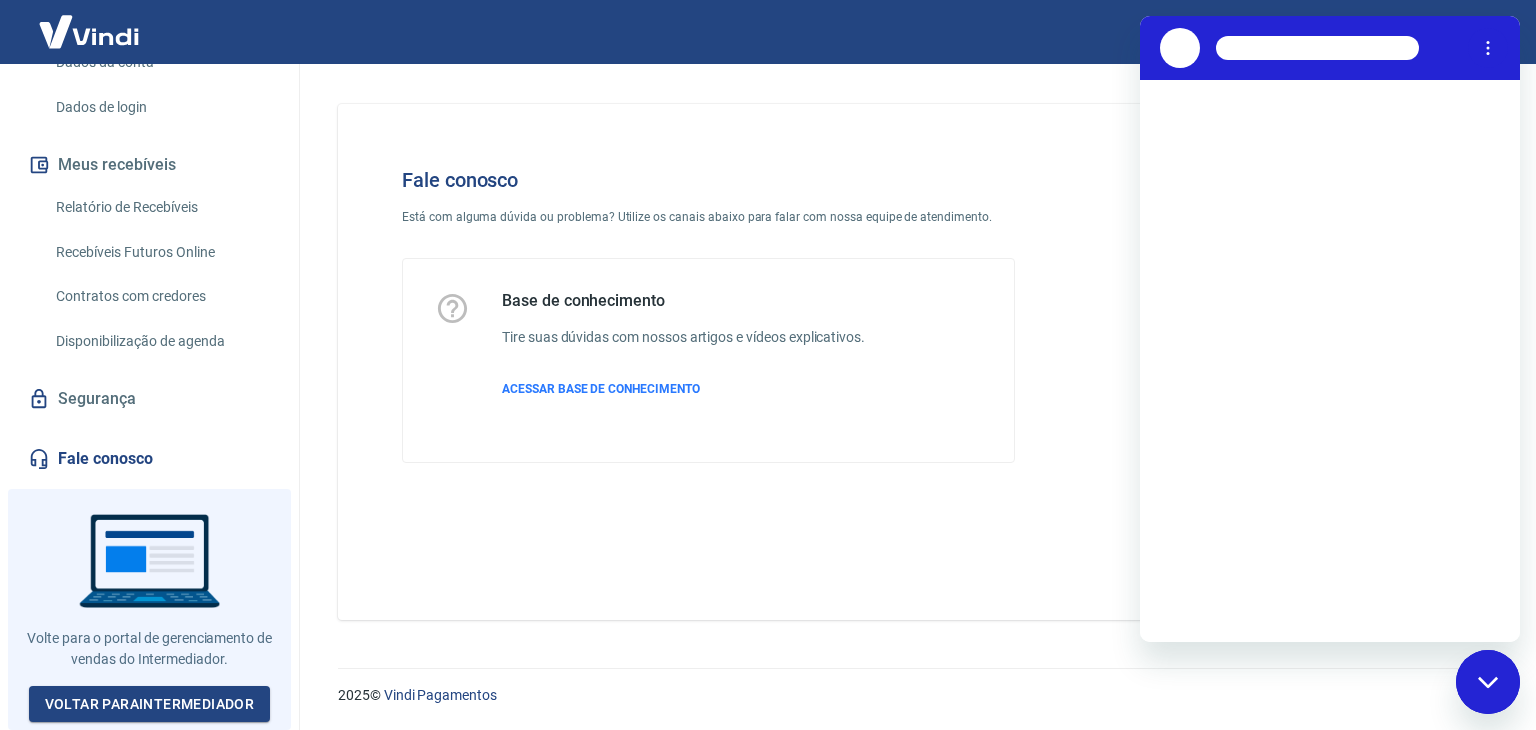scroll, scrollTop: 0, scrollLeft: 0, axis: both 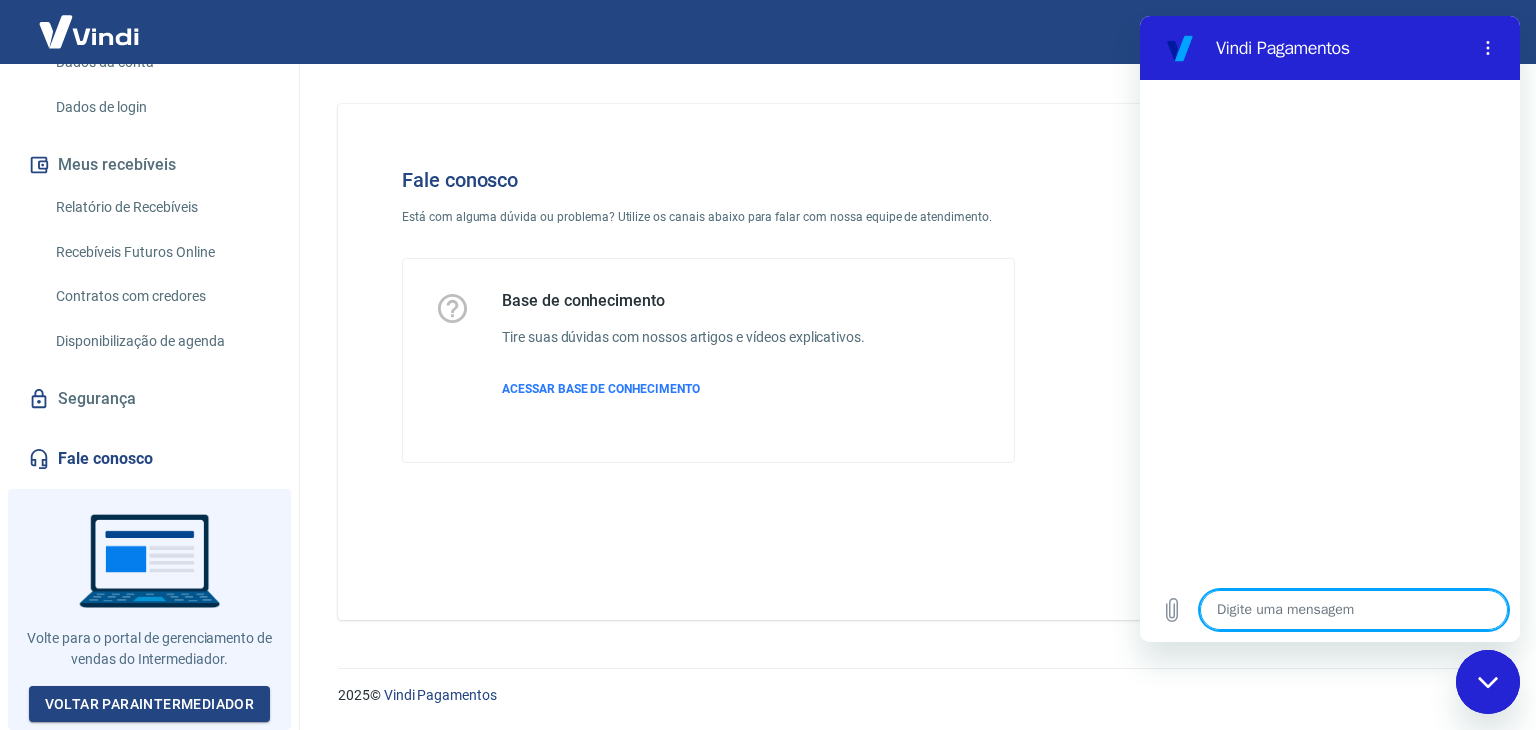 click at bounding box center (1354, 610) 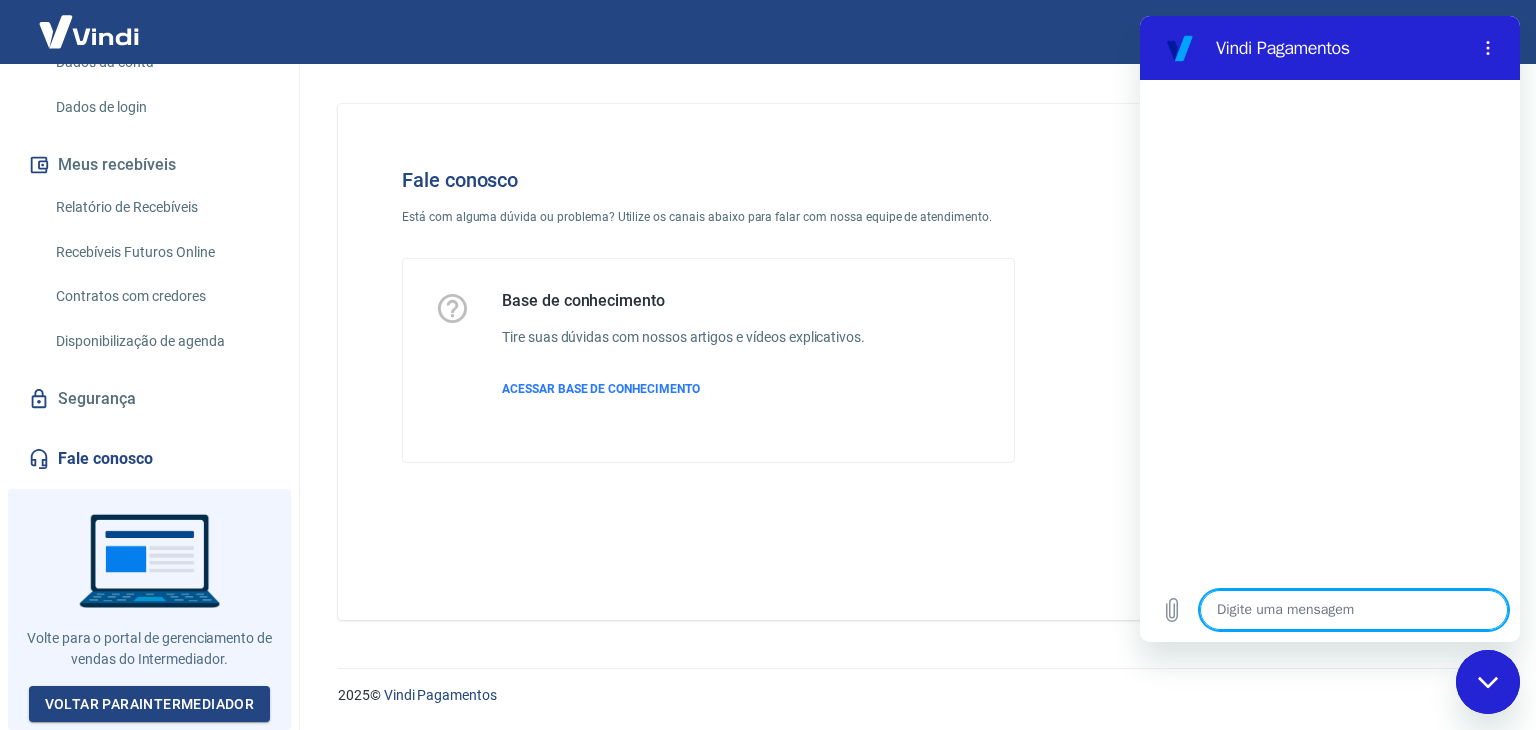 type on "R" 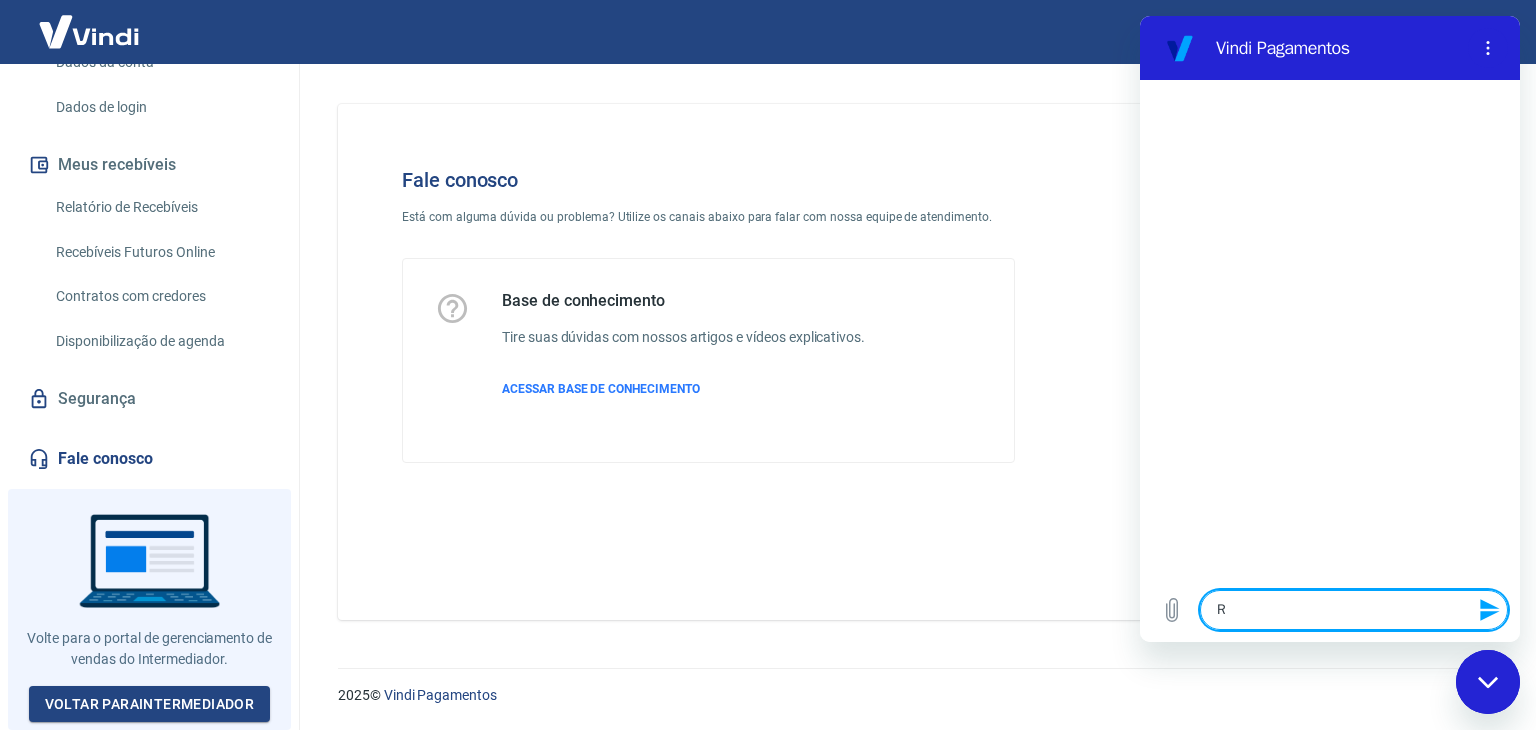 type 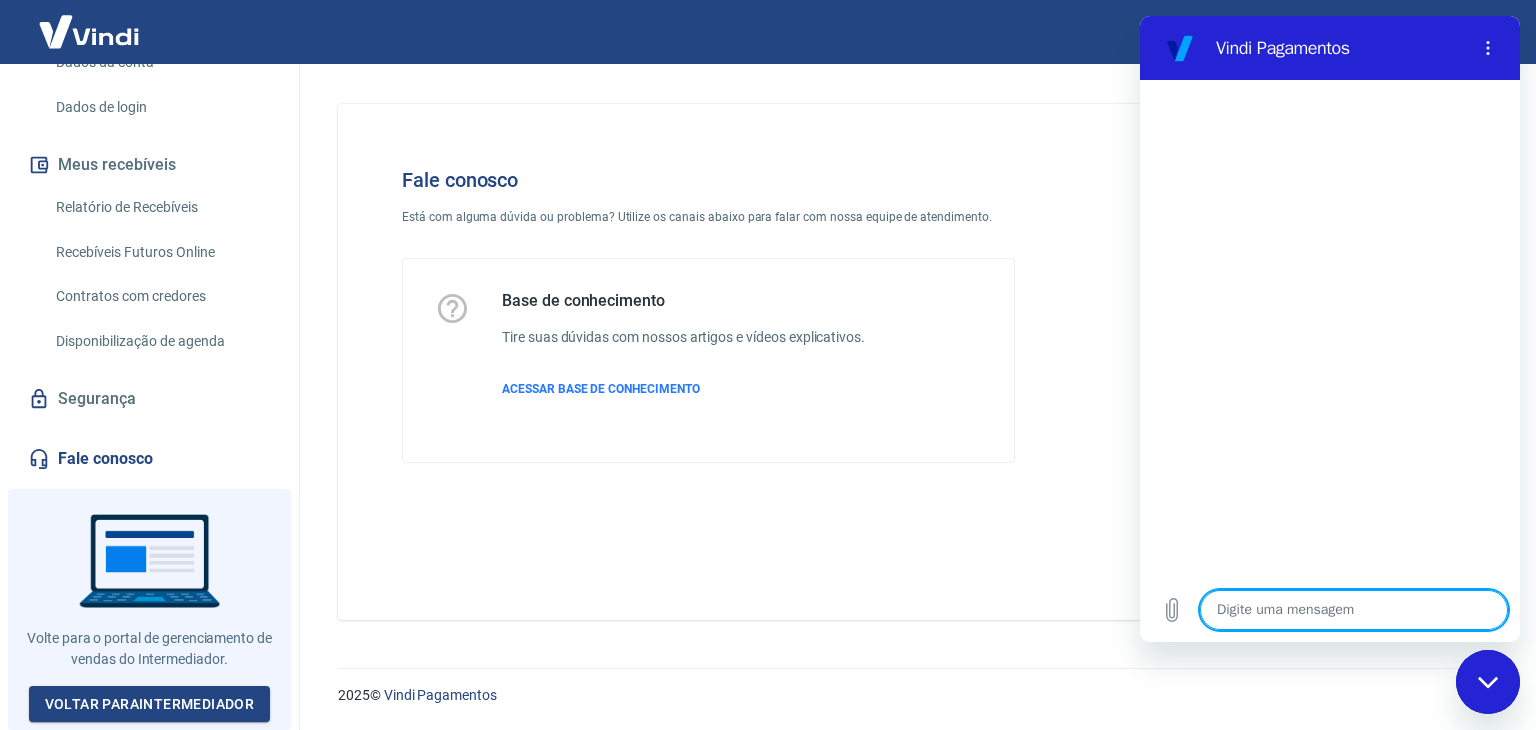type on "P" 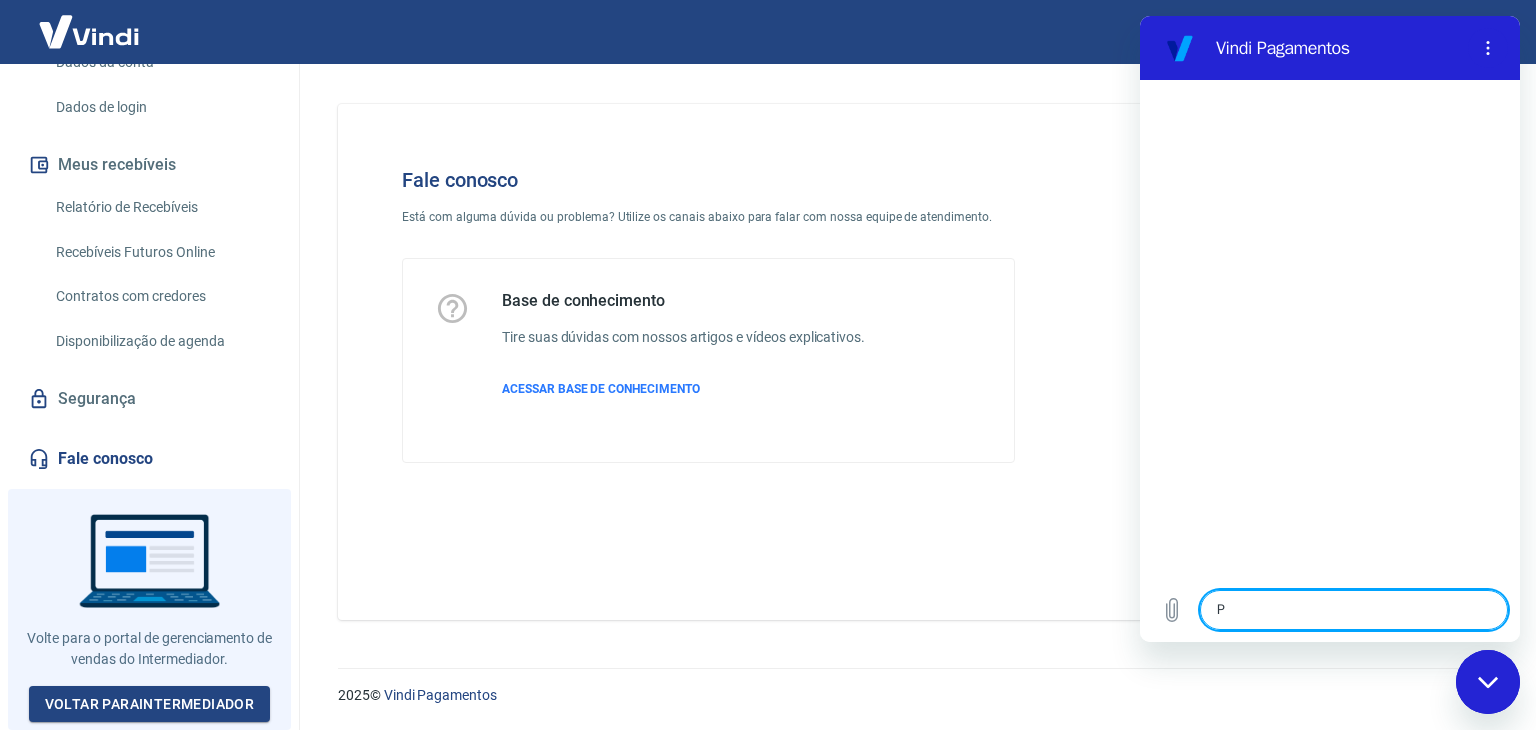 type on "PR" 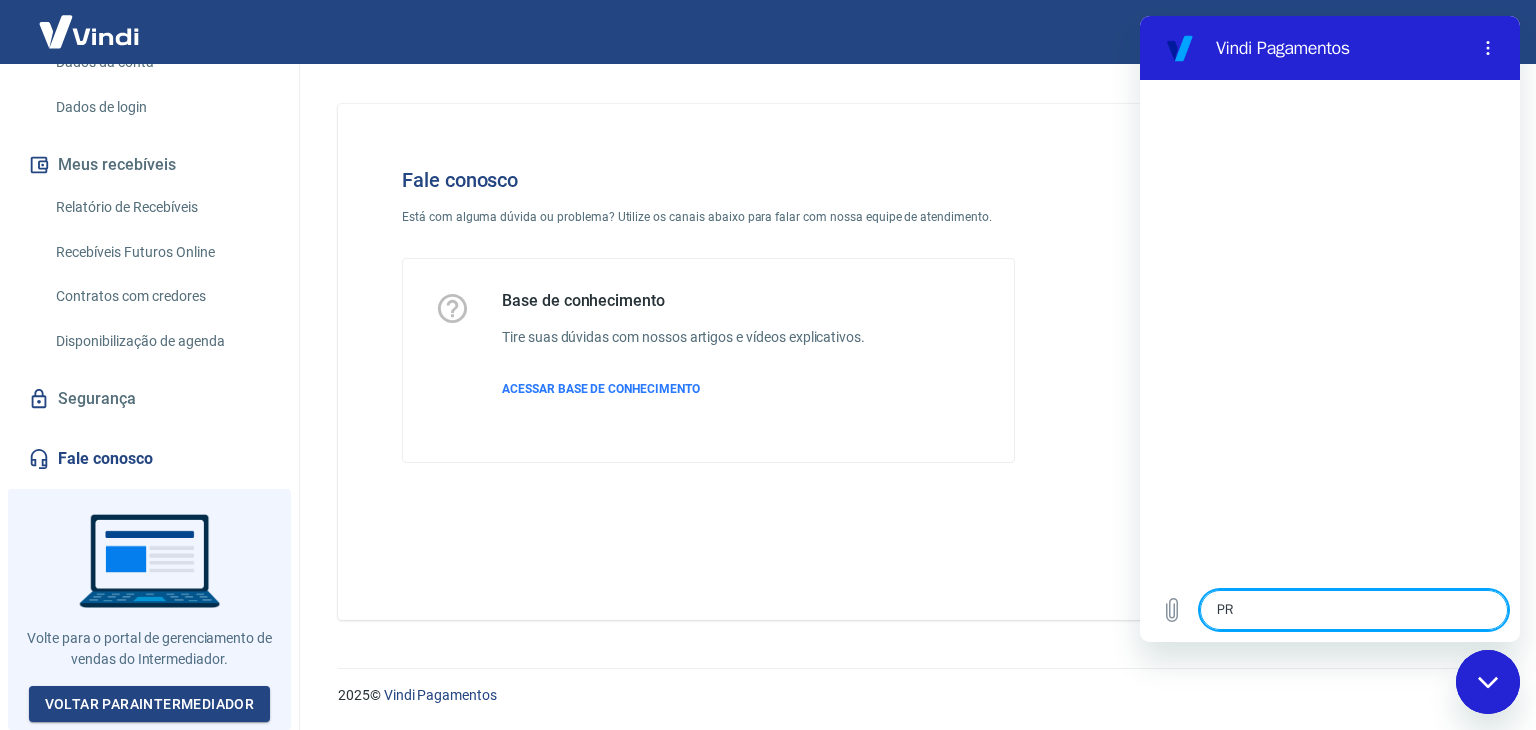 type on "PRE" 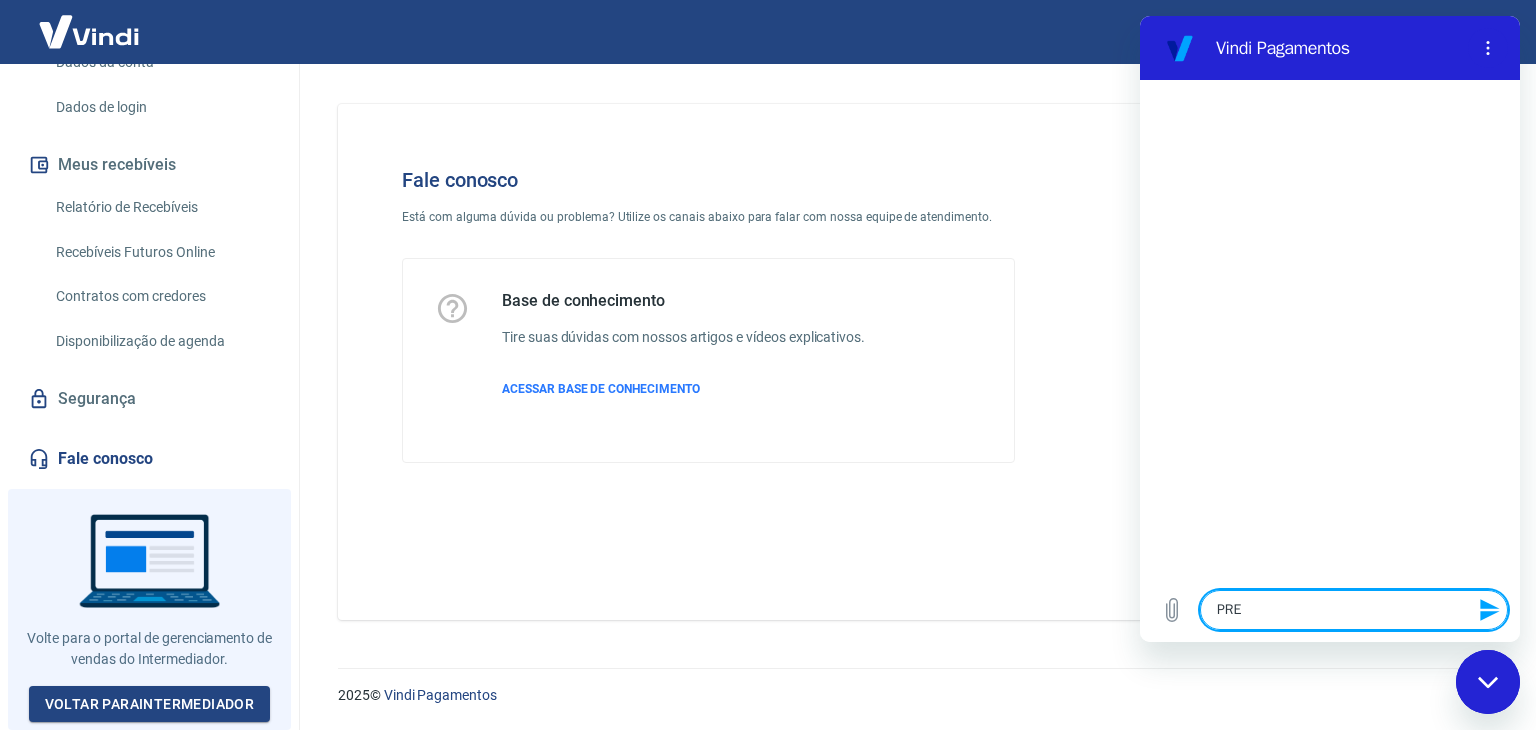 type on "PREC" 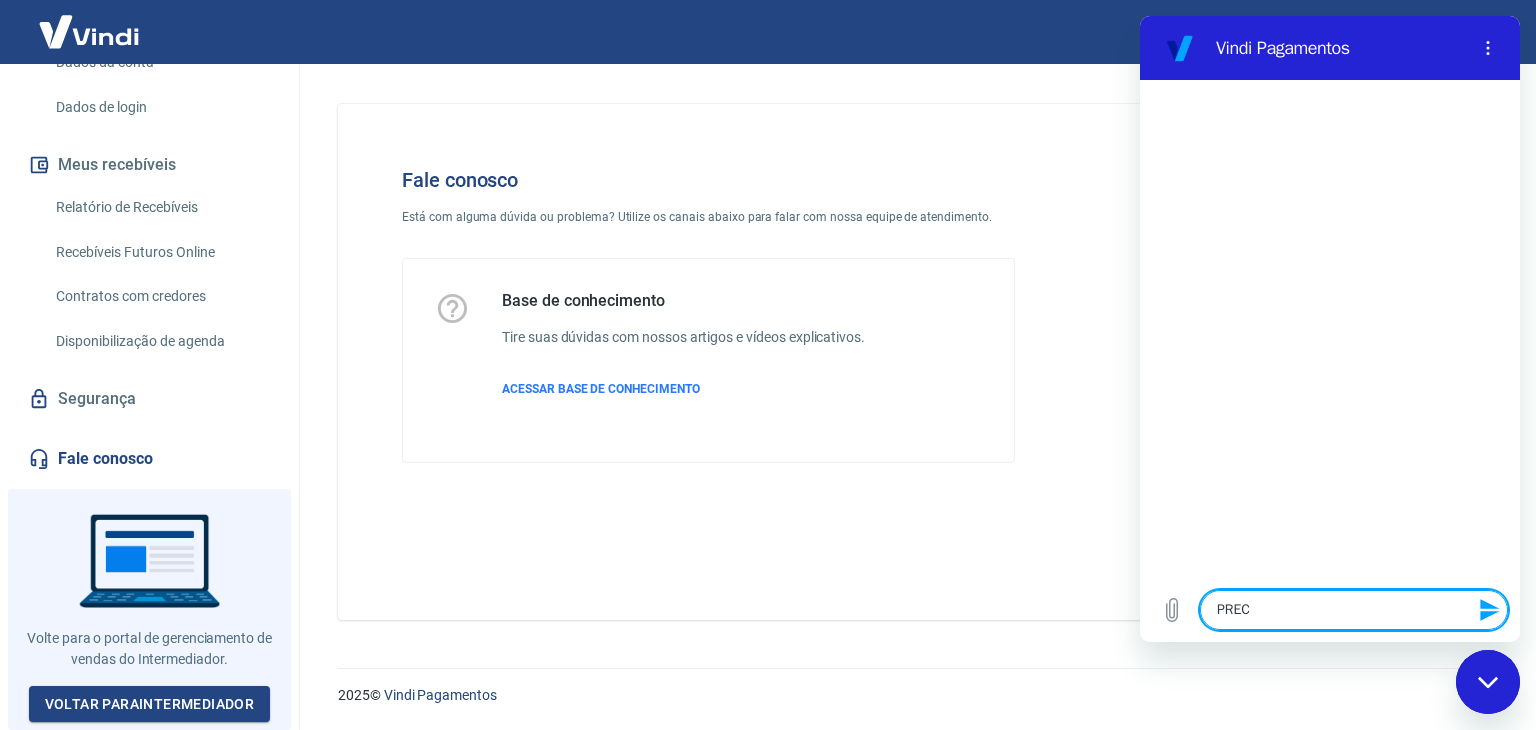 type on "PRECI" 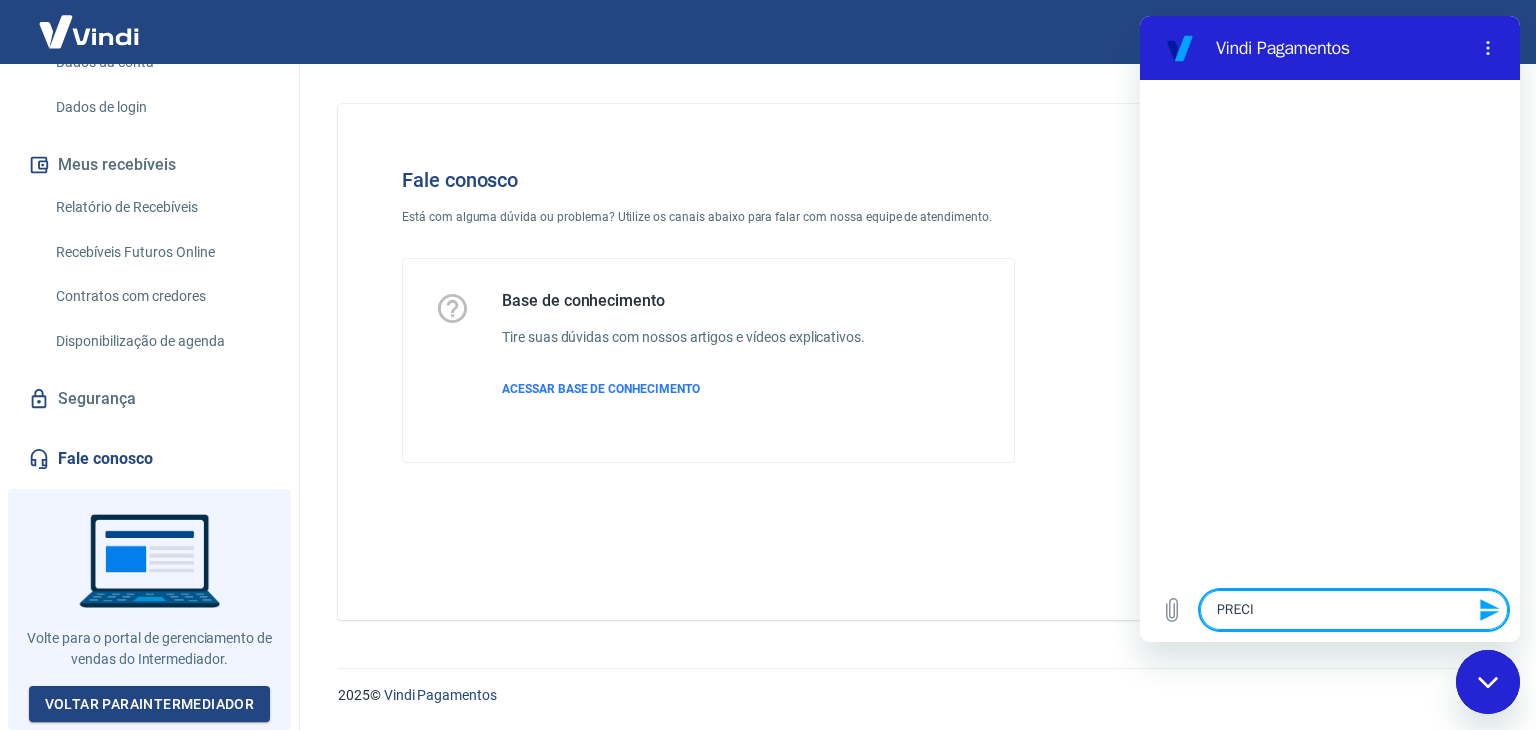 type on "PRECIS" 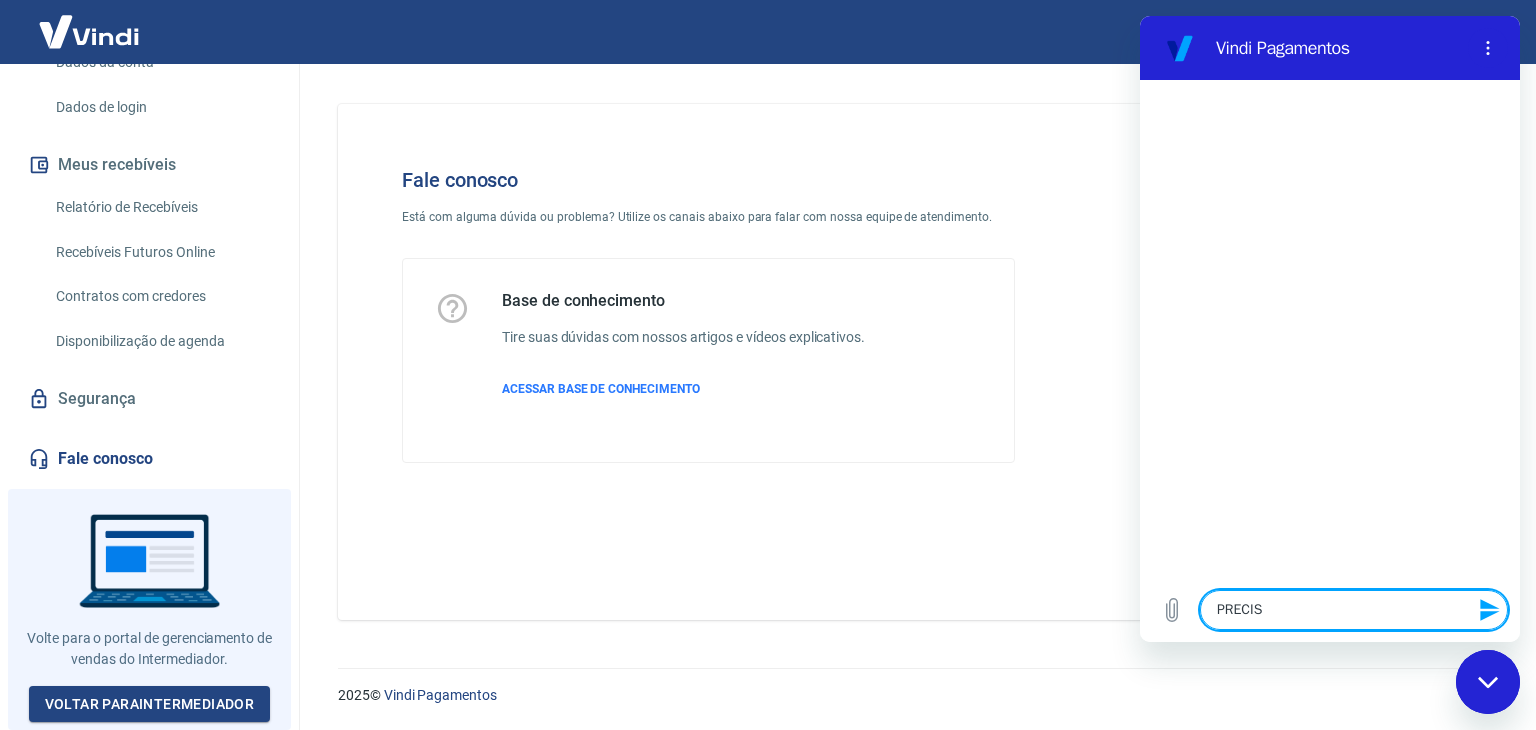 type on "PRECISO" 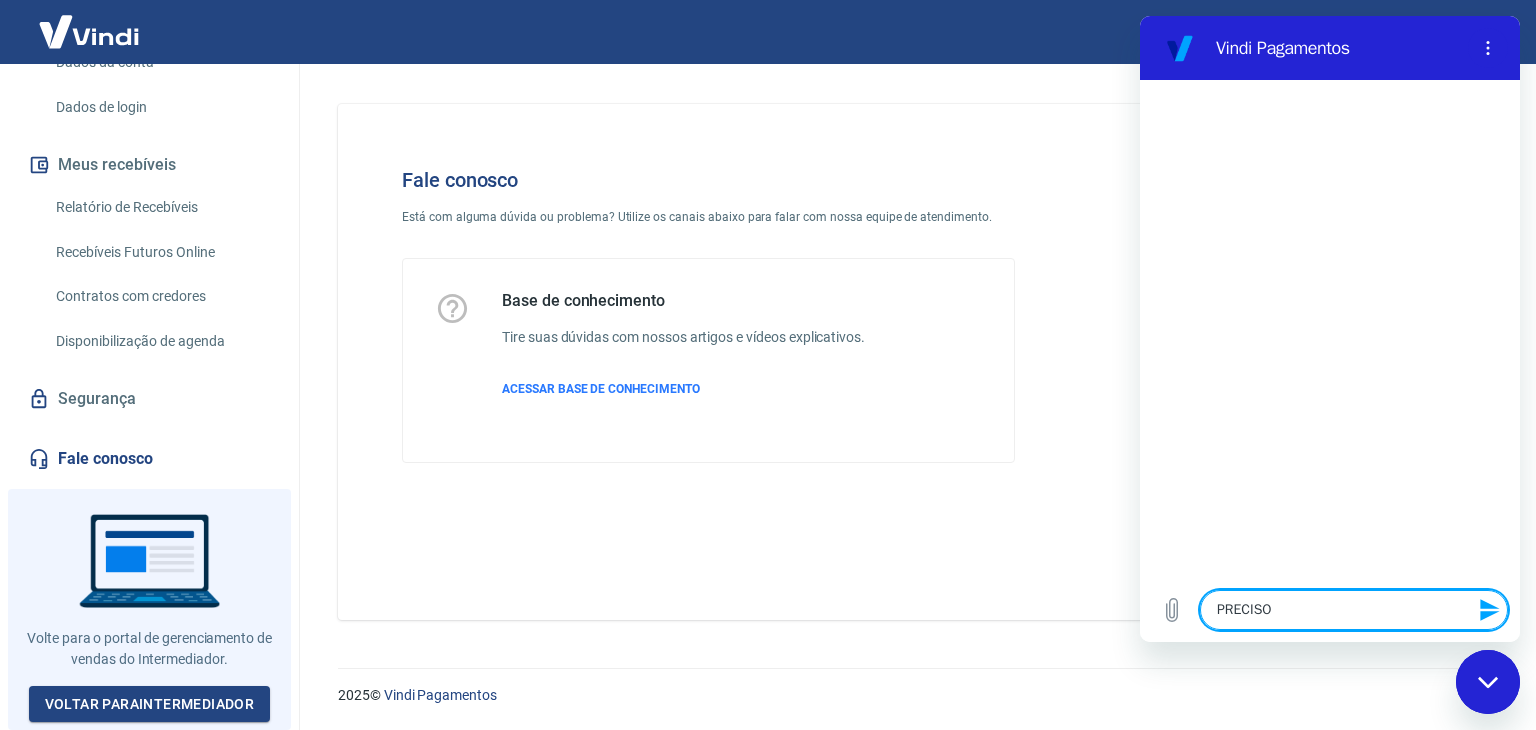 type on "PRECISO" 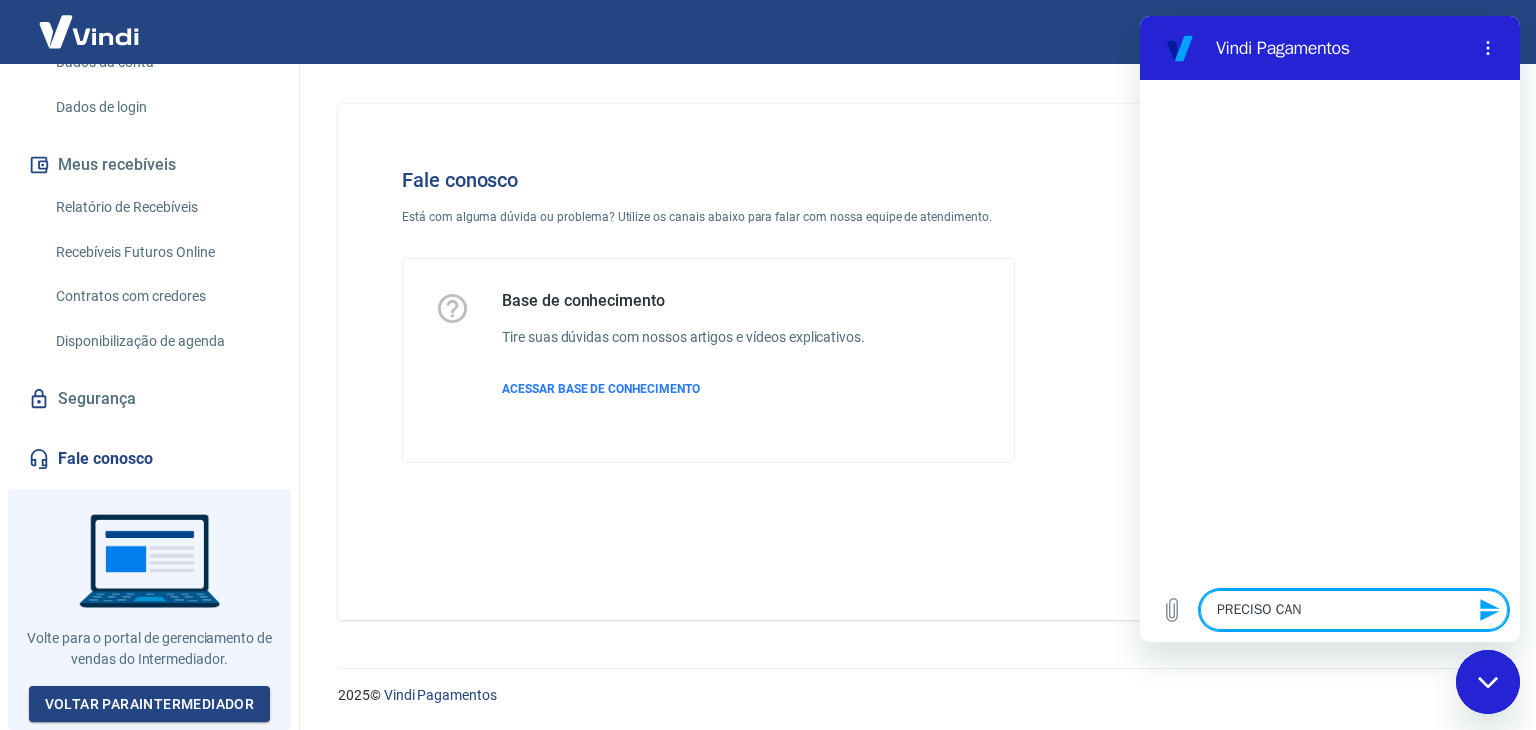 type on "PRECISO CA" 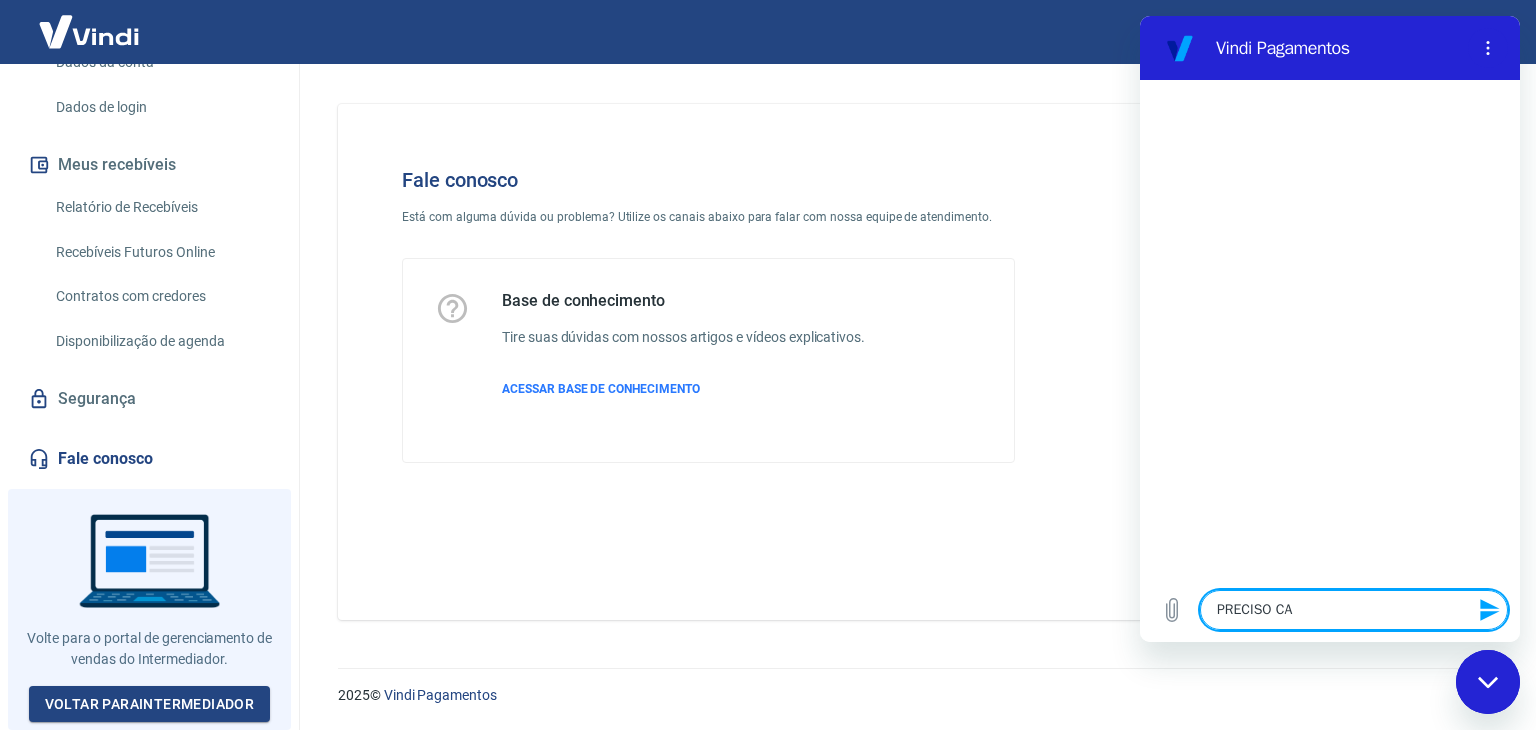 type on "PRECISO CAN" 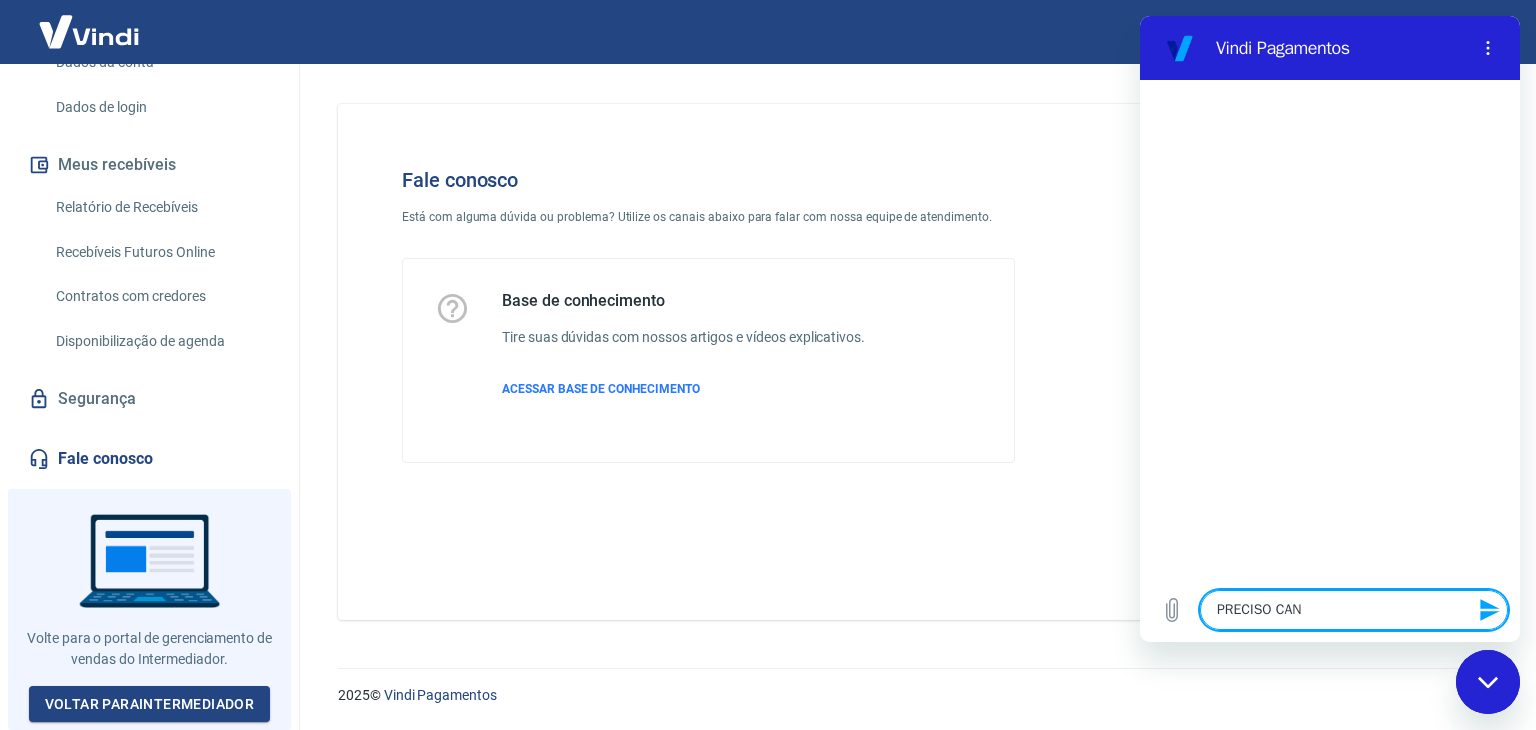 type on "PRECISO CANC" 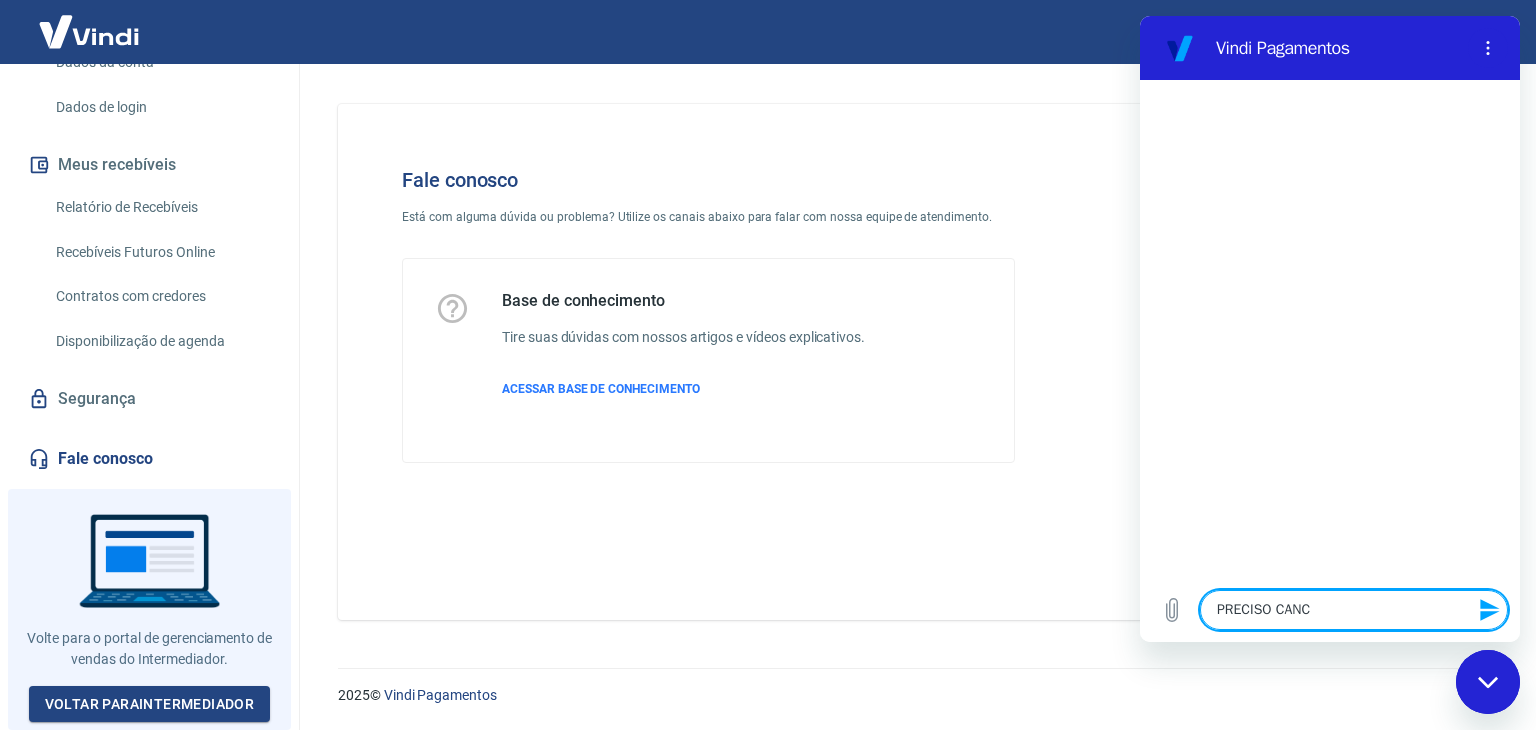 type on "PRECISO CANCE" 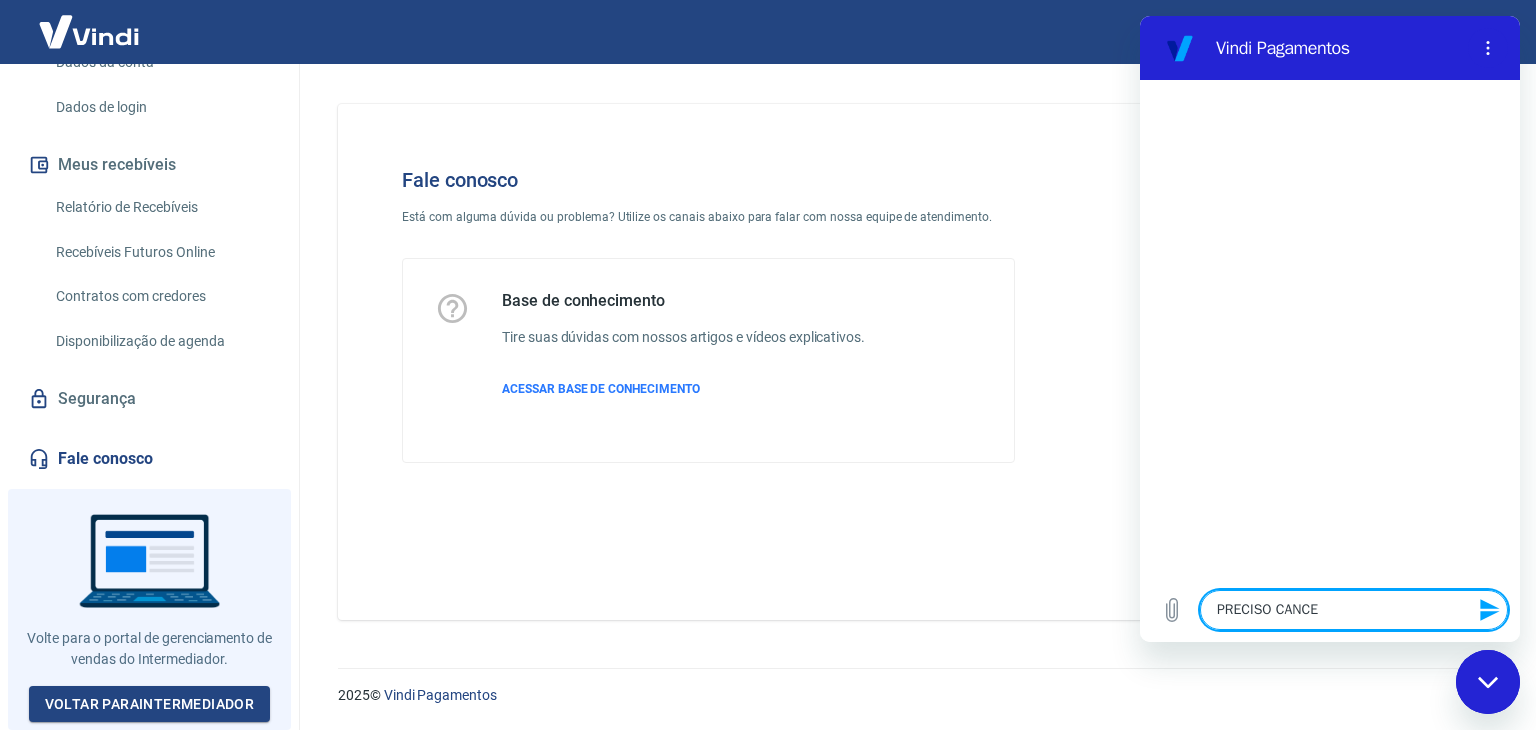 type on "PRECISO CANCEL" 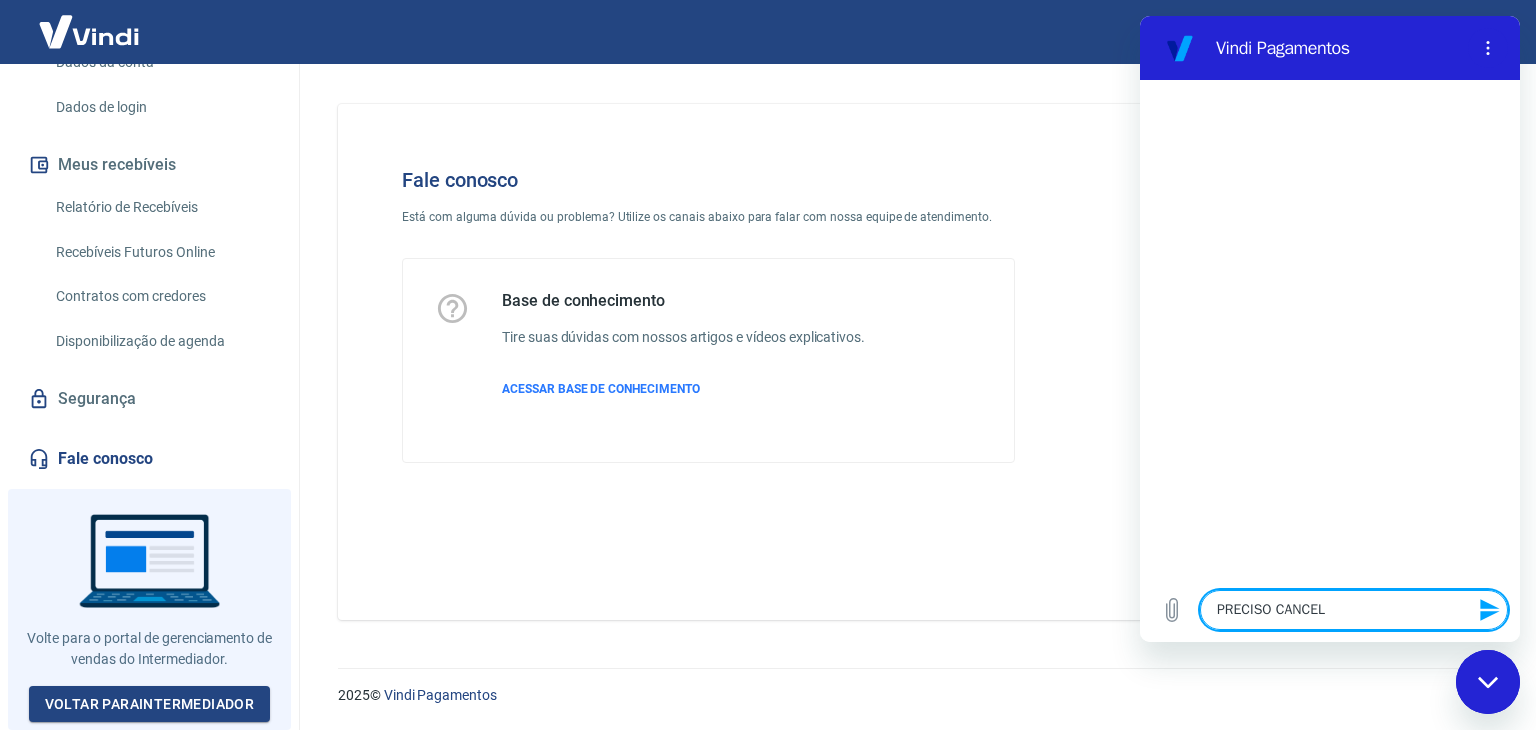 type on "PRECISO CANCELA" 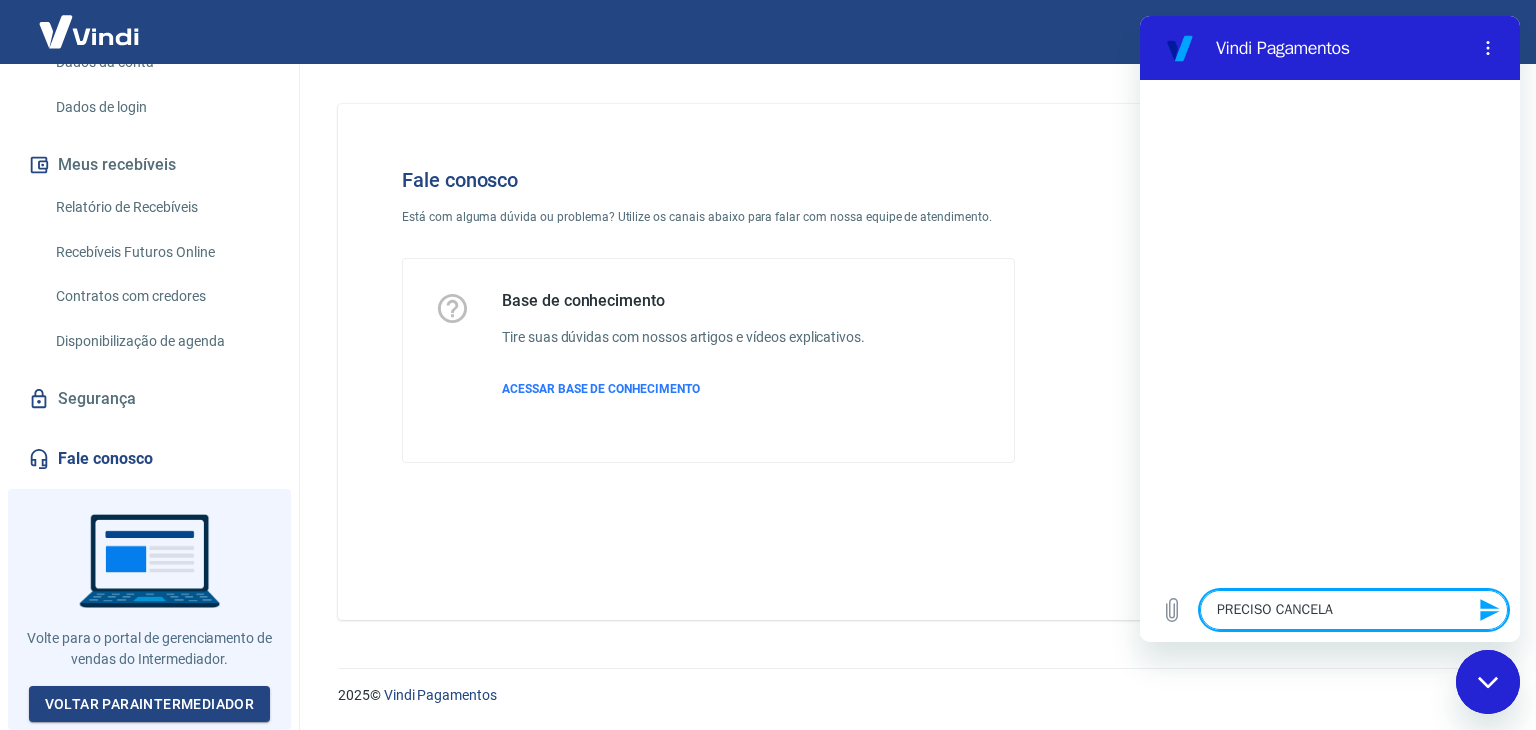 type on "PRECISO CANCELAR" 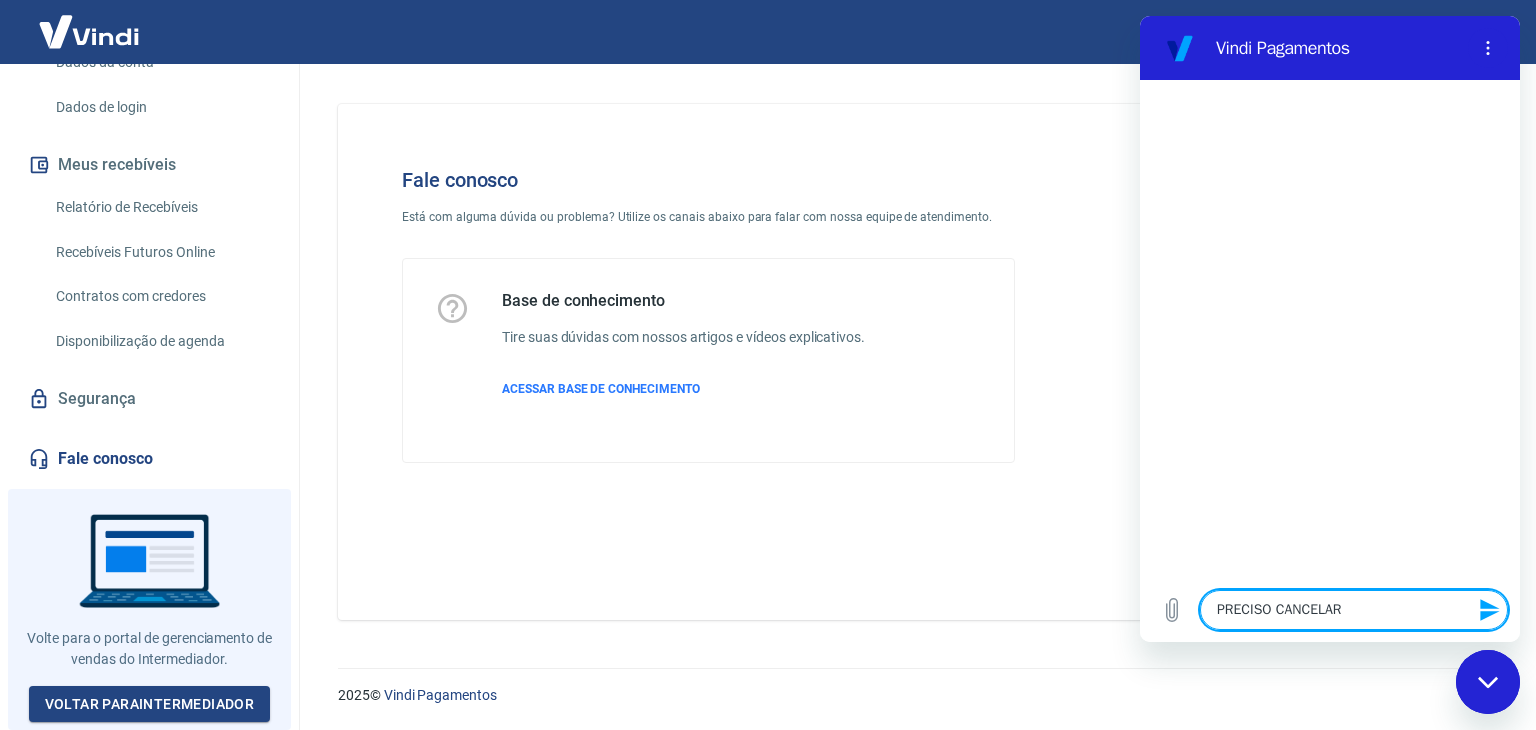 type on "PRECISO CANCELAR" 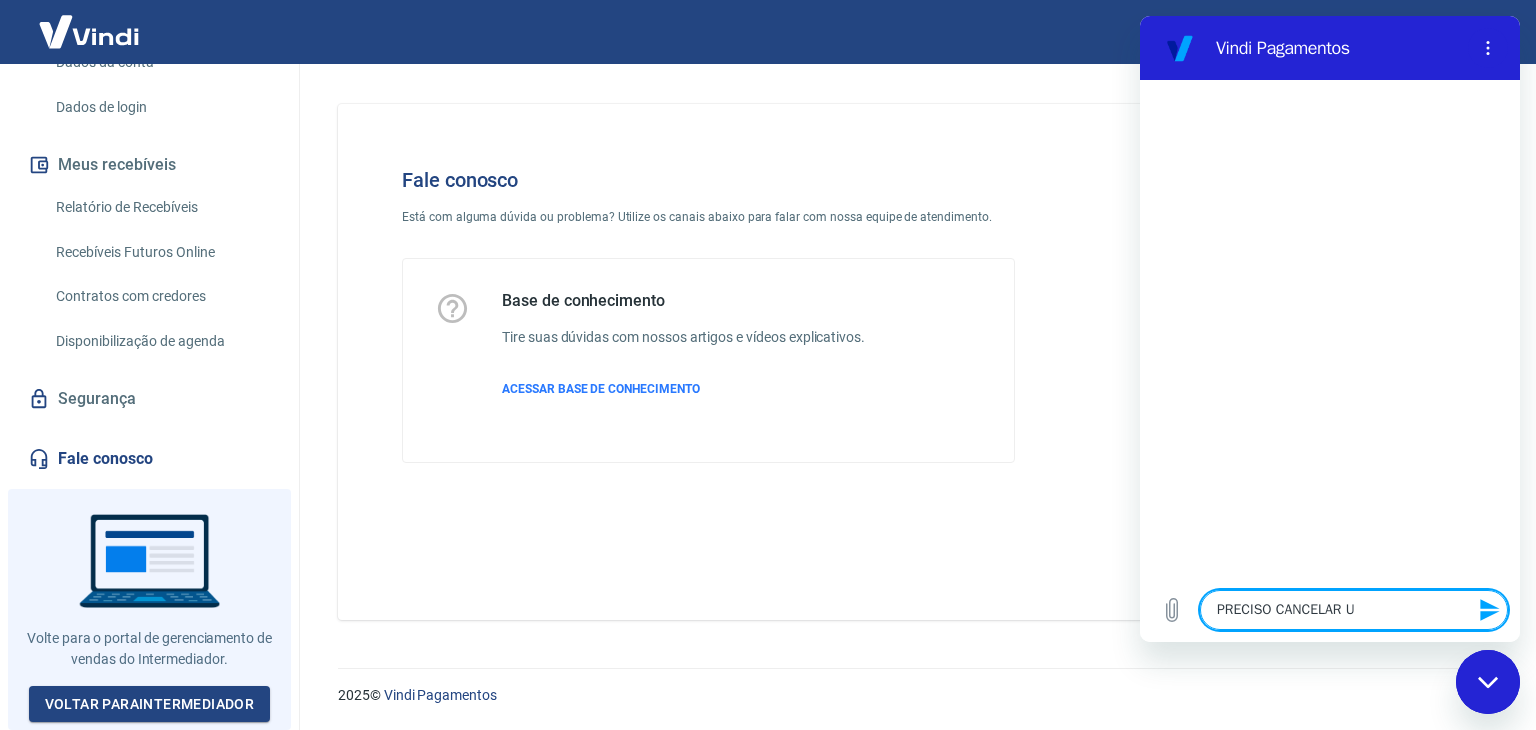 type on "PRECISO CANCELAR UM" 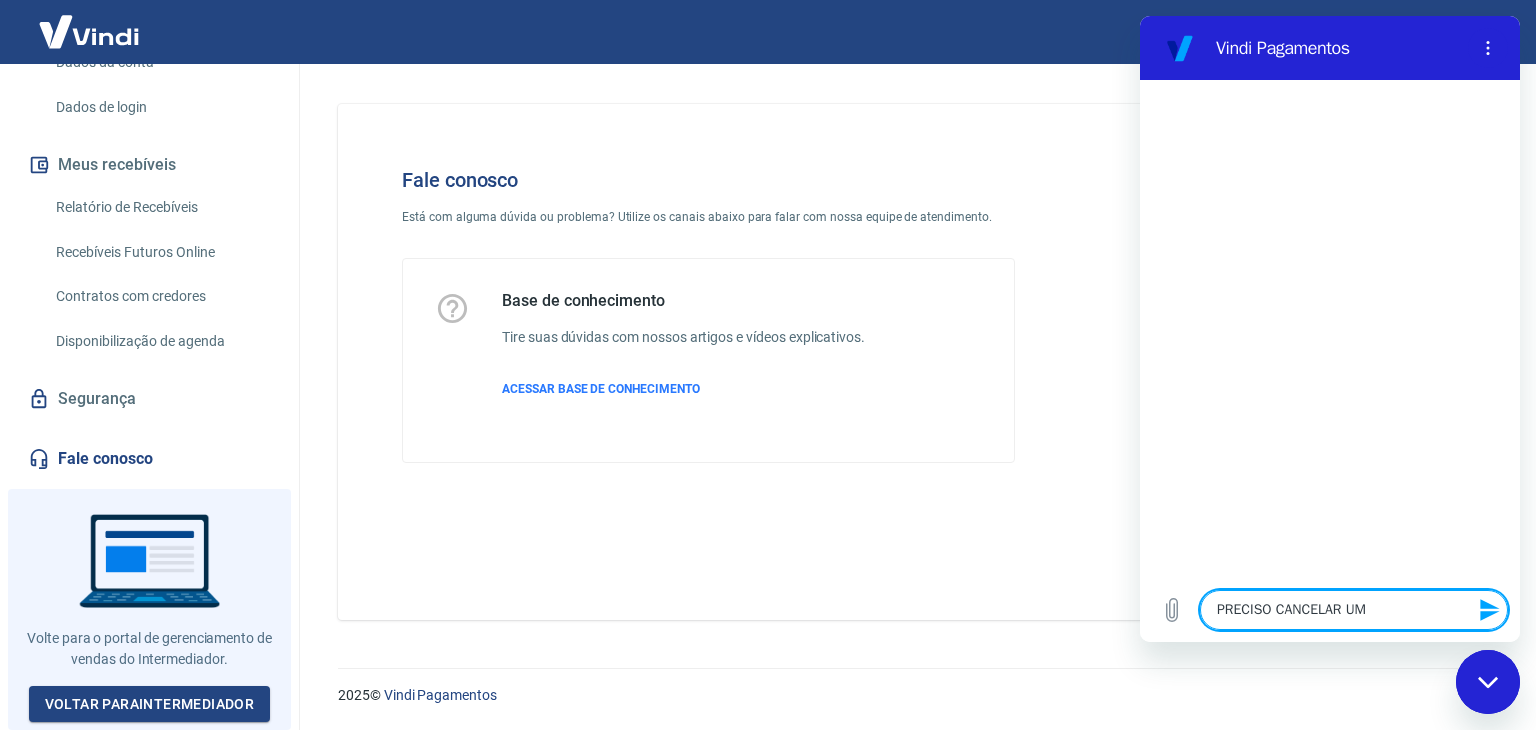 type on "PRECISO CANCELAR UM" 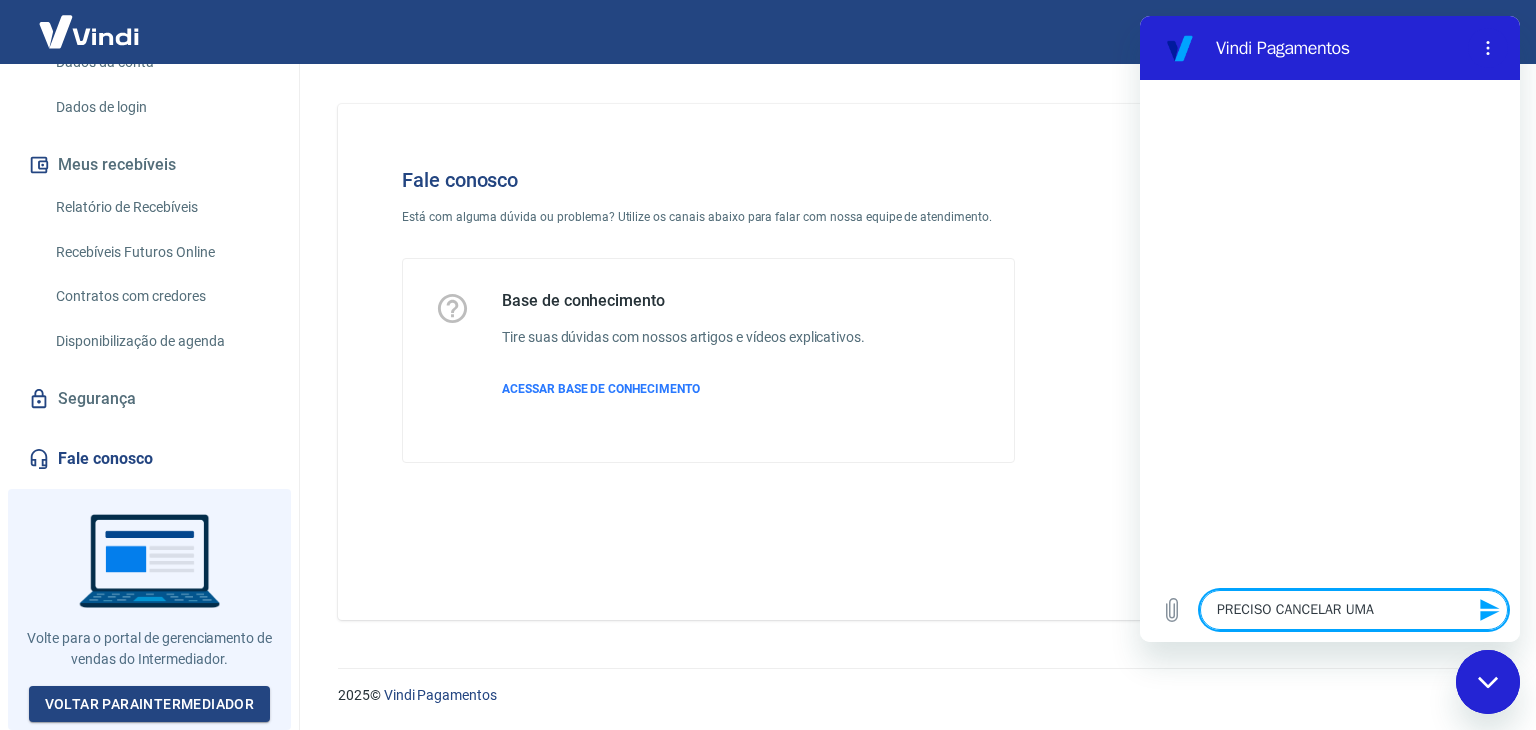 type on "PRECISO CANCELAR UMA" 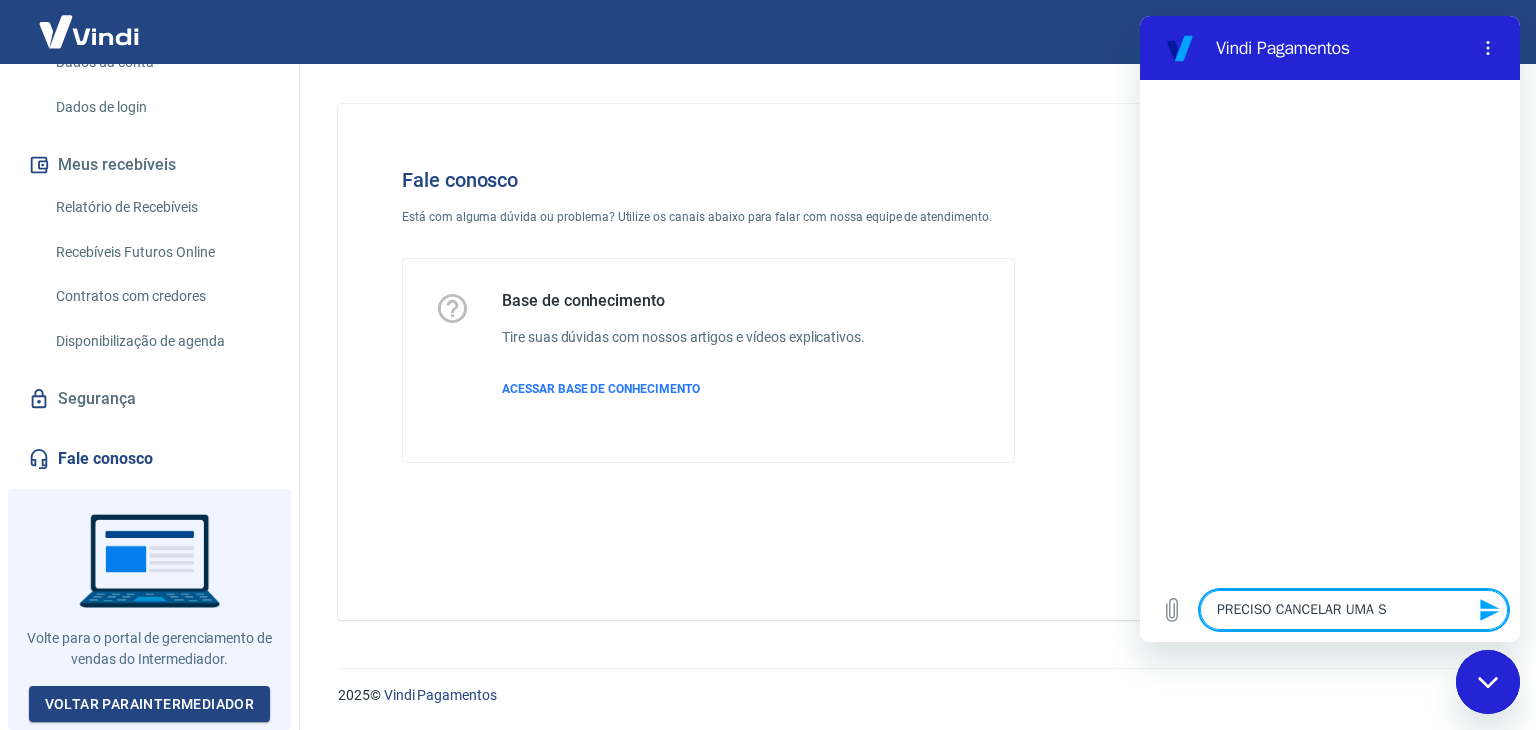 type on "PRECISO CANCELAR UMA SO" 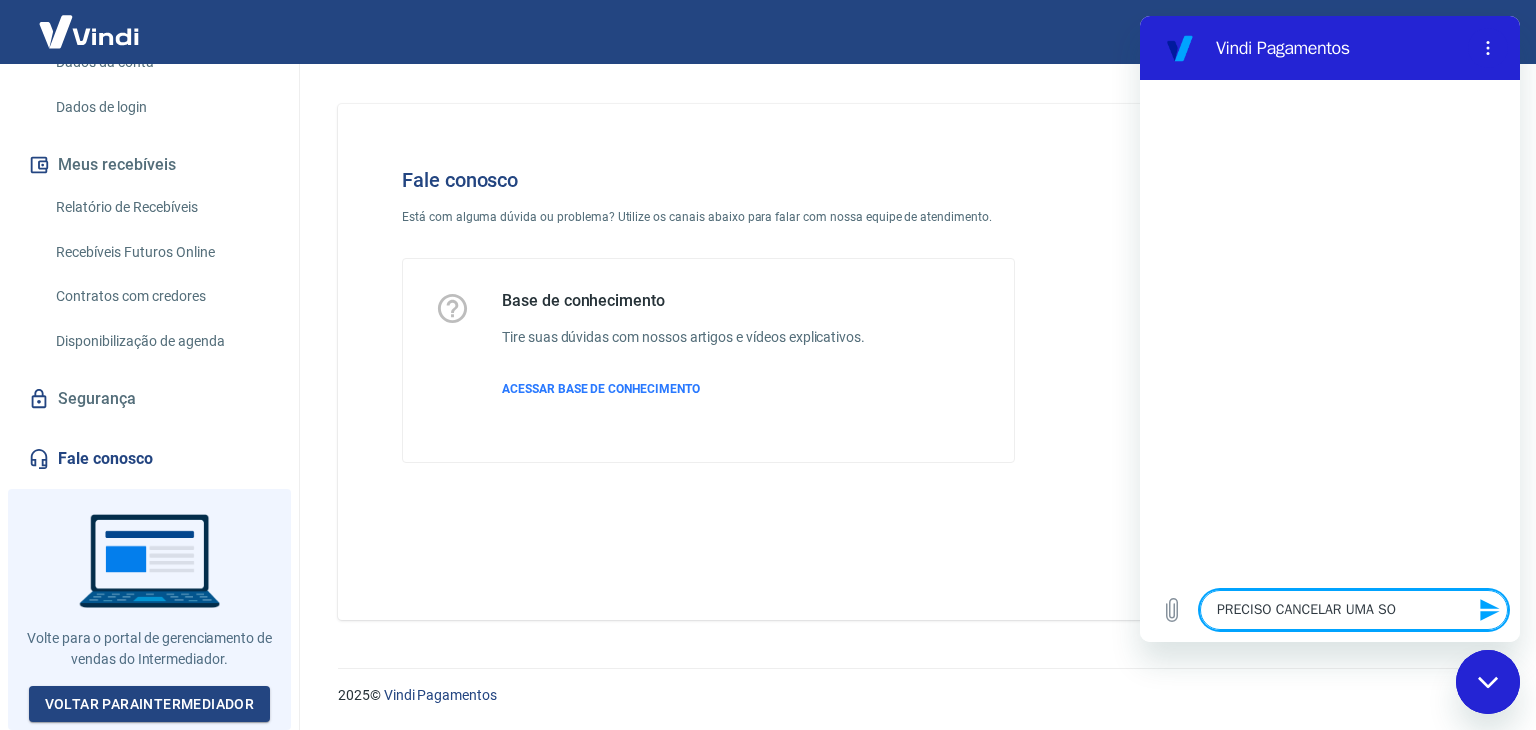 type on "PRECISO CANCELAR UMA SOL" 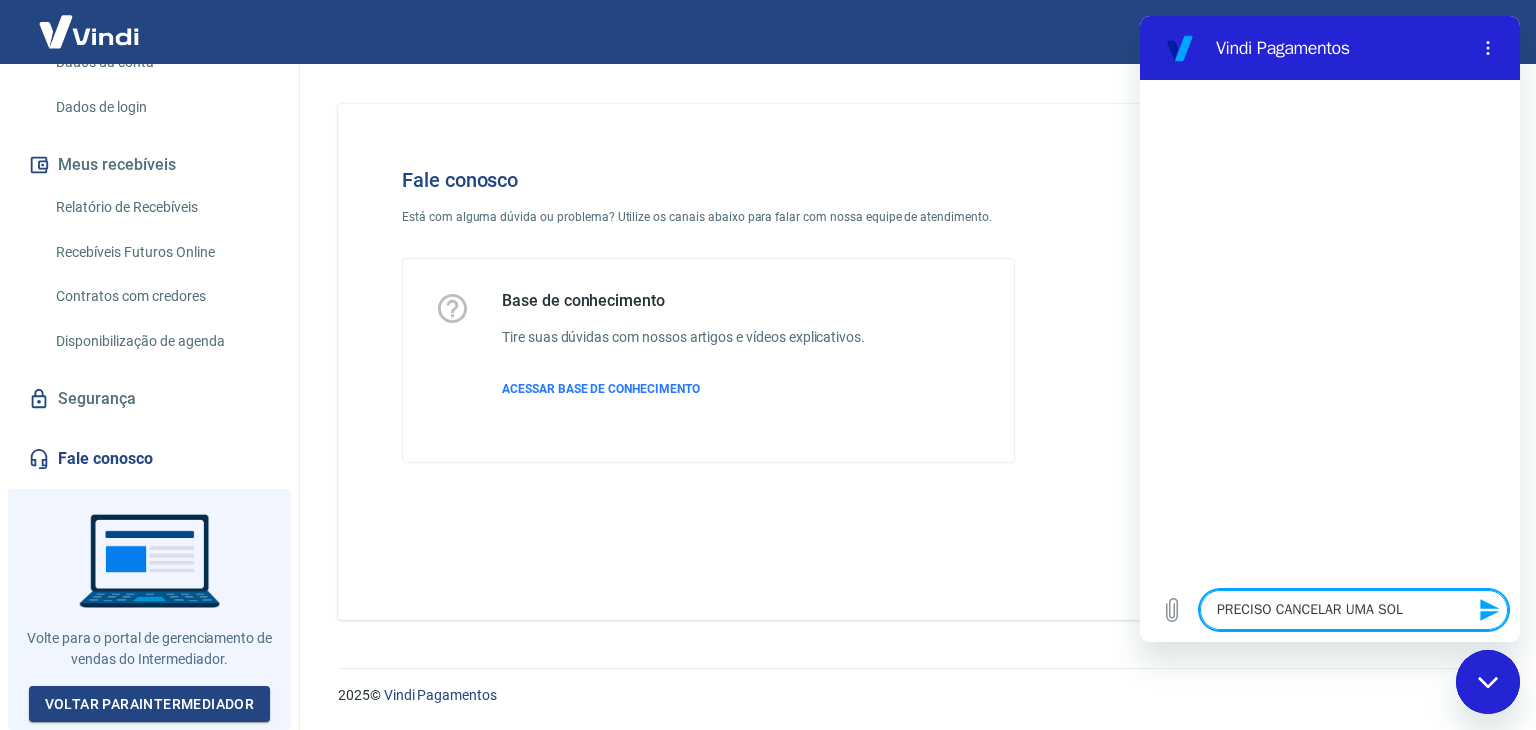 type on "PRECISO CANCELAR UMA SOLI" 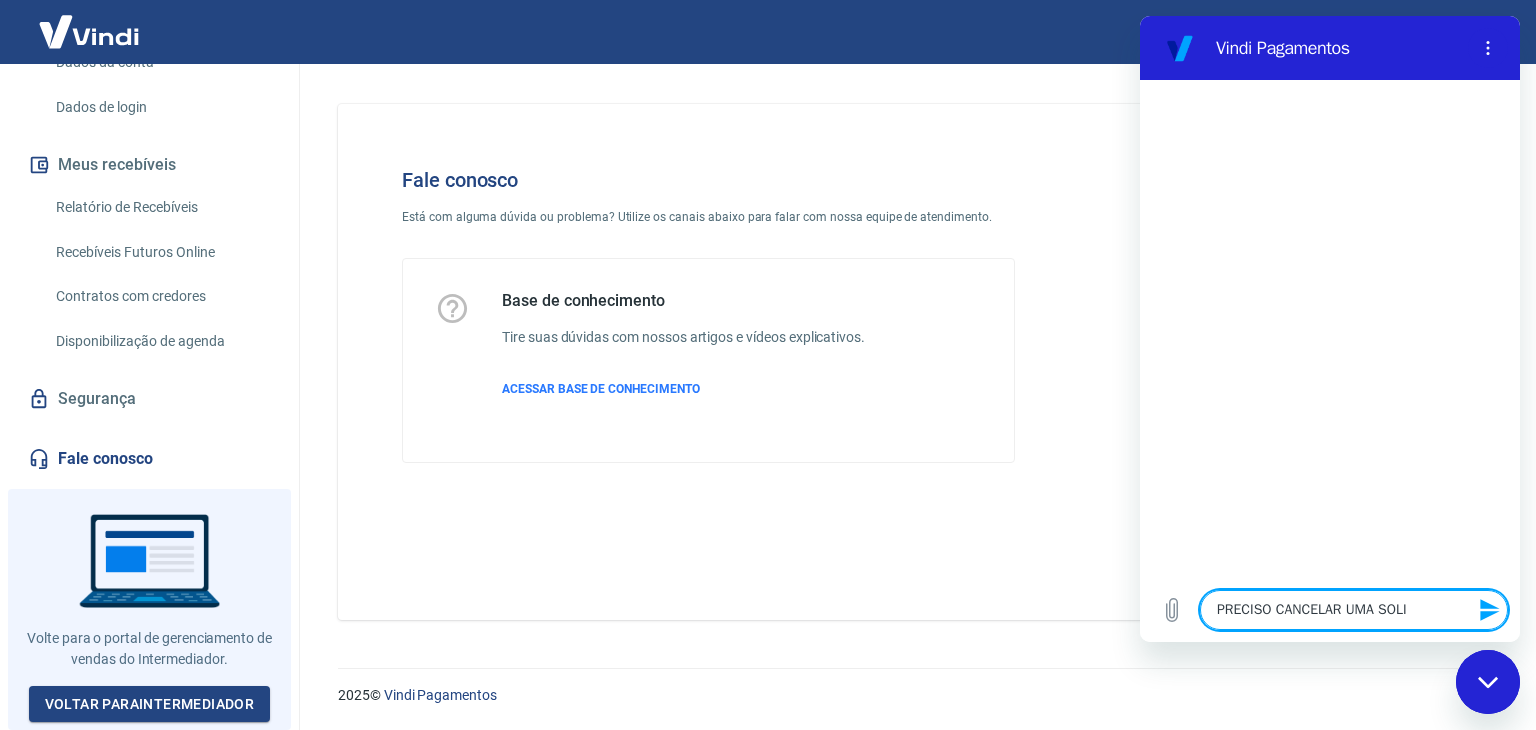 type on "PRECISO CANCELAR UMA SOLIC" 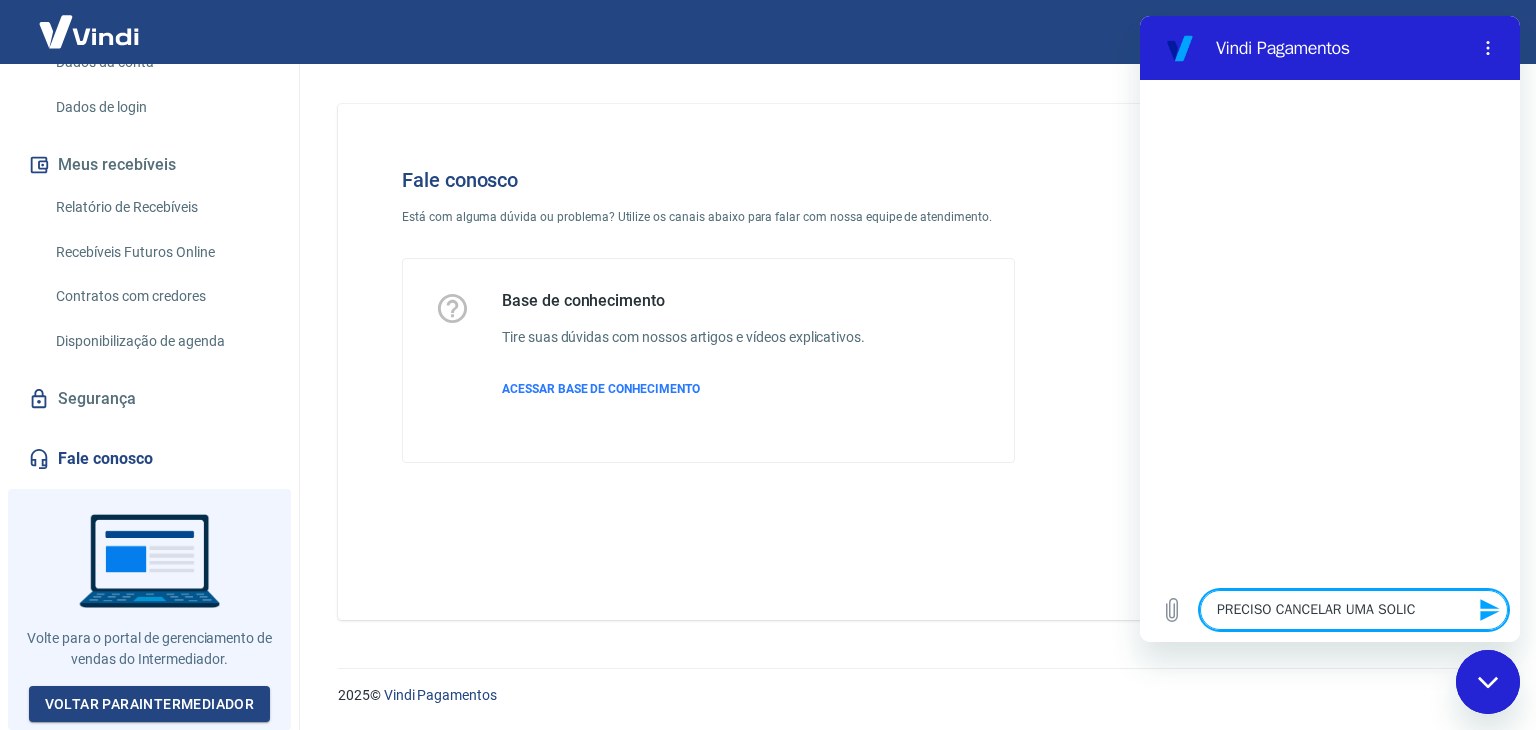 type on "PRECISO CANCELAR UMA SOLICI" 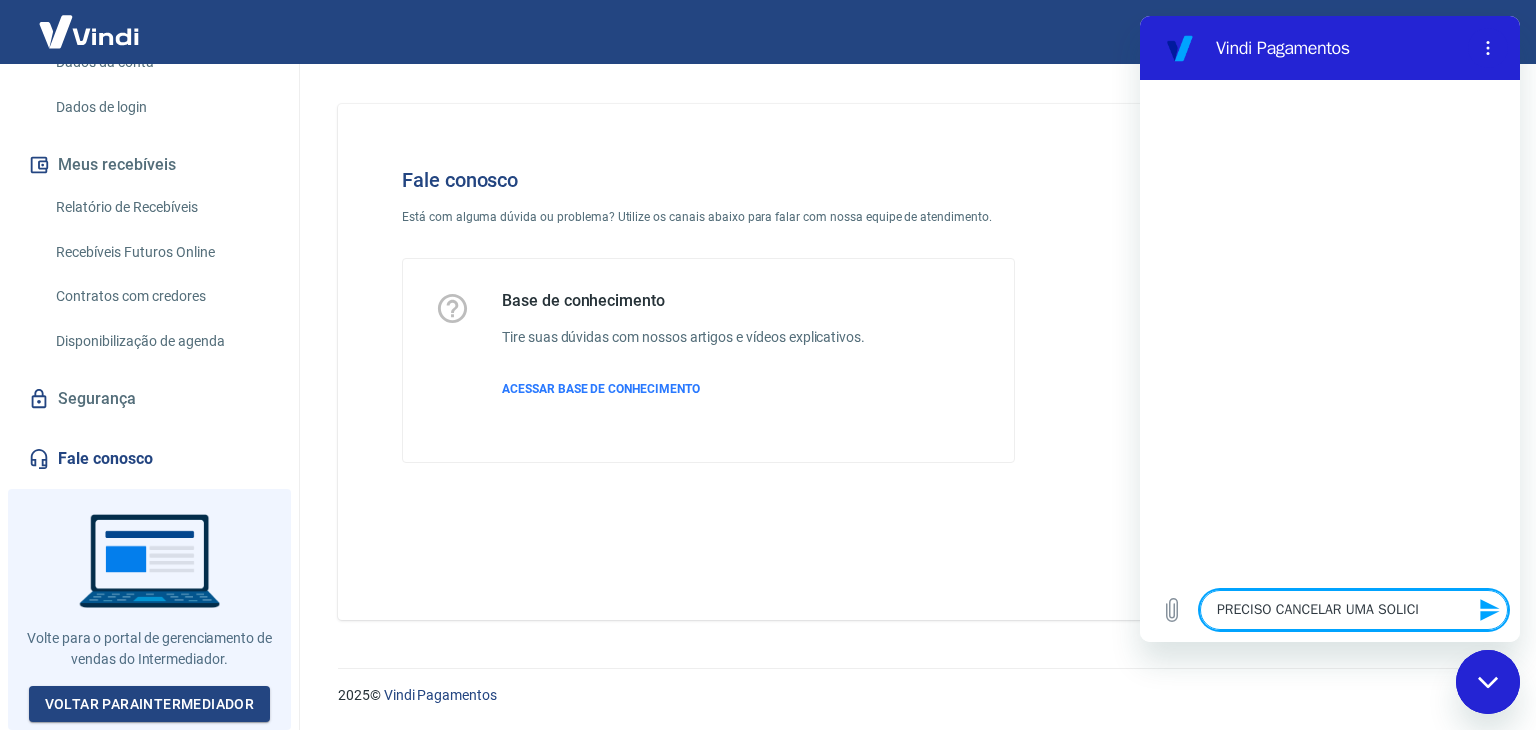 type on "PRECISO CANCELAR UMA SOLICIT" 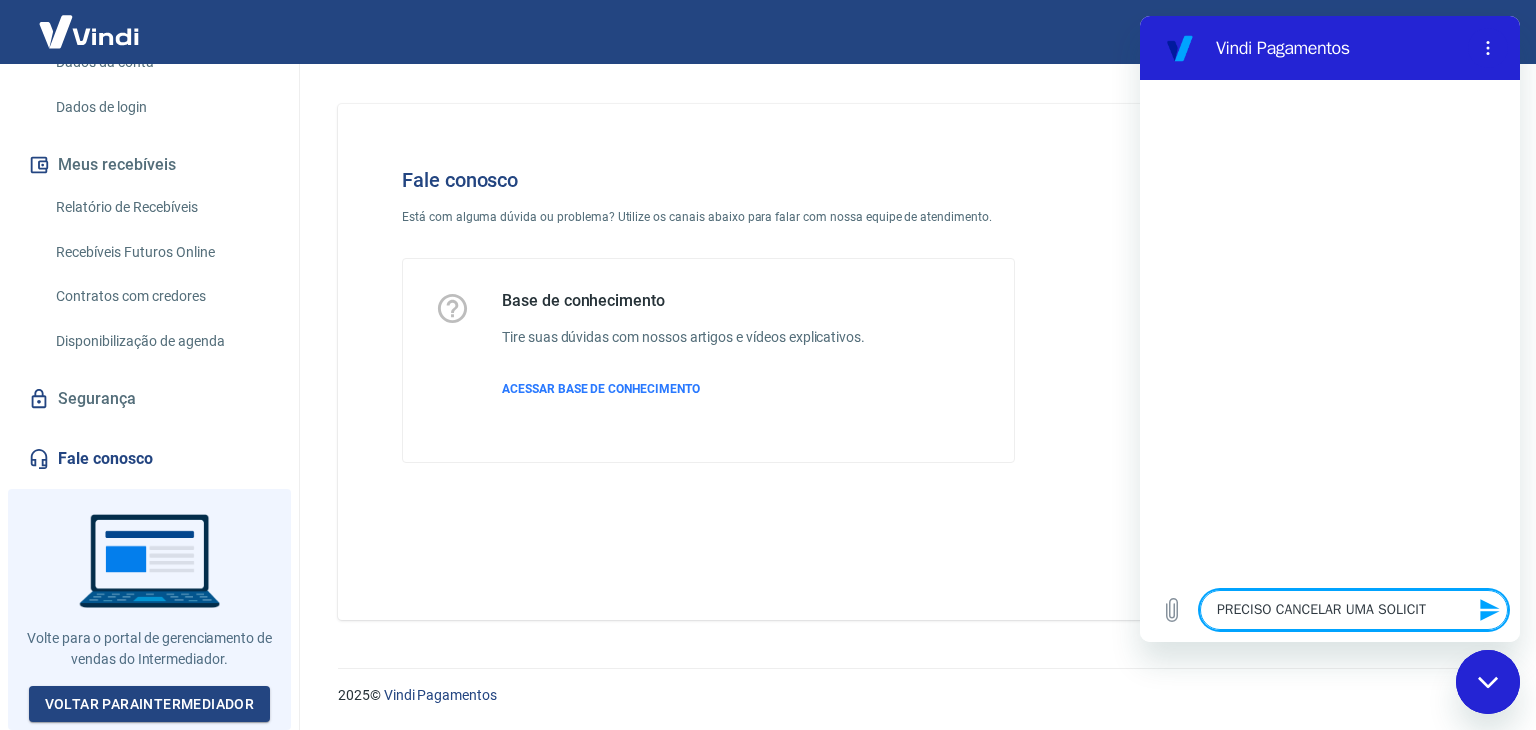 type on "PRECISO CANCELAR UMA SOLICITA" 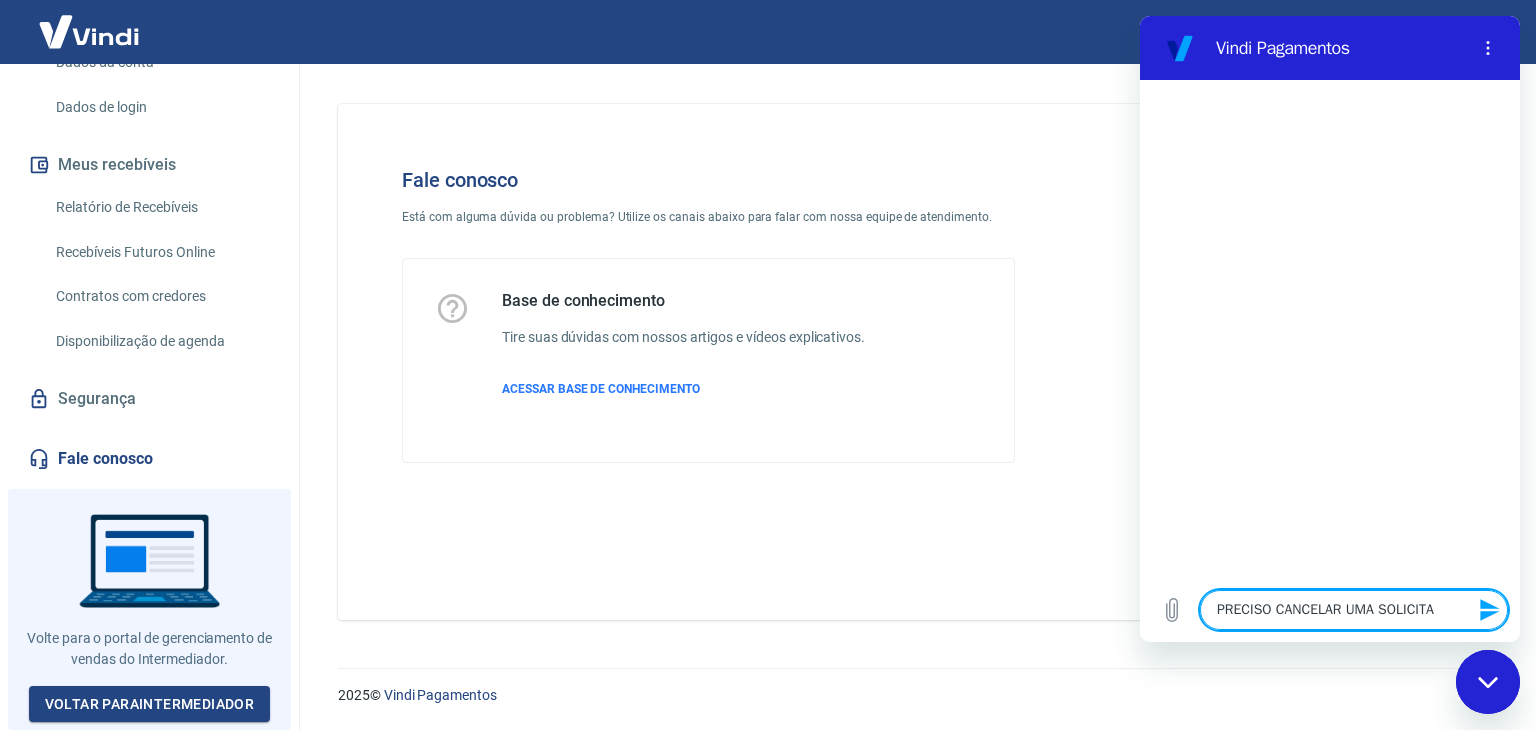 type on "PRECISO CANCELAR UMA SOLICITAC" 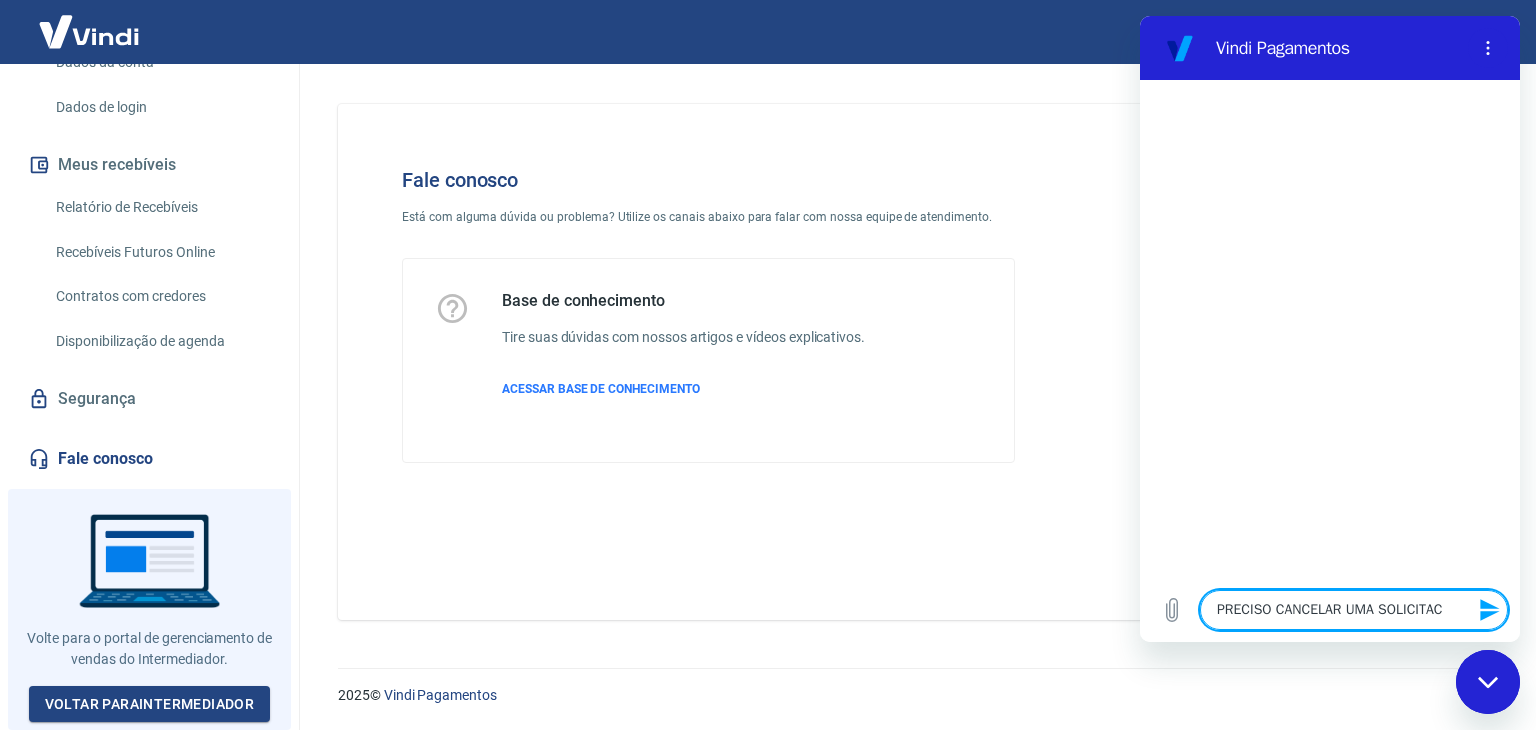 type on "PRECISO CANCELAR UMA SOLICITACA" 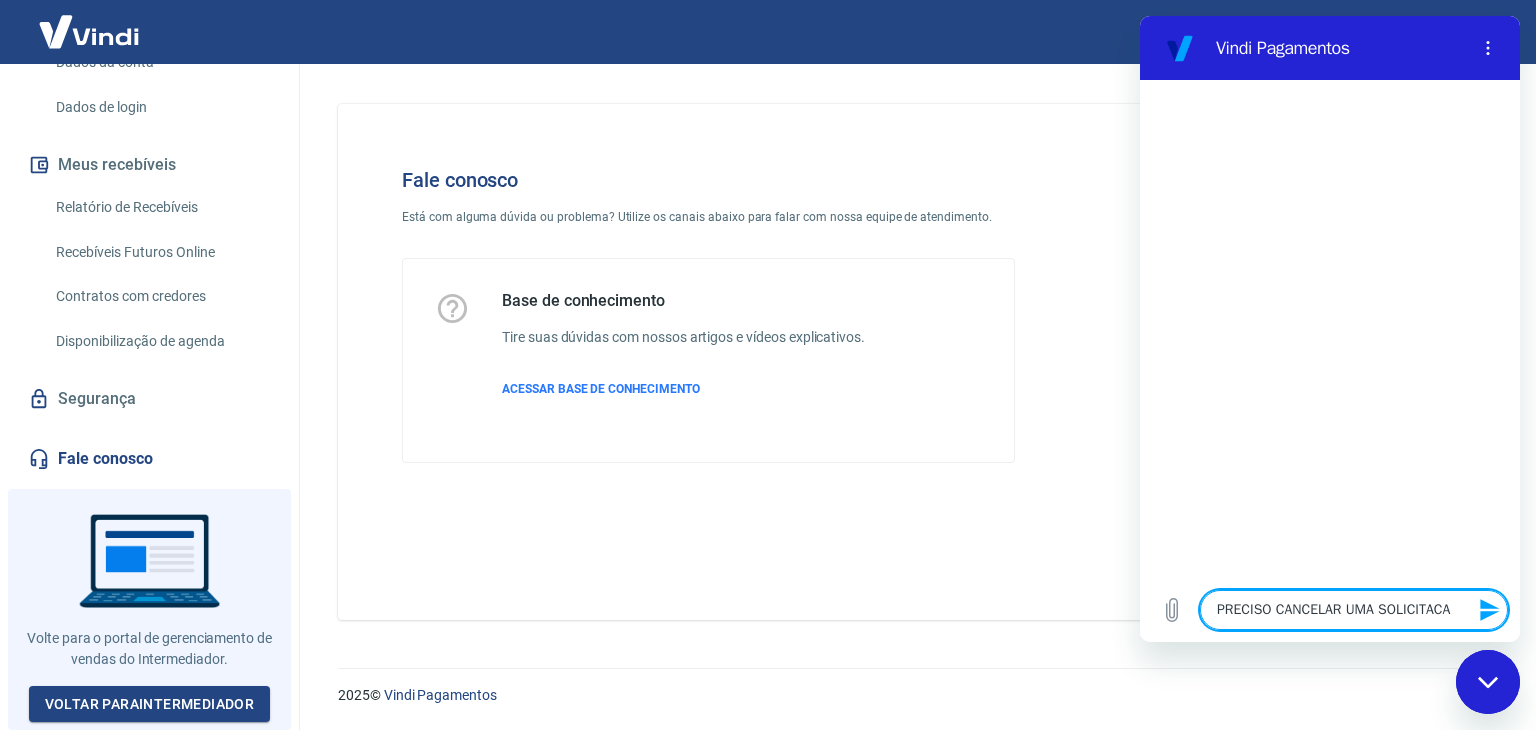 type on "PRECISO CANCELAR UMA SOLICITACAO" 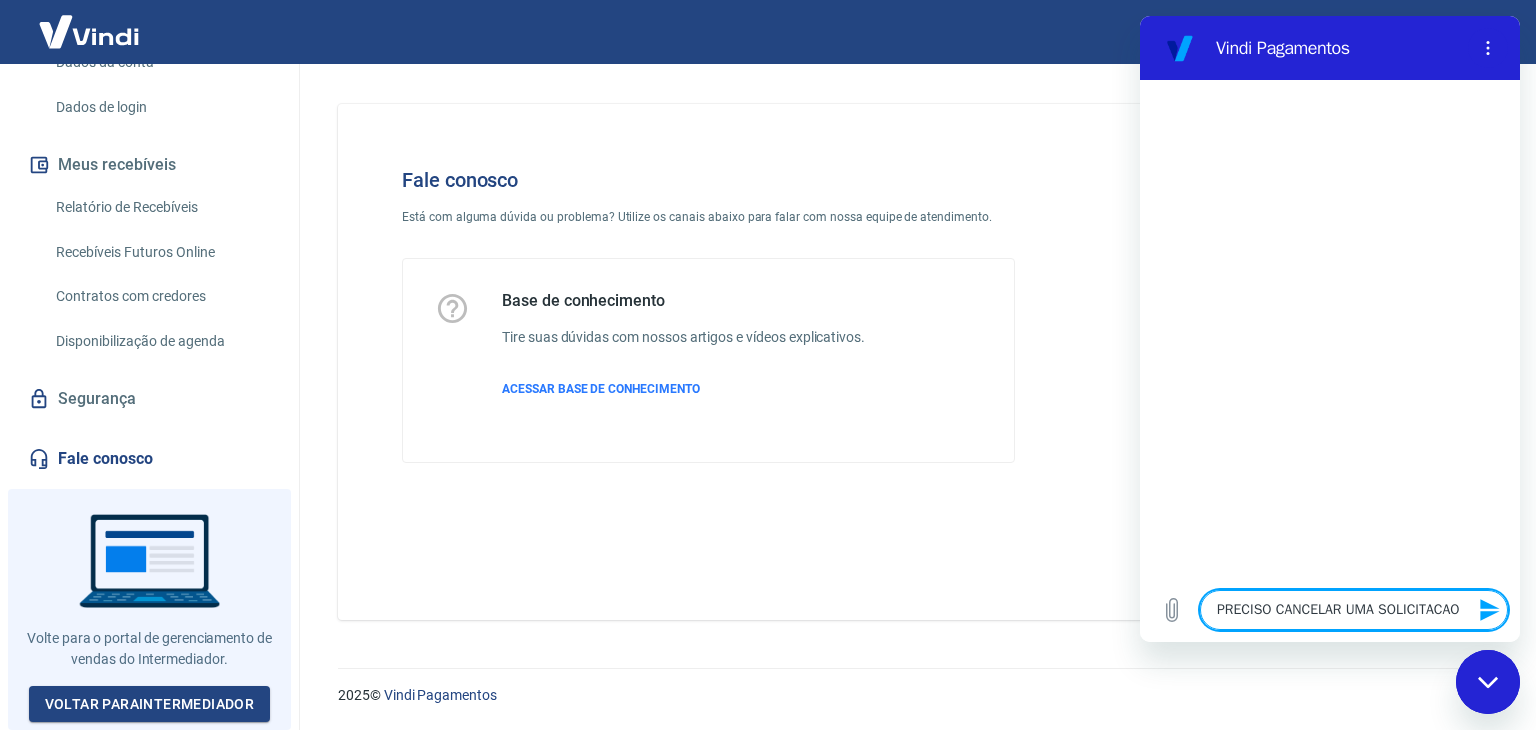 type on "PRECISO CANCELAR UMA SOLICITACAO" 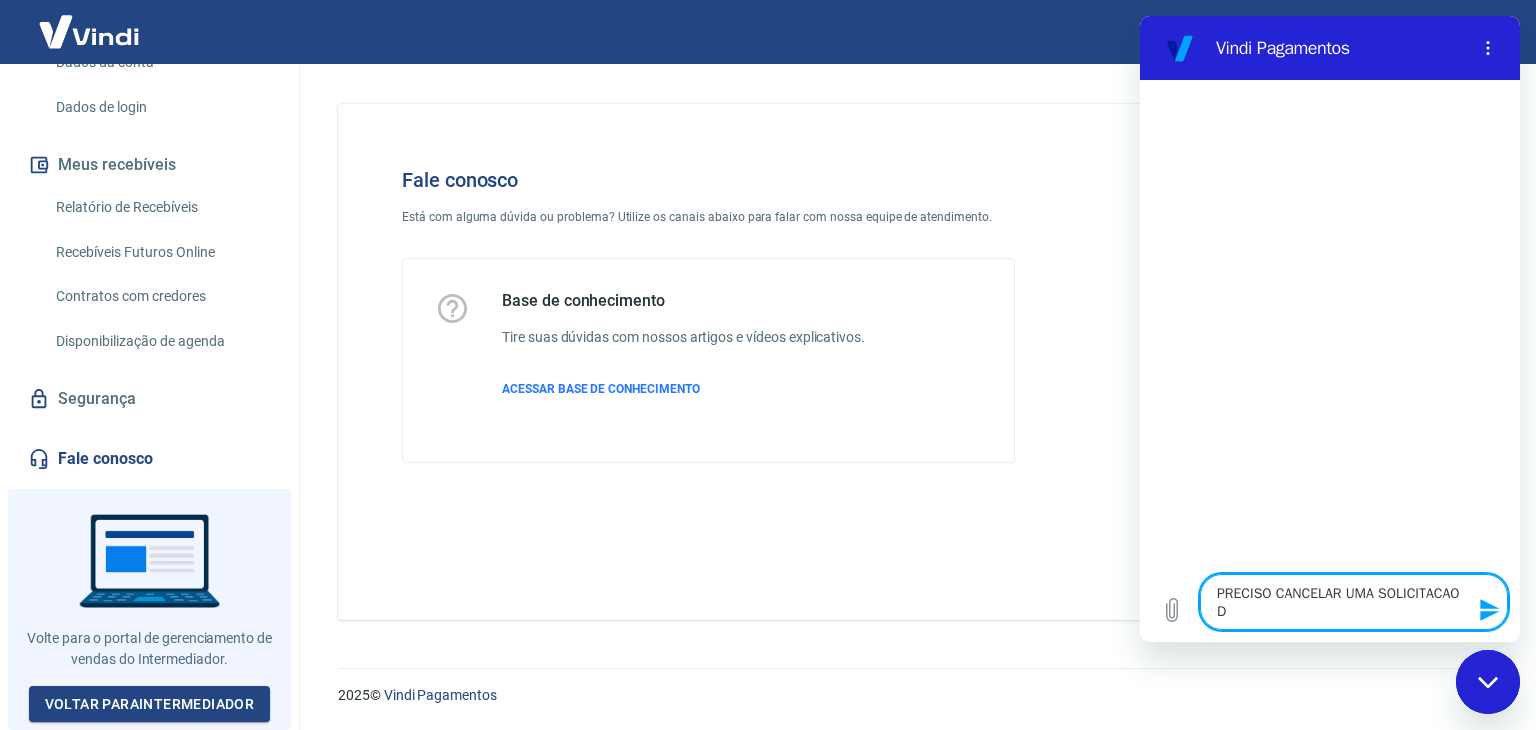 type on "PRECISO CANCELAR UMA SOLICITACAO DE" 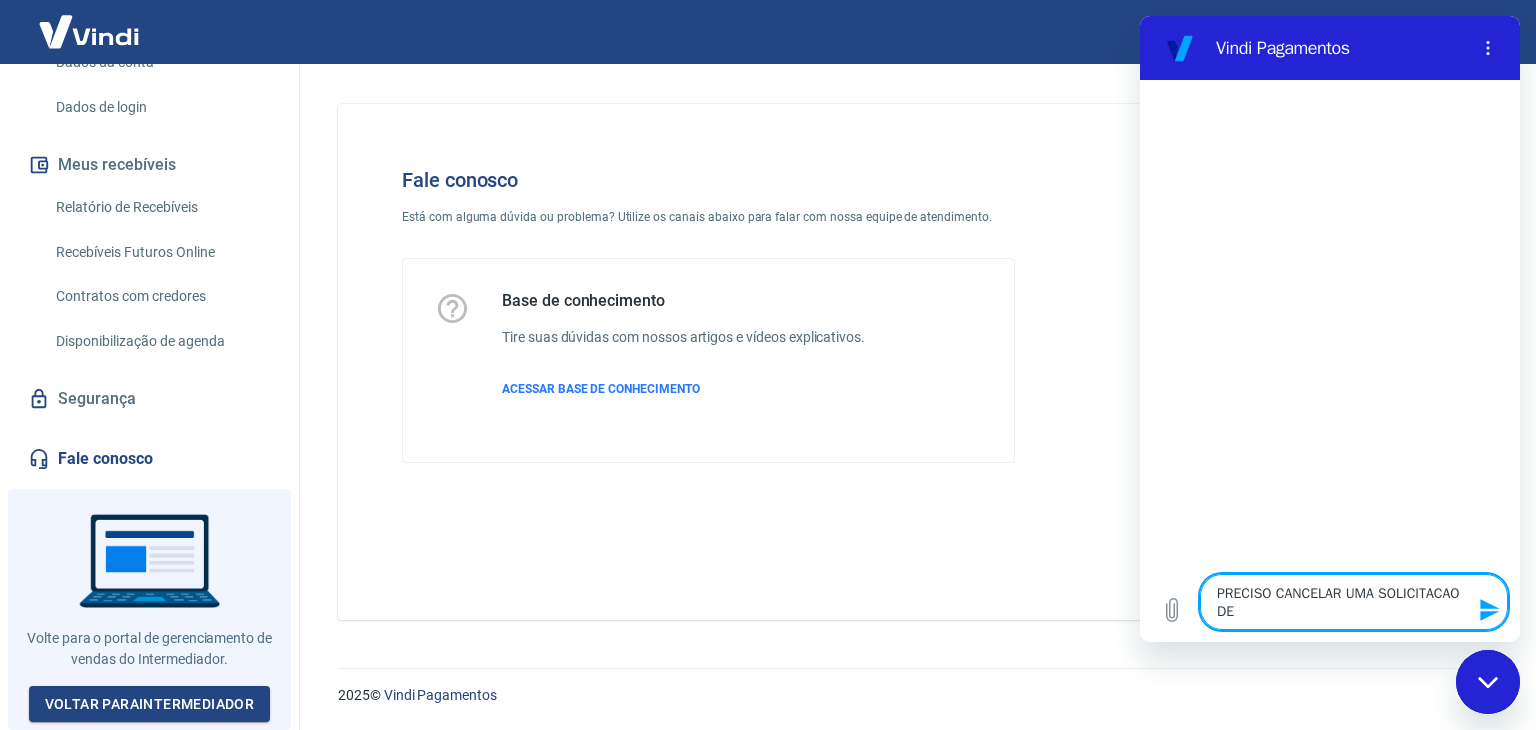 type on "PRECISO CANCELAR UMA SOLICITACAO DE" 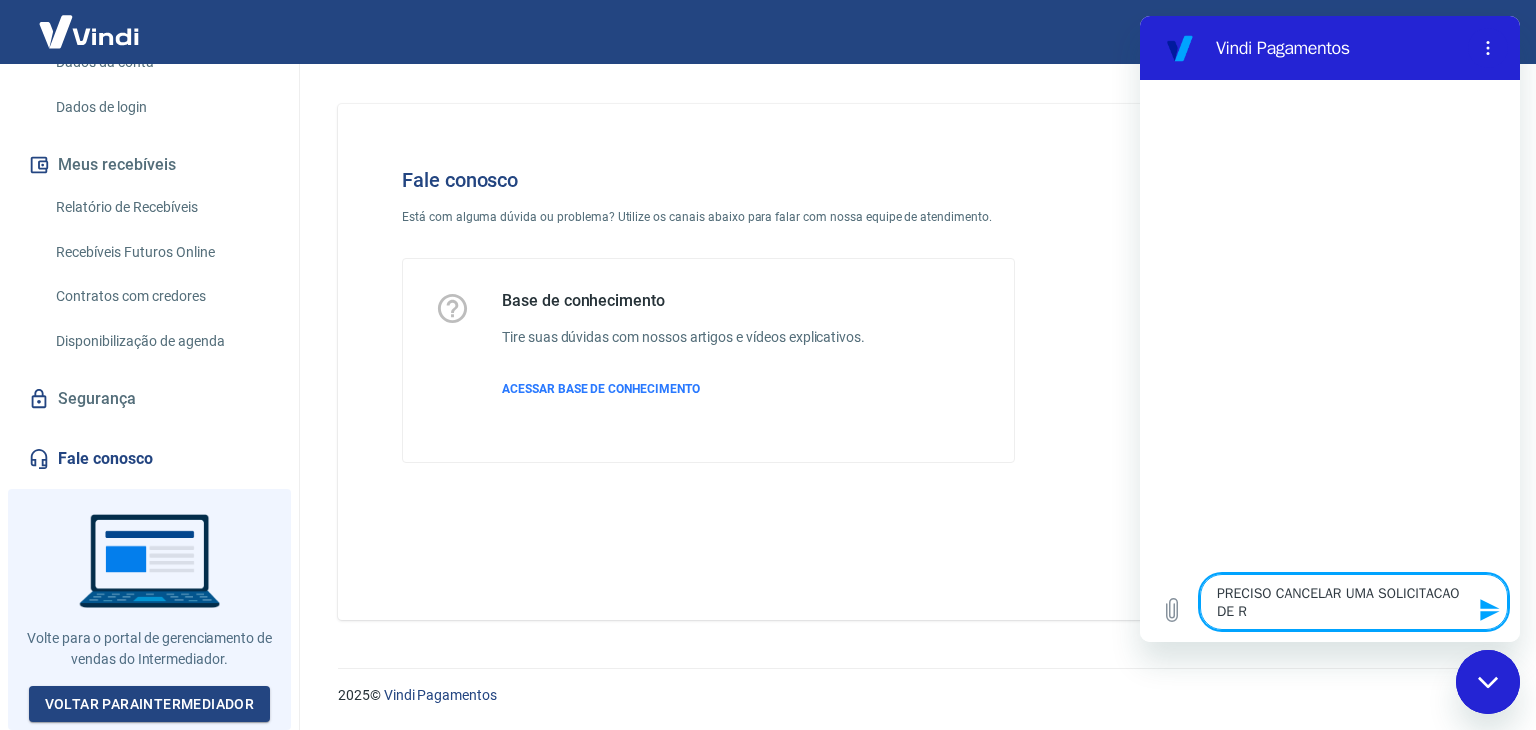 type on "PRECISO CANCELAR UMA SOLICITACAO DE RE" 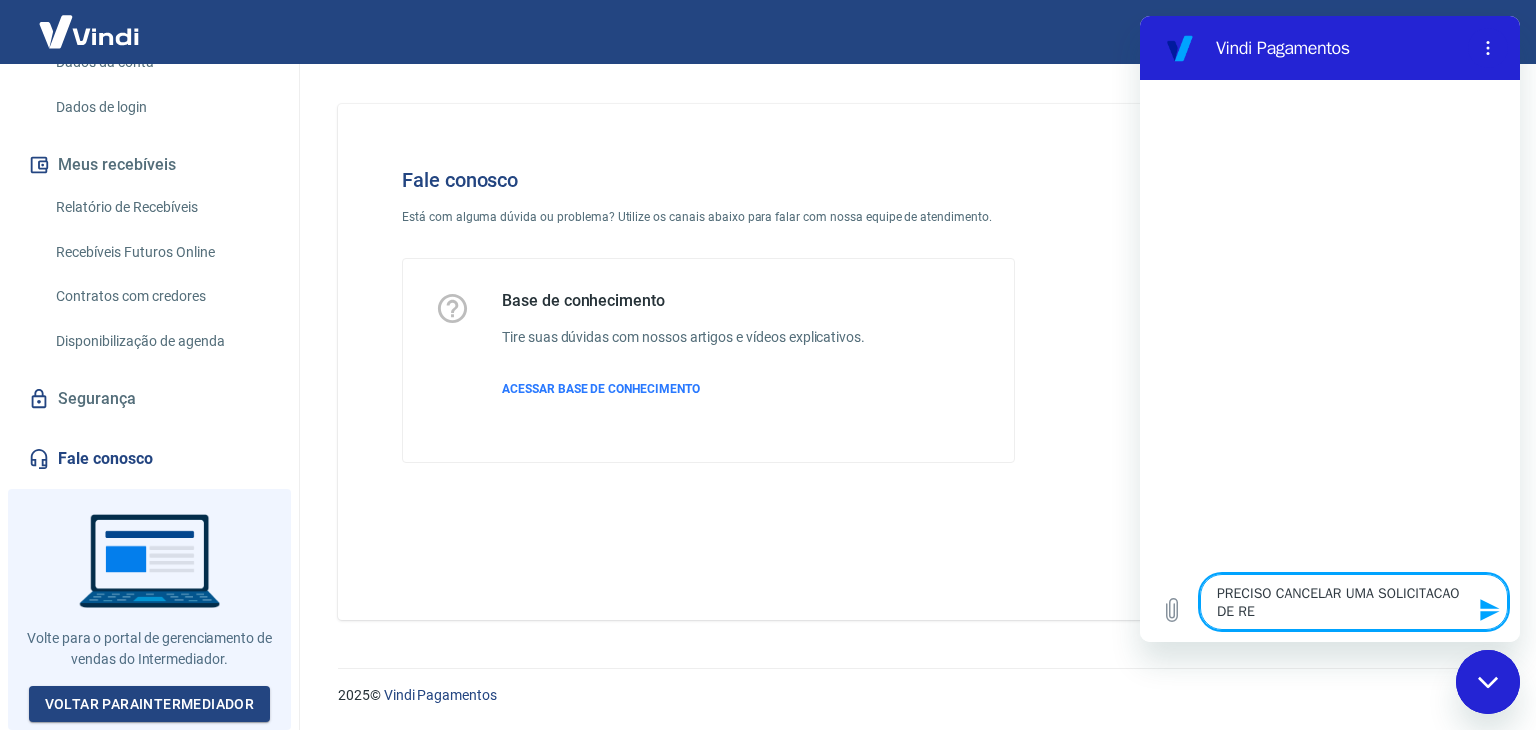 type on "PRECISO CANCELAR UMA SOLICITACAO DE REE" 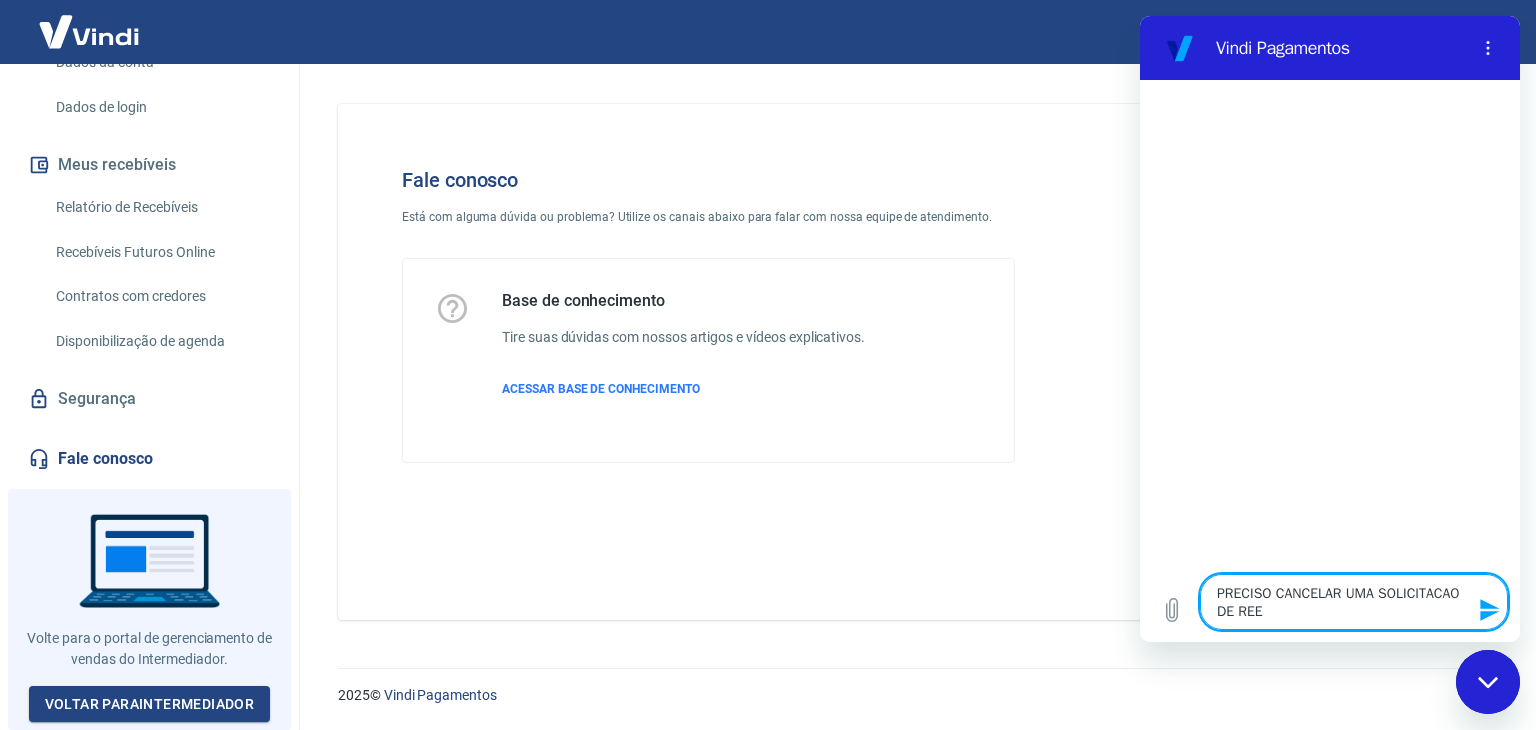 type on "PRECISO CANCELAR UMA SOLICITACAO DE REEM" 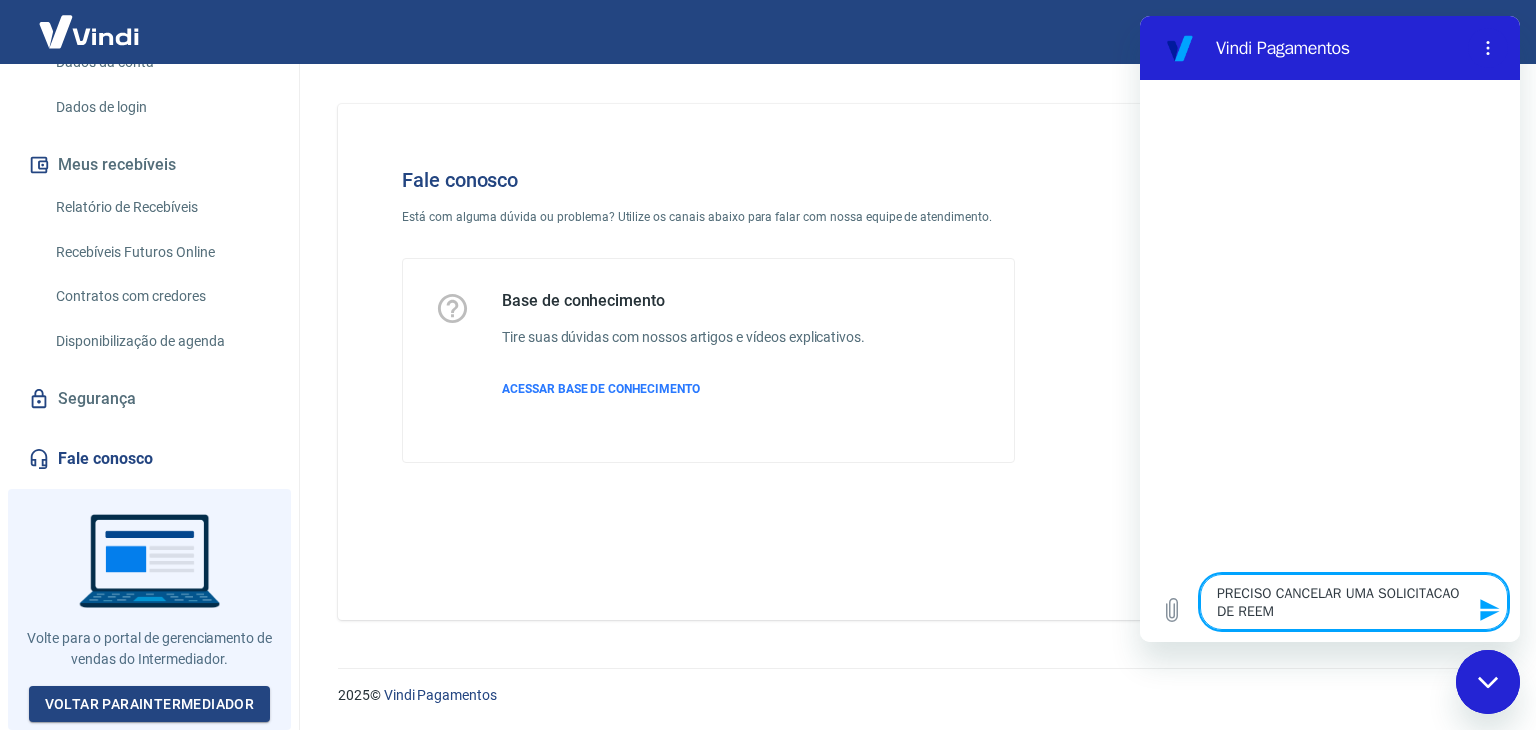 type on "PRECISO CANCELAR UMA SOLICITACAO DE REEMB" 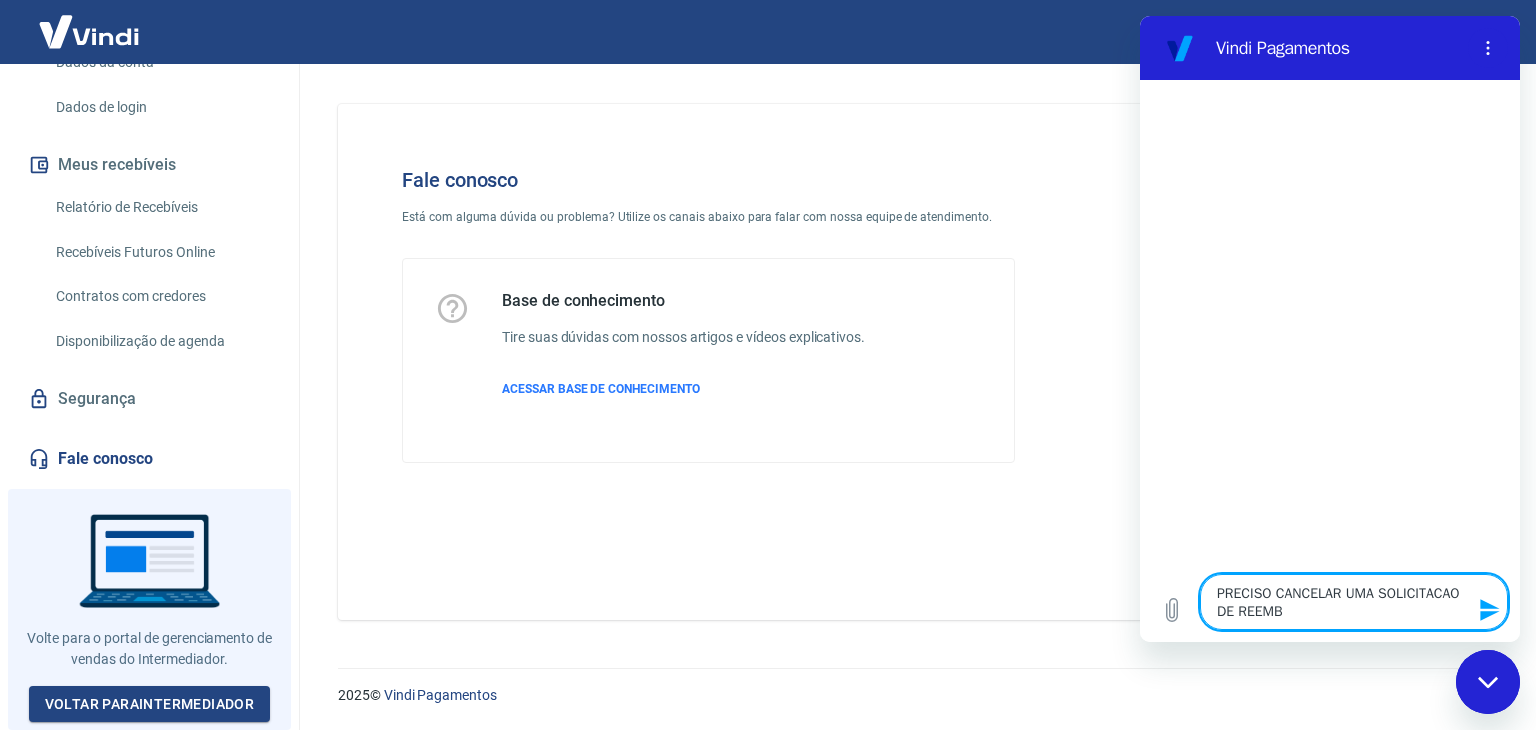 type on "PRECISO CANCELAR UMA SOLICITACAO DE REEMBO" 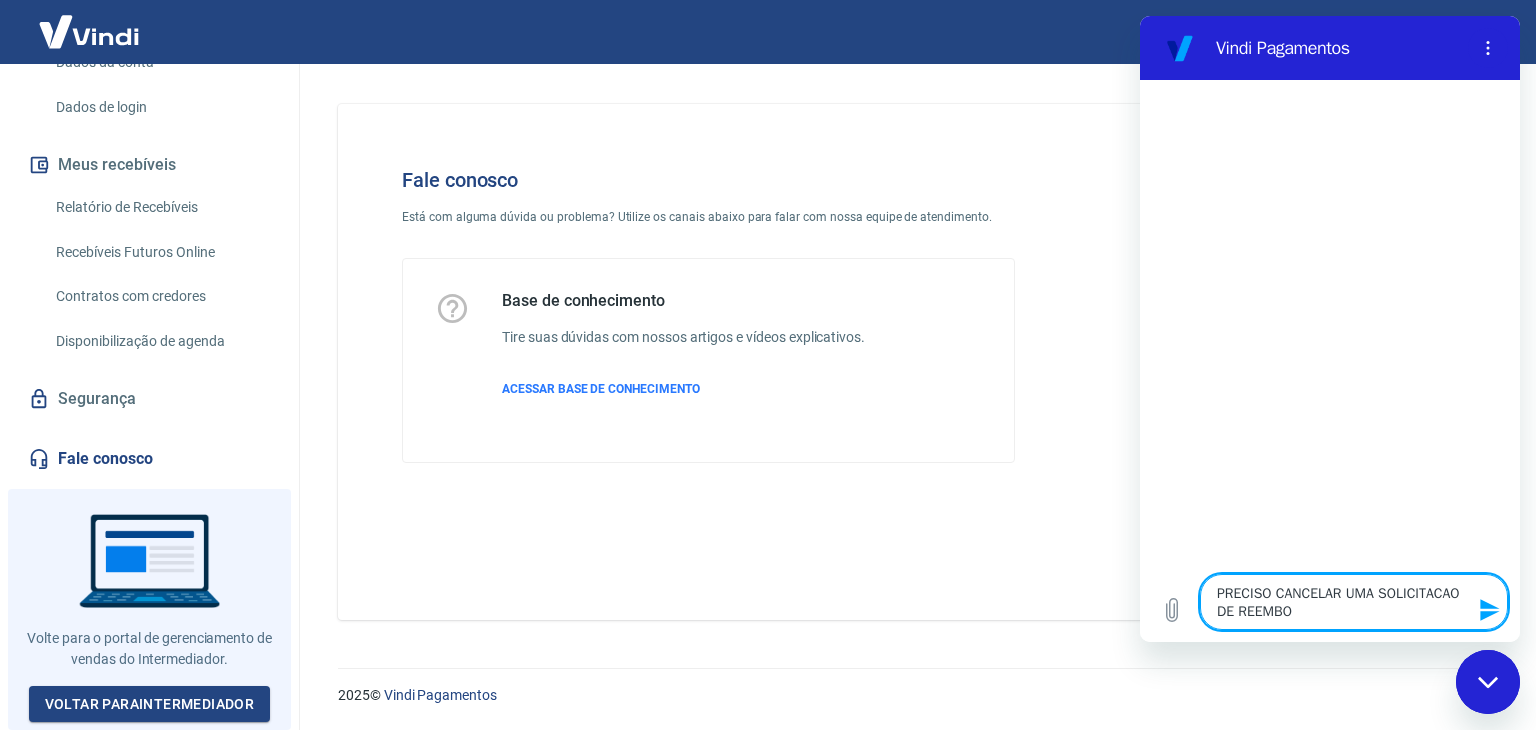 type on "PRECISO CANCELAR UMA SOLICITACAO DE REEMBOL" 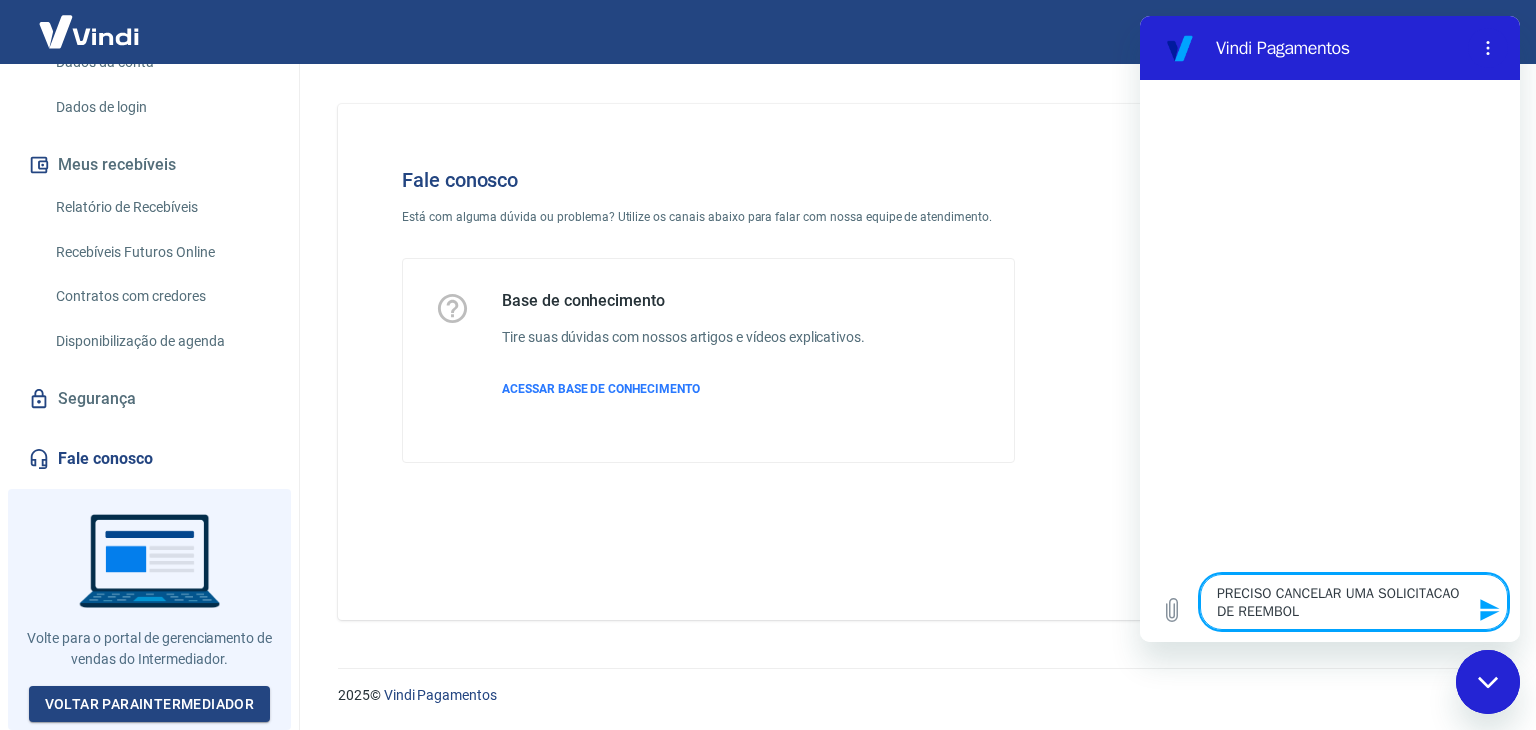 type on "PRECISO CANCELAR UMA SOLICITACAO DE REEMBOLO" 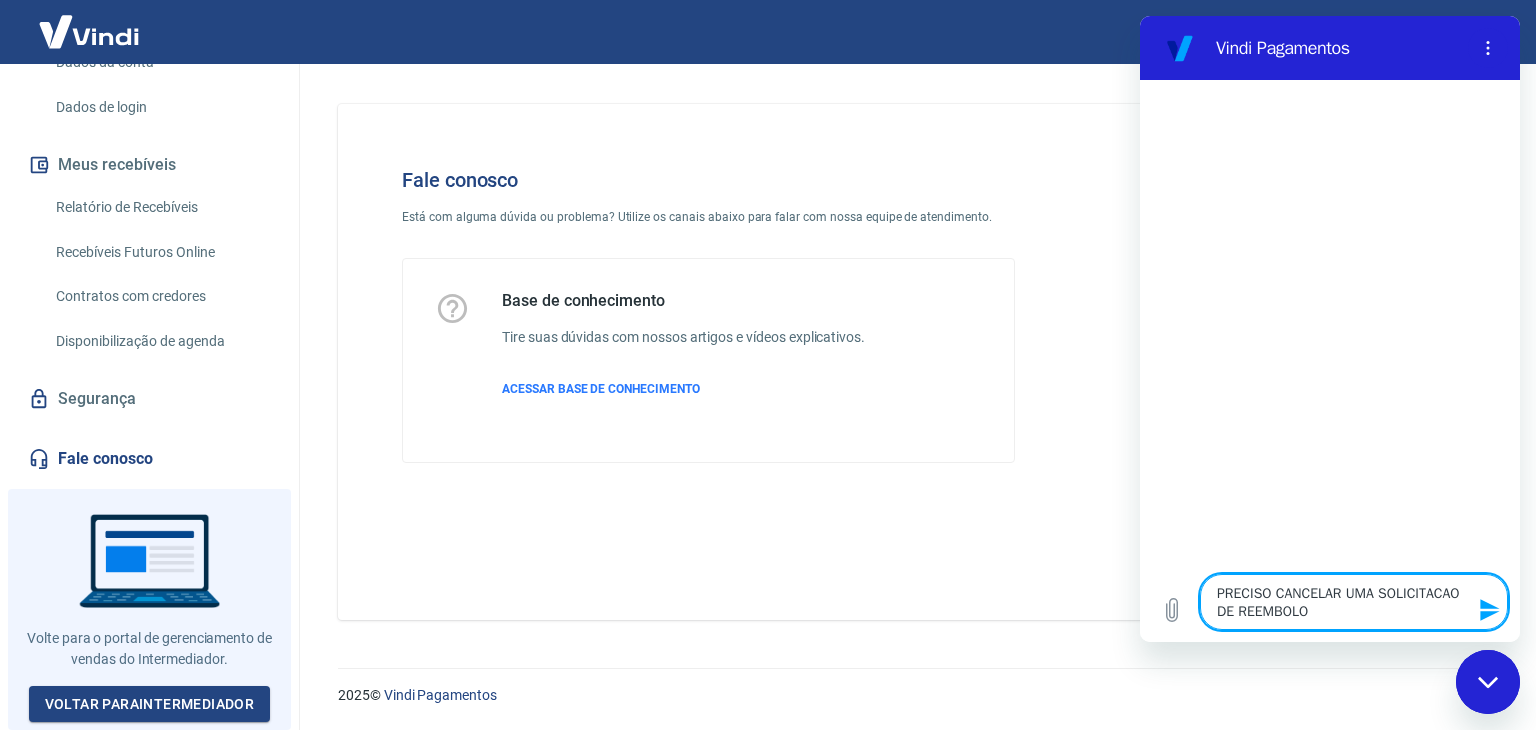 type on "PRECISO CANCELAR UMA SOLICITACAO DE REEMBOLOS" 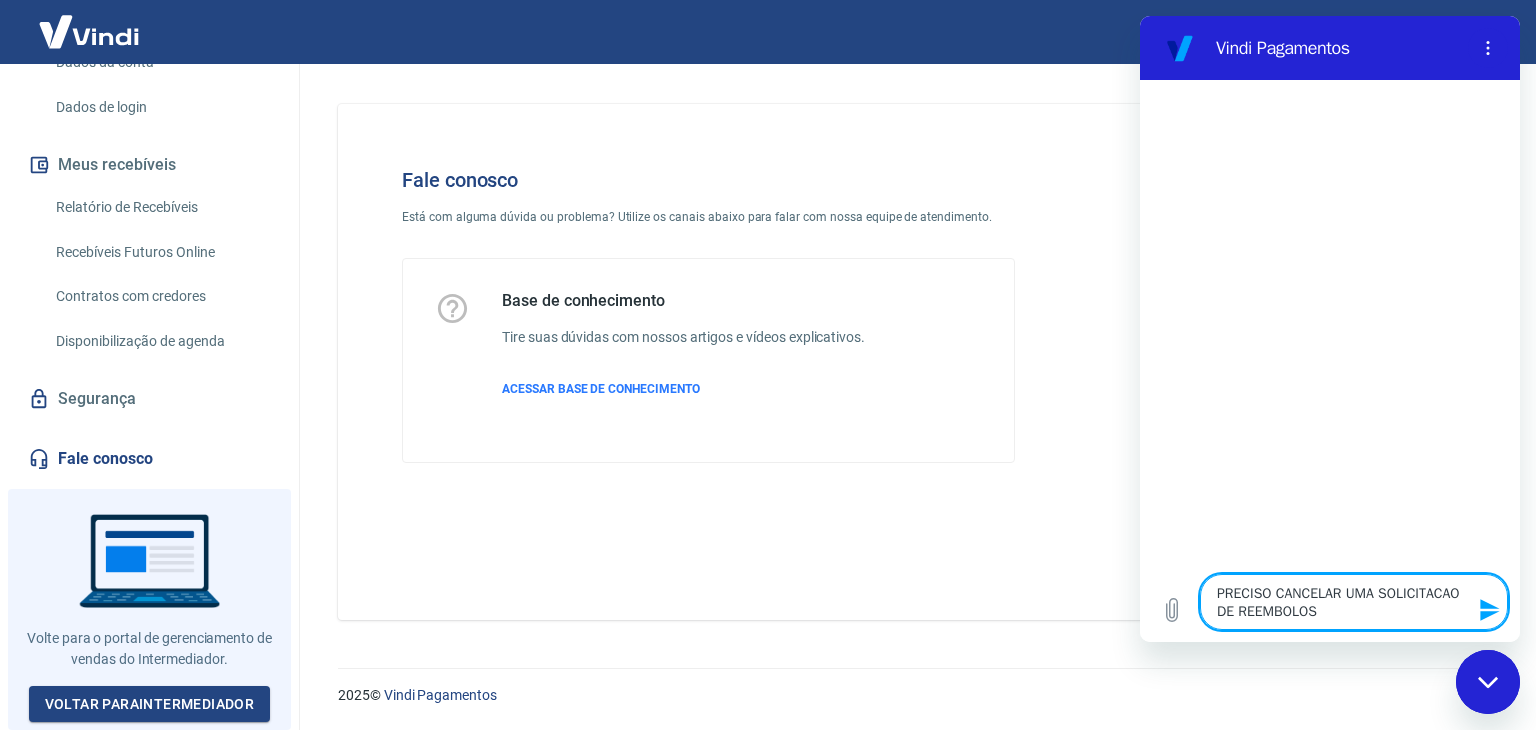 type on "PRECISO CANCELAR UMA SOLICITACAO DE REEMBOLOSO" 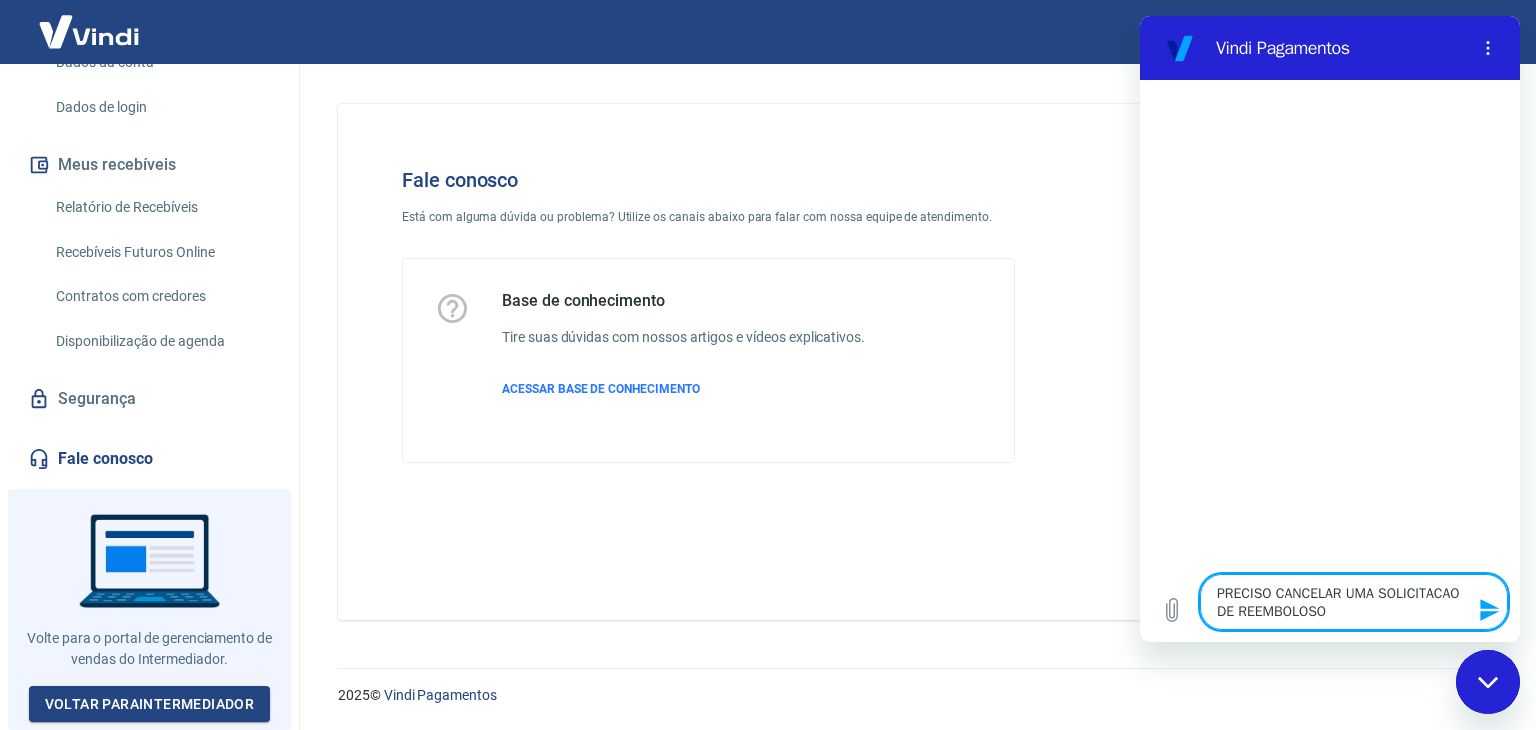 type on "PRECISO CANCELAR UMA SOLICITACAO DE REEMBOLOS" 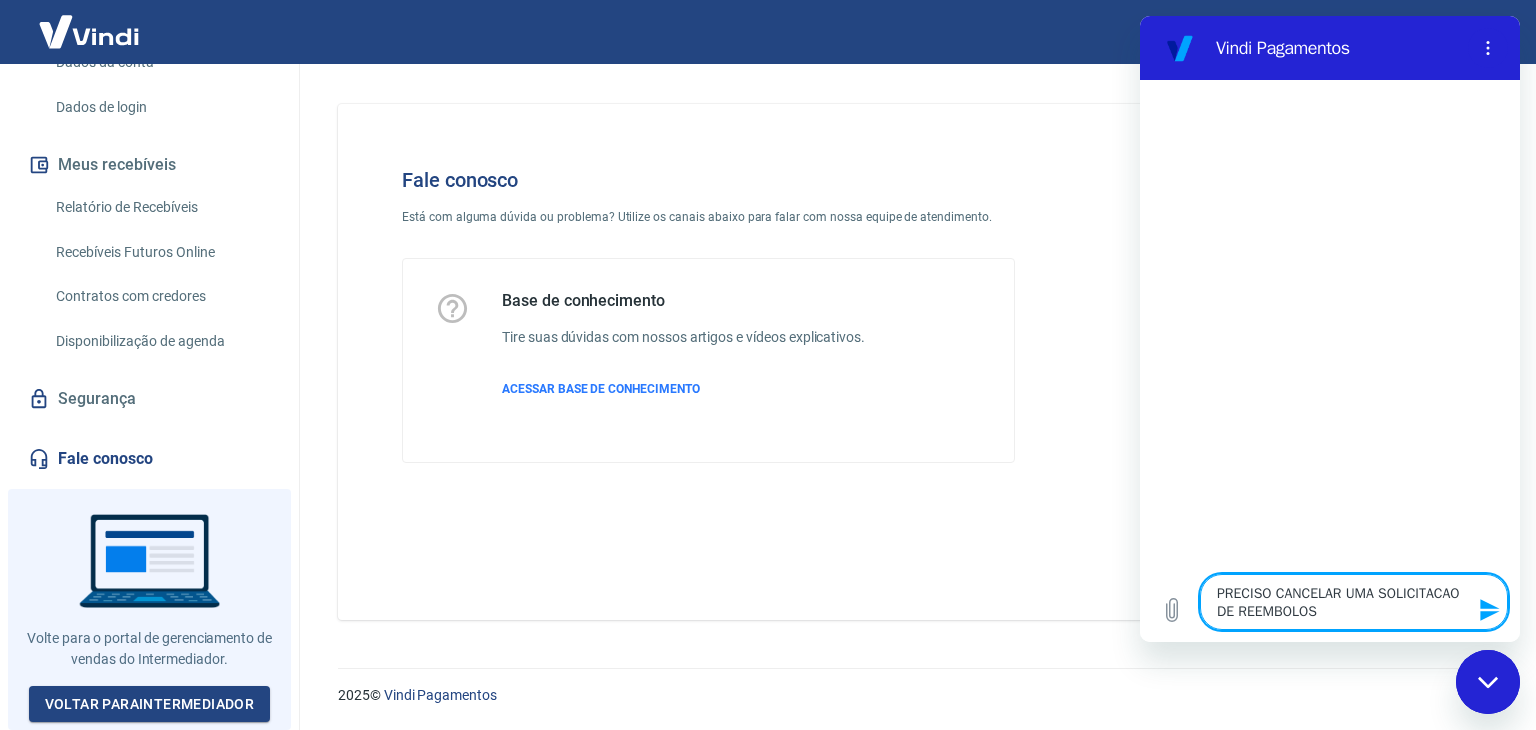 type on "PRECISO CANCELAR UMA SOLICITACAO DE REEMBOLO" 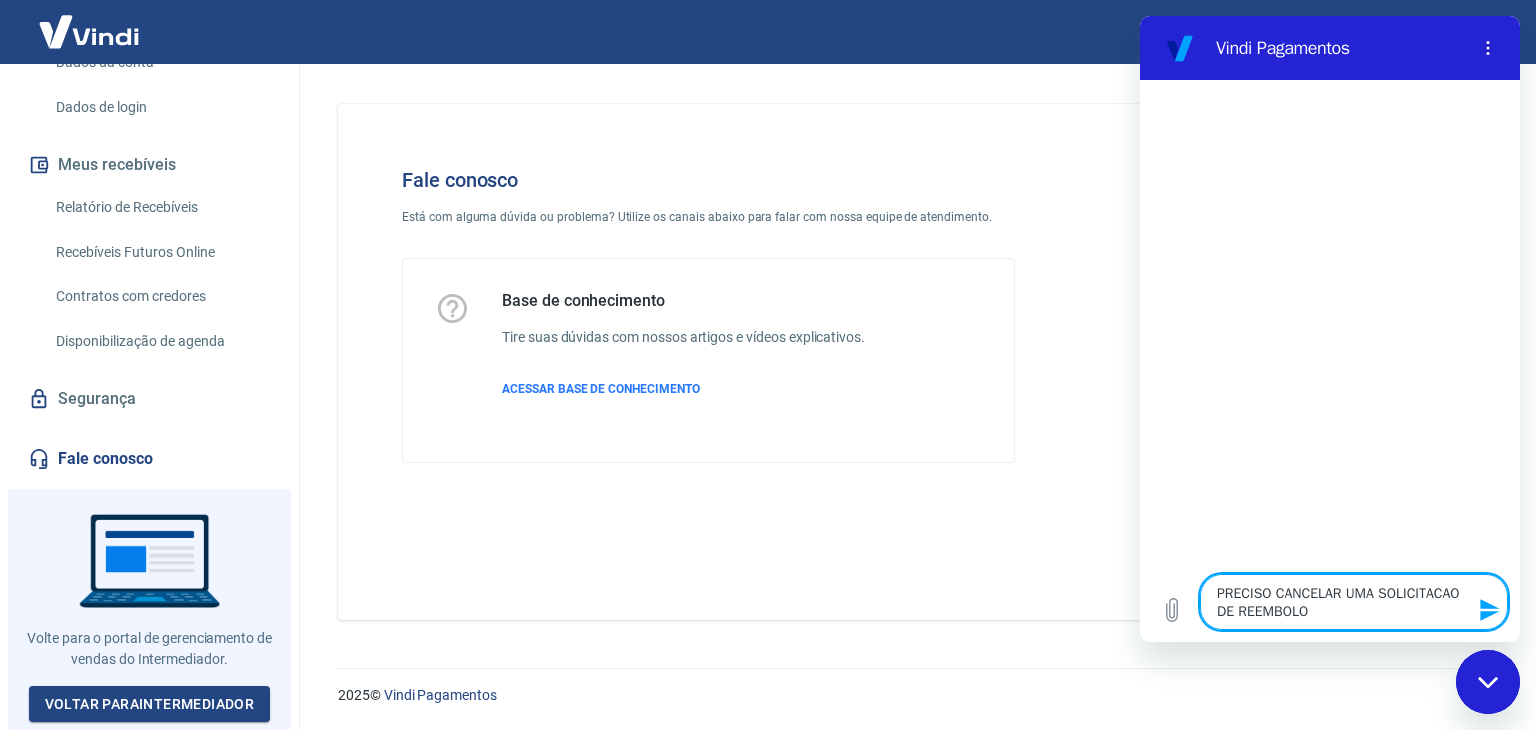 type on "PRECISO CANCELAR UMA SOLICITACAO DE REEMBOL" 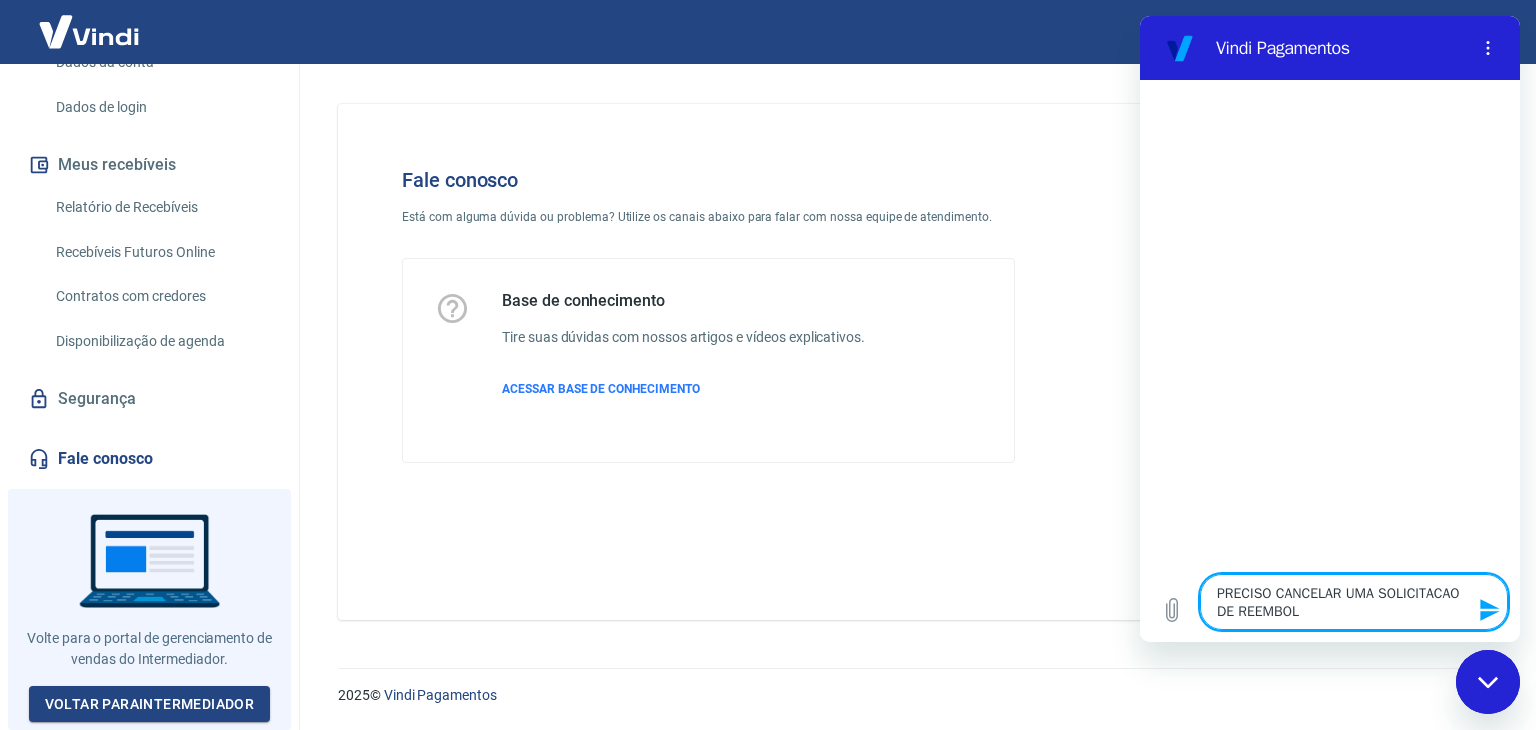 type on "PRECISO CANCELAR UMA SOLICITACAO DE REEMBOLS" 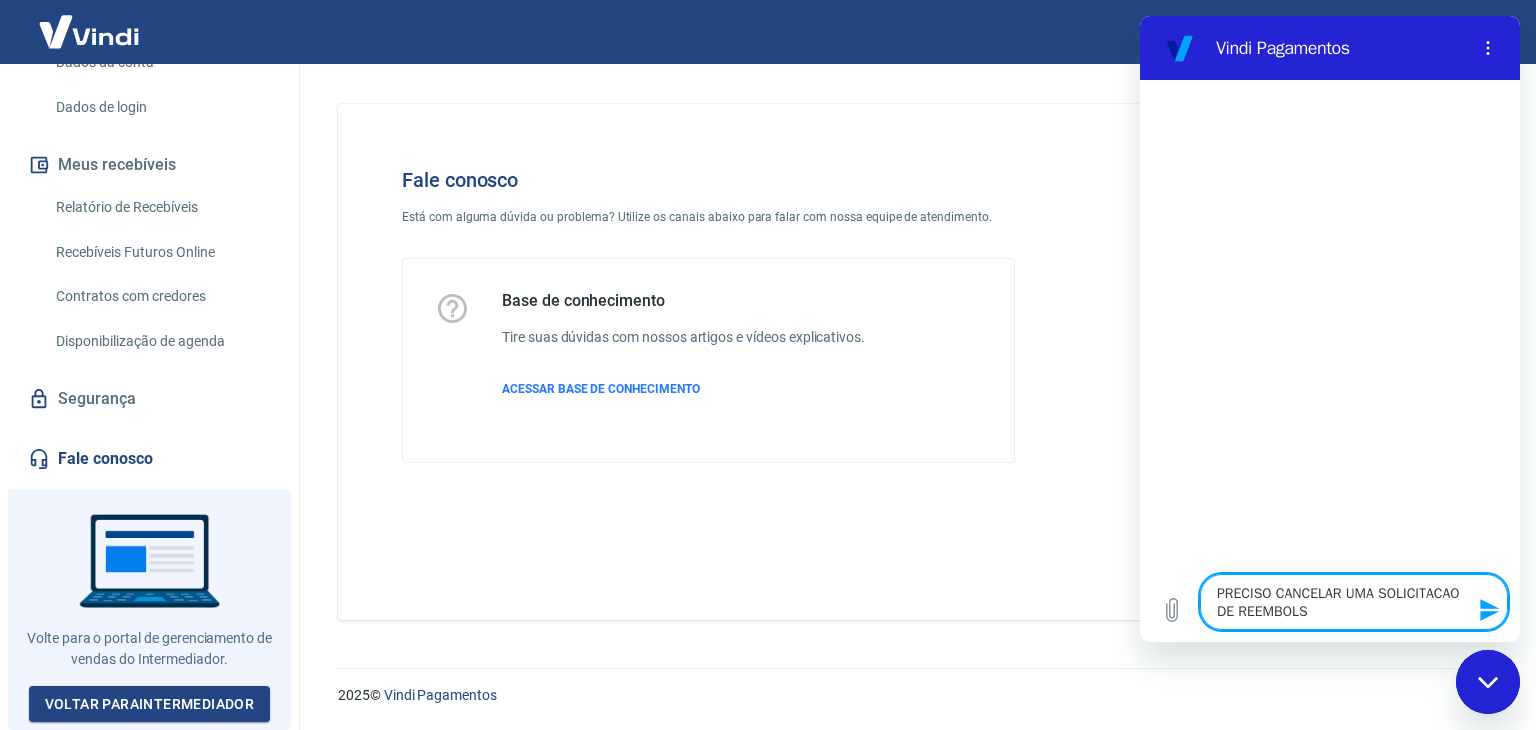 type on "PRECISO CANCELAR UMA SOLICITACAO DE REEMBOLSI" 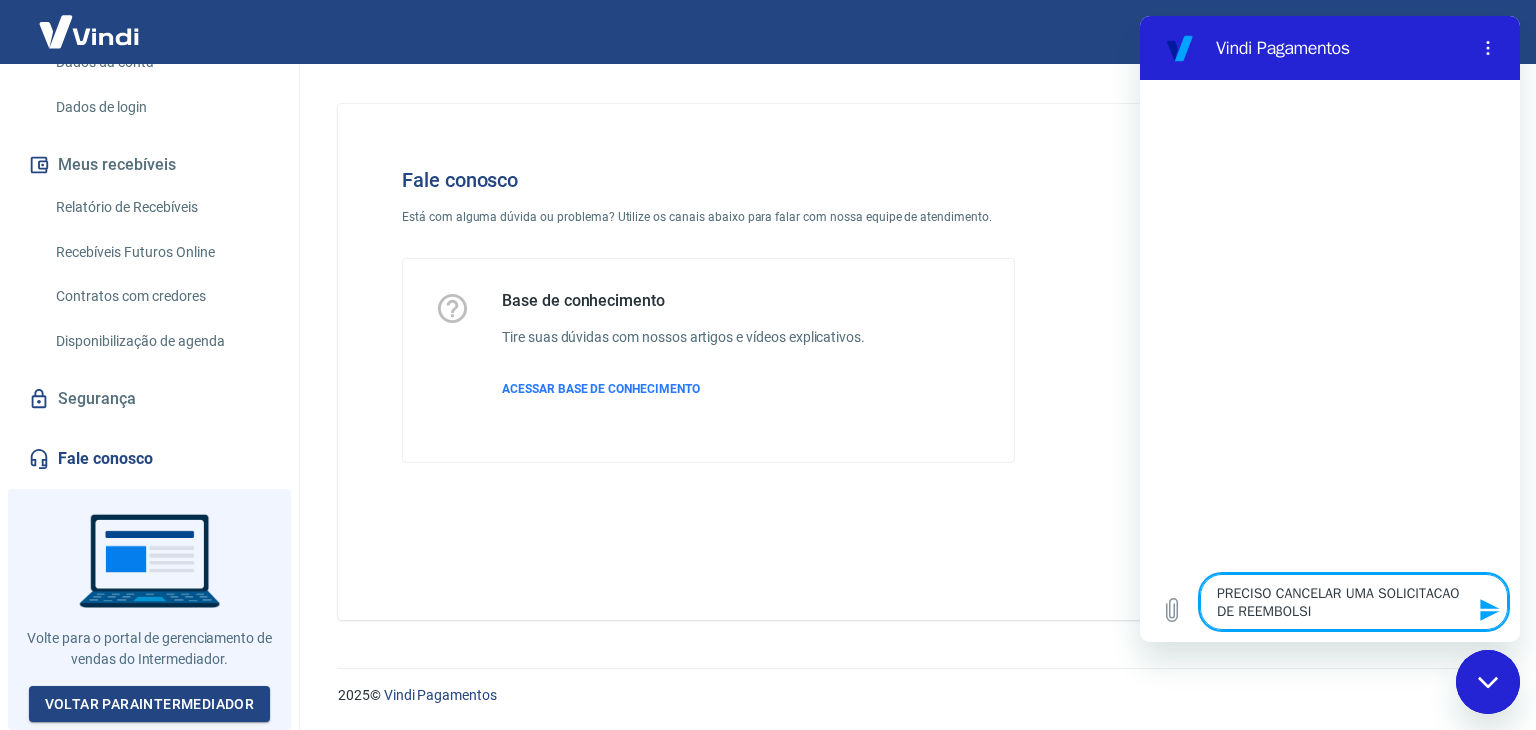 type on "PRECISO CANCELAR UMA SOLICITACAO DE REEMBOLS" 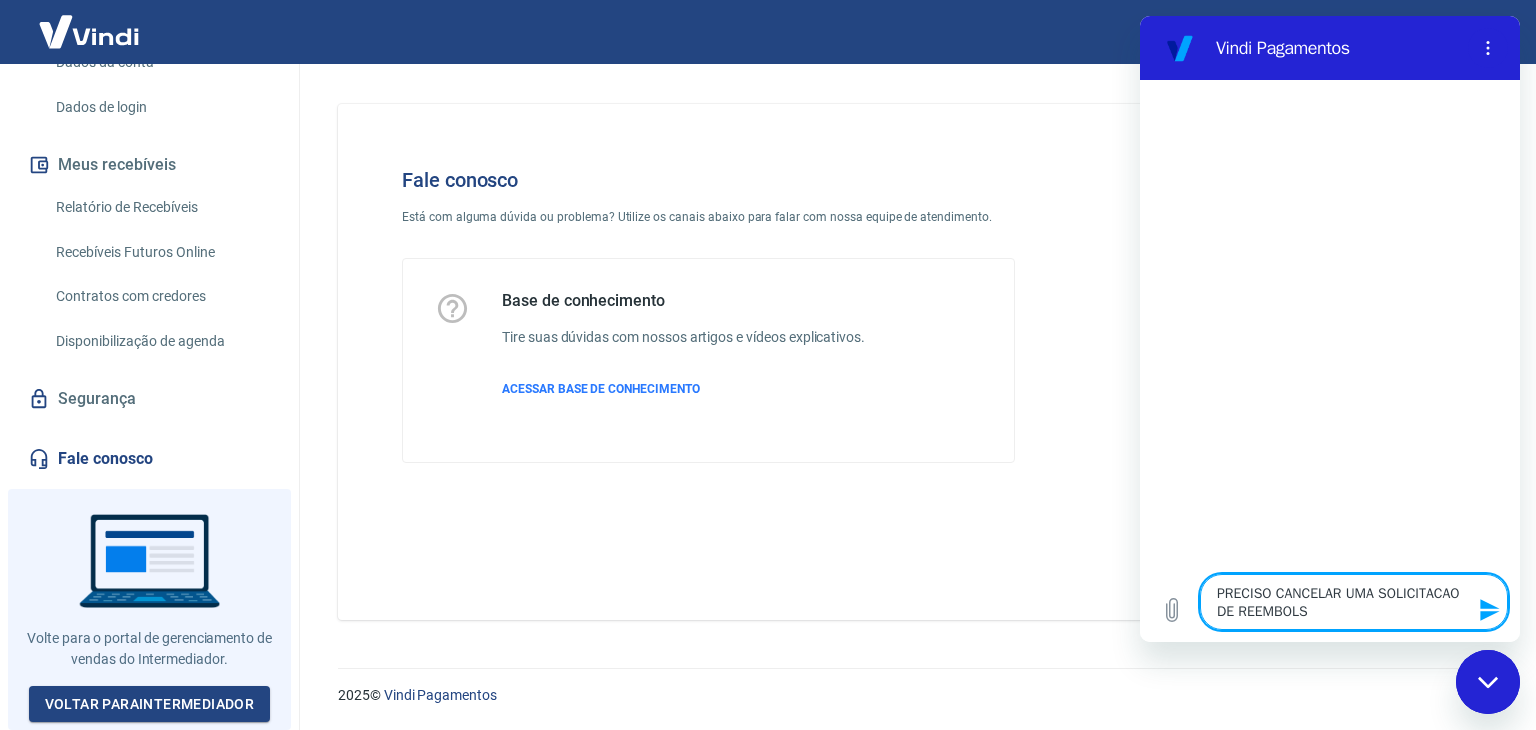 type on "PRECISO CANCELAR UMA SOLICITACAO DE REEMBOLSO" 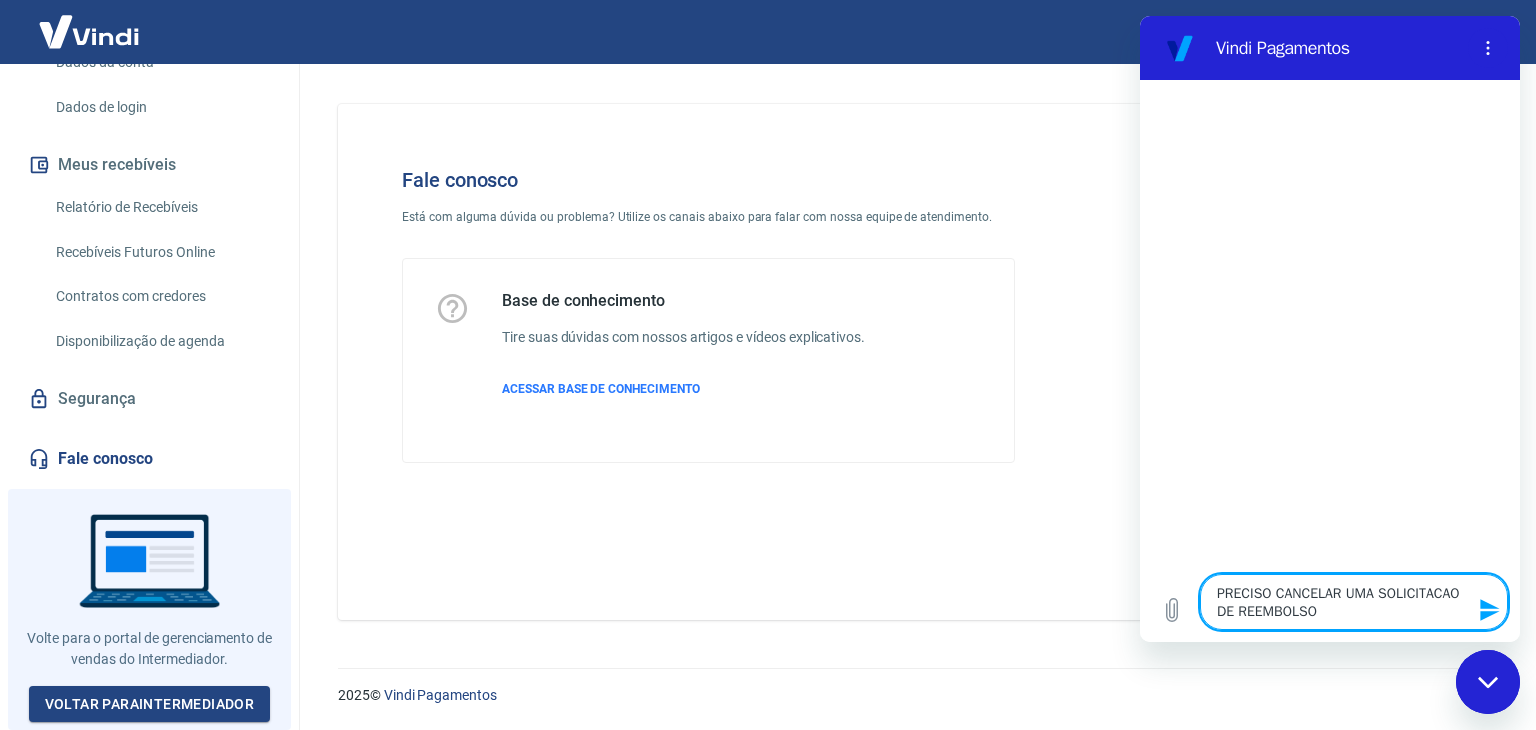 type 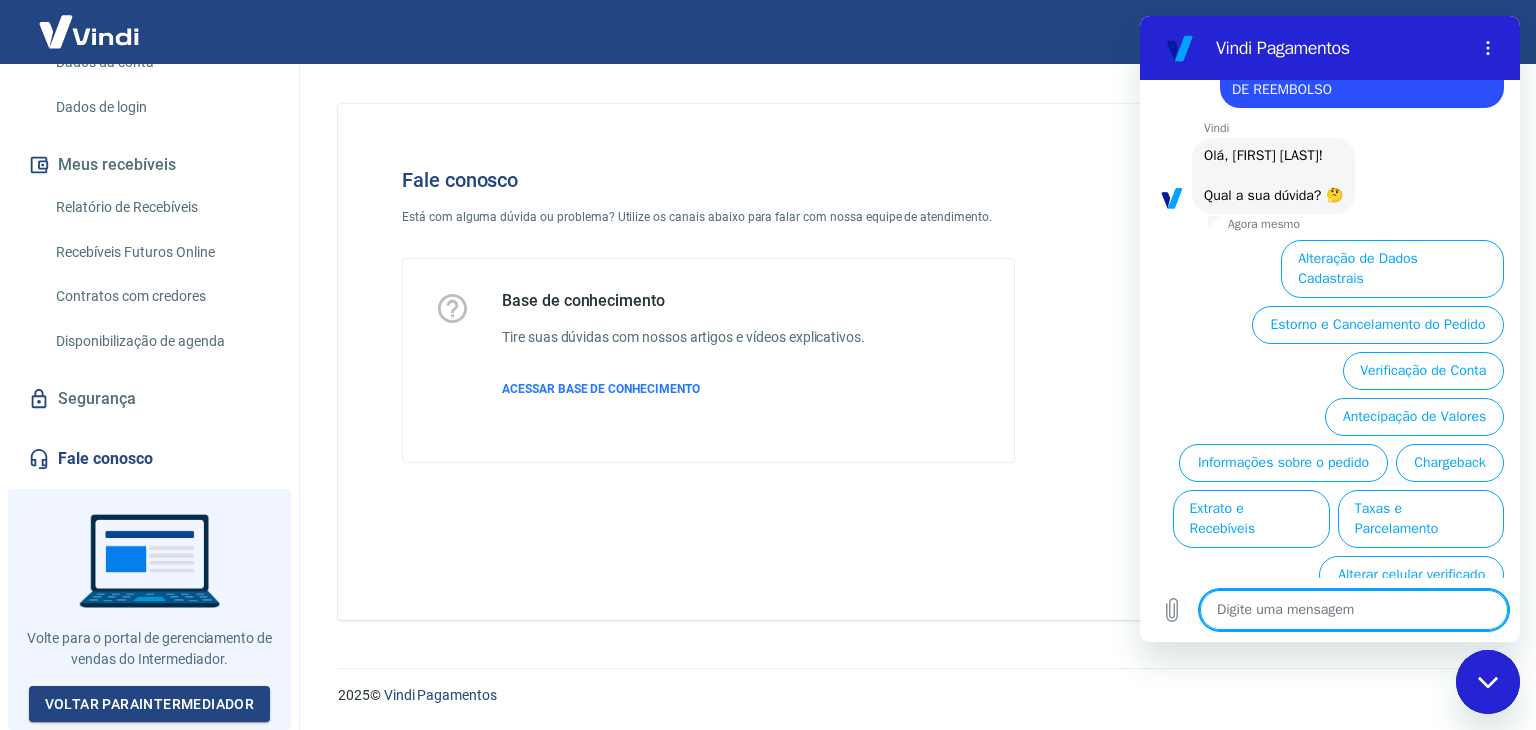 scroll, scrollTop: 92, scrollLeft: 0, axis: vertical 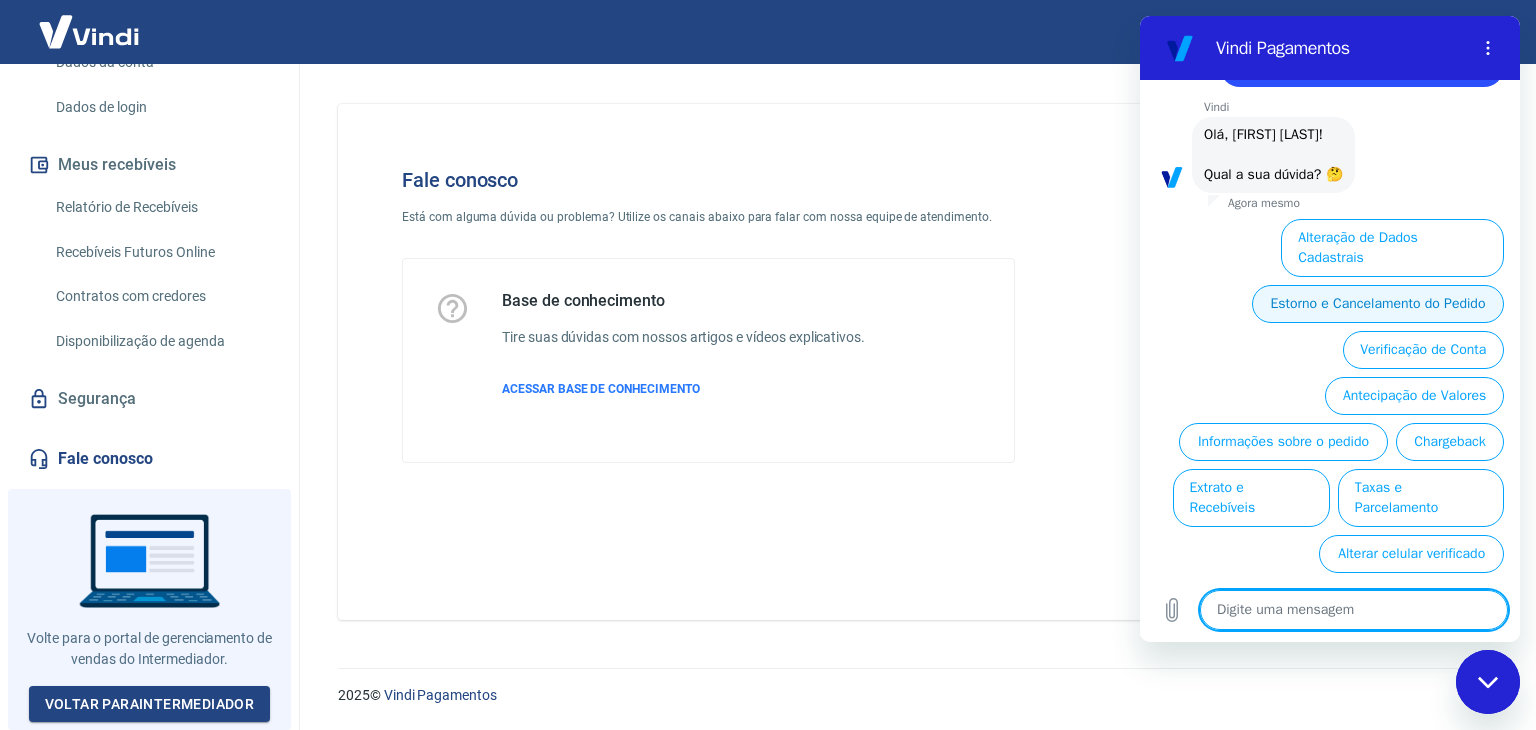 click on "Estorno e Cancelamento do Pedido" at bounding box center [1378, 304] 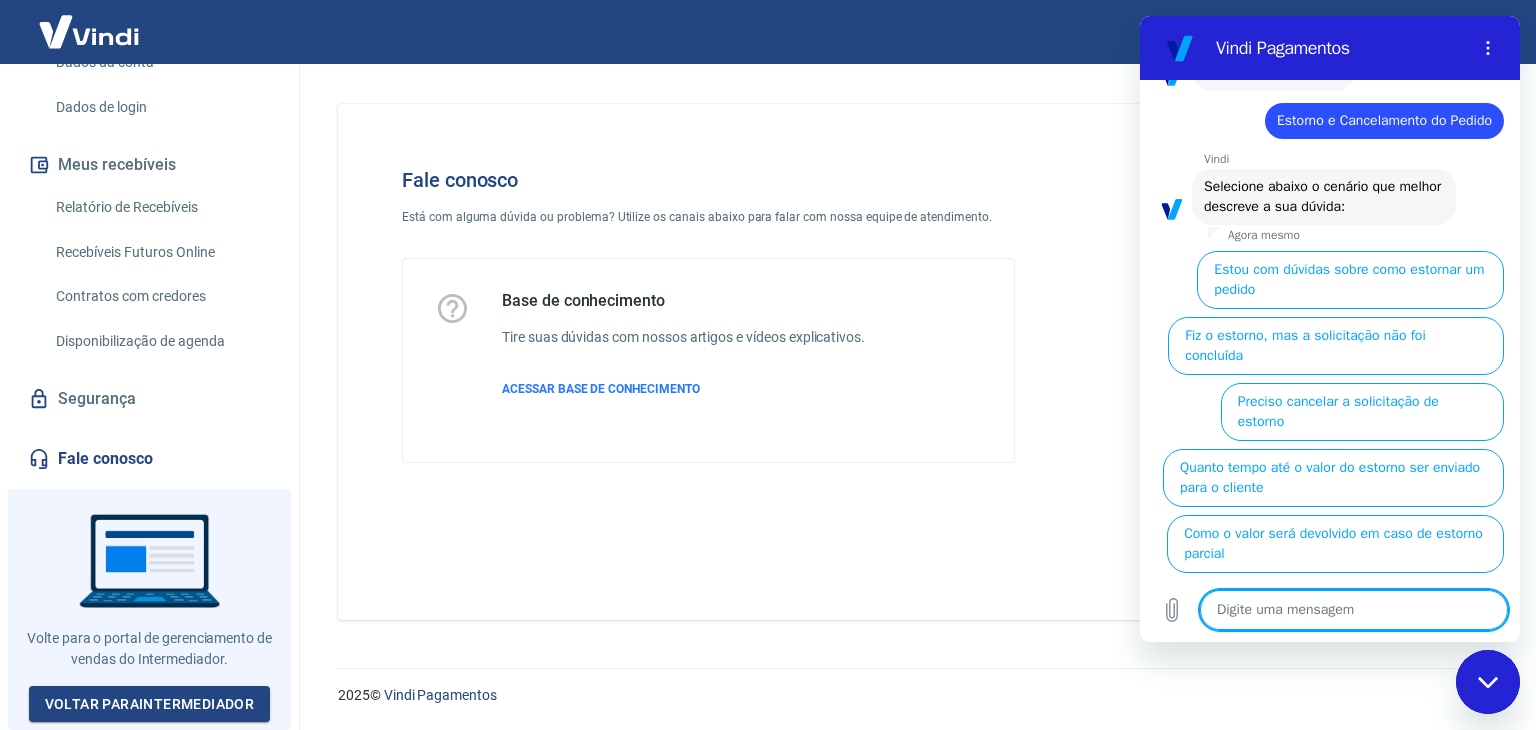 scroll, scrollTop: 195, scrollLeft: 0, axis: vertical 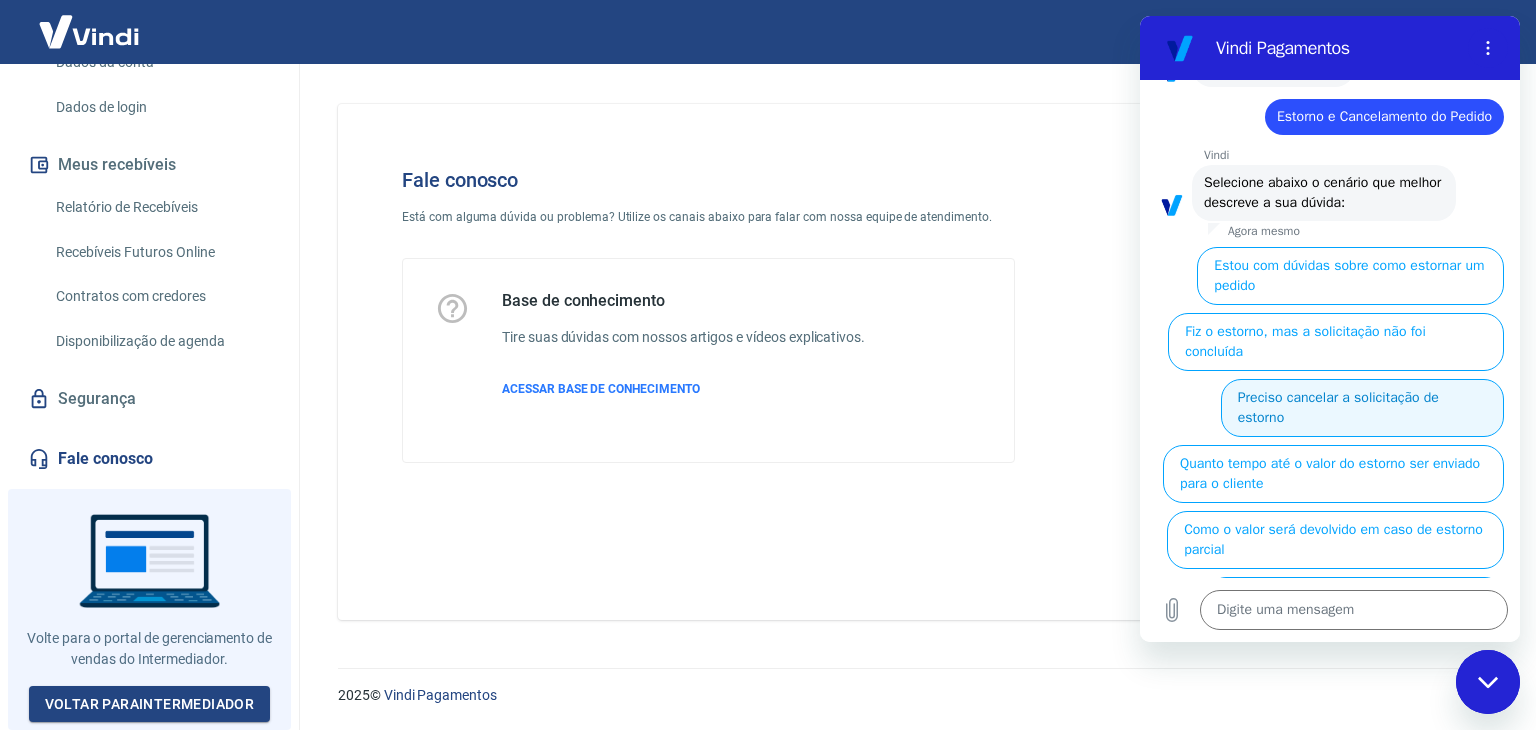 click on "Preciso cancelar a solicitação de estorno" at bounding box center [1362, 408] 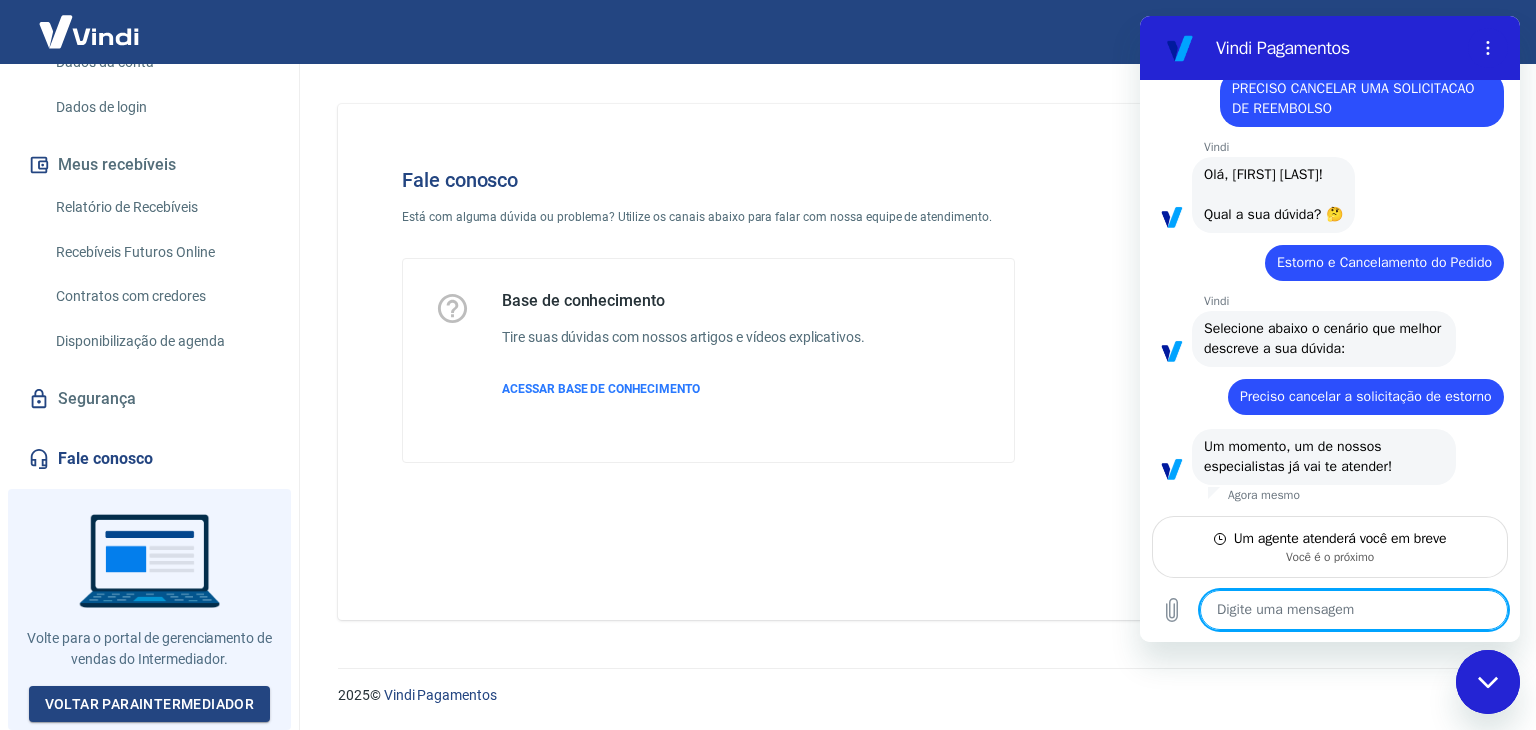 scroll, scrollTop: 68, scrollLeft: 0, axis: vertical 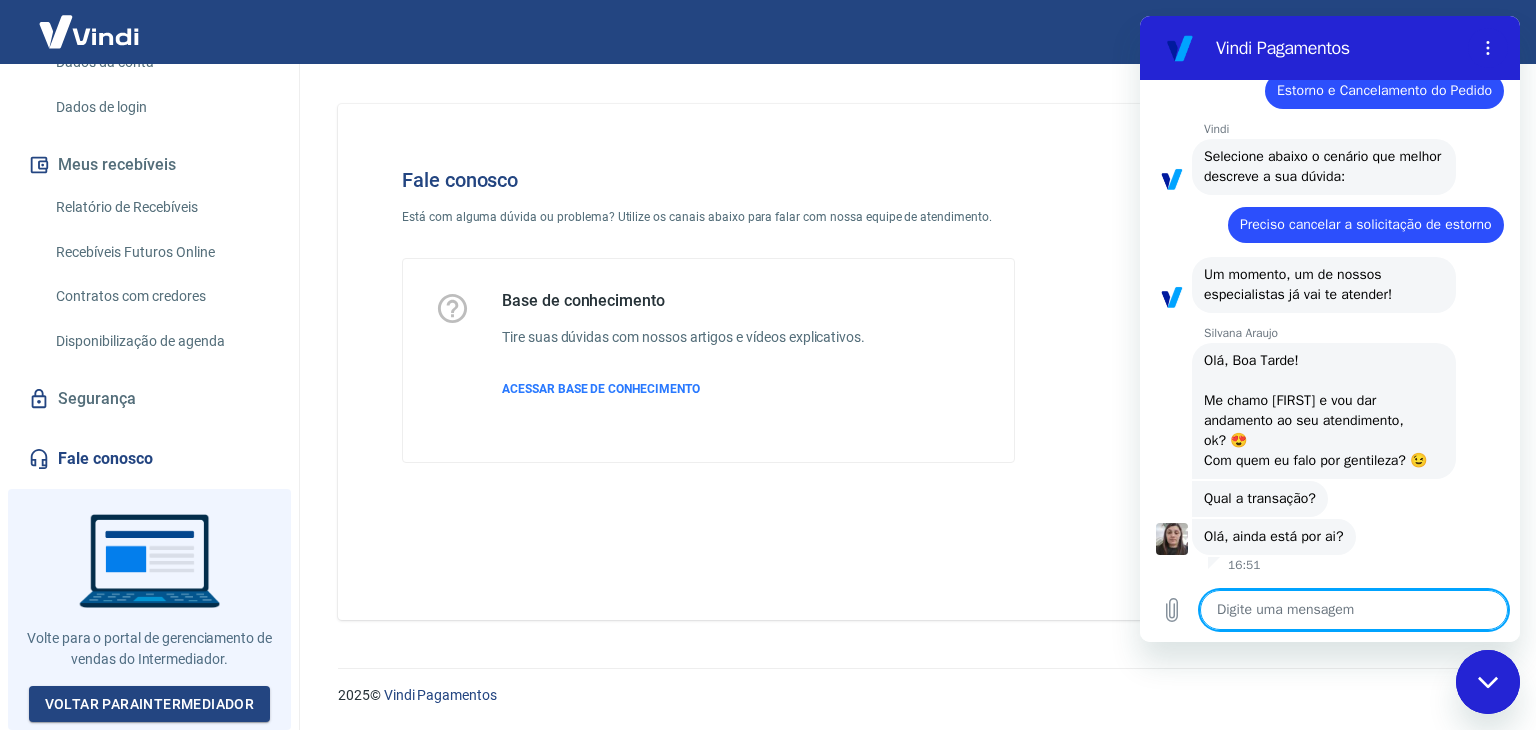 type on "x" 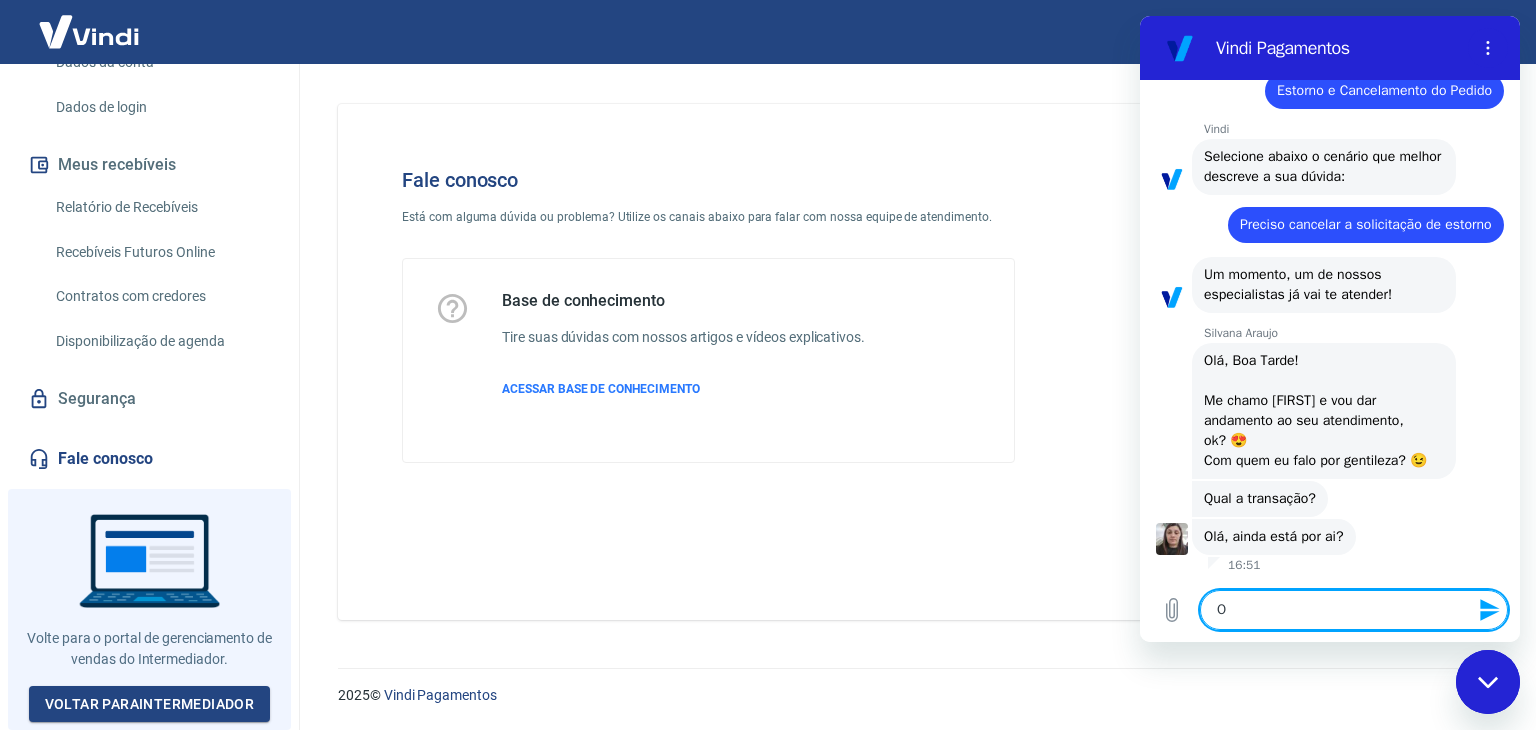 type on "OI" 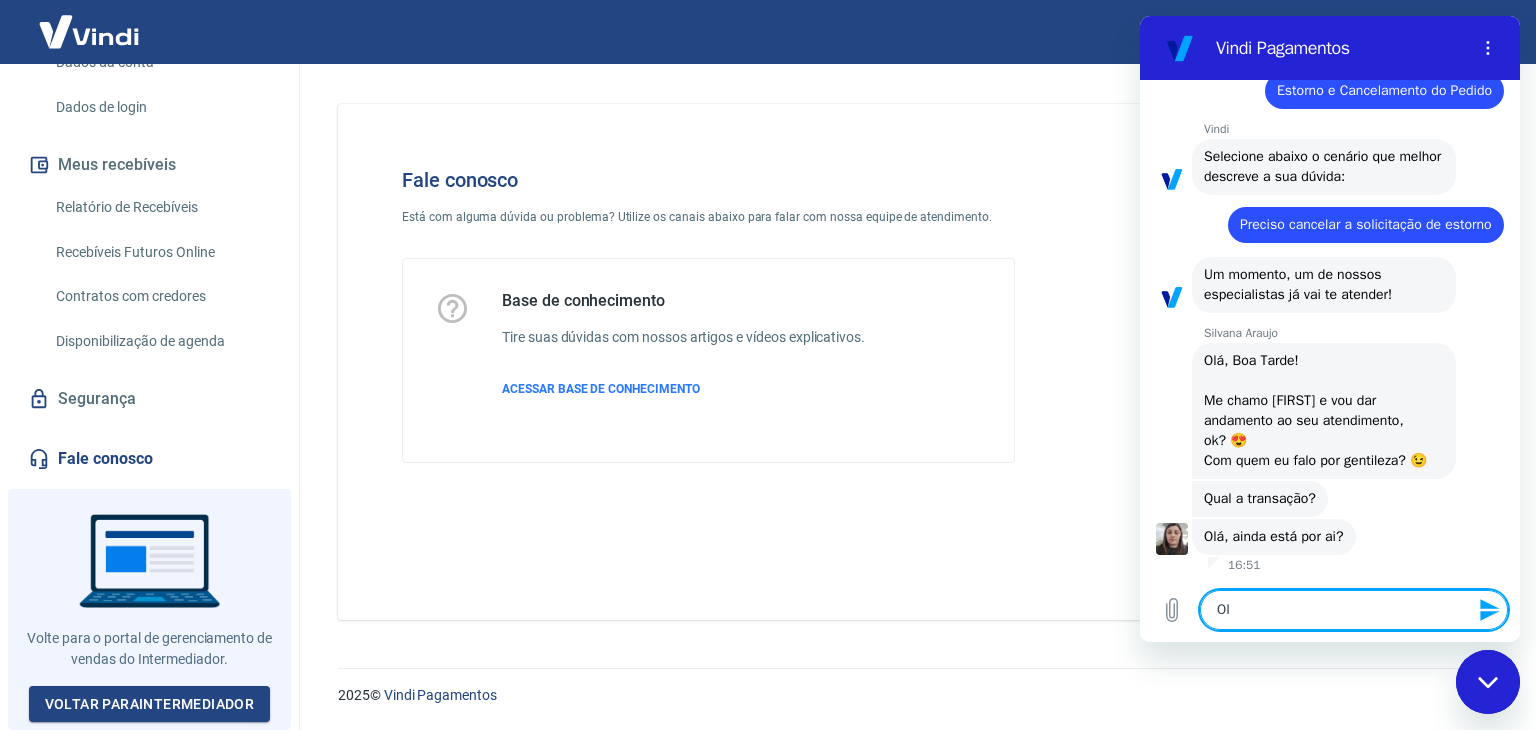type 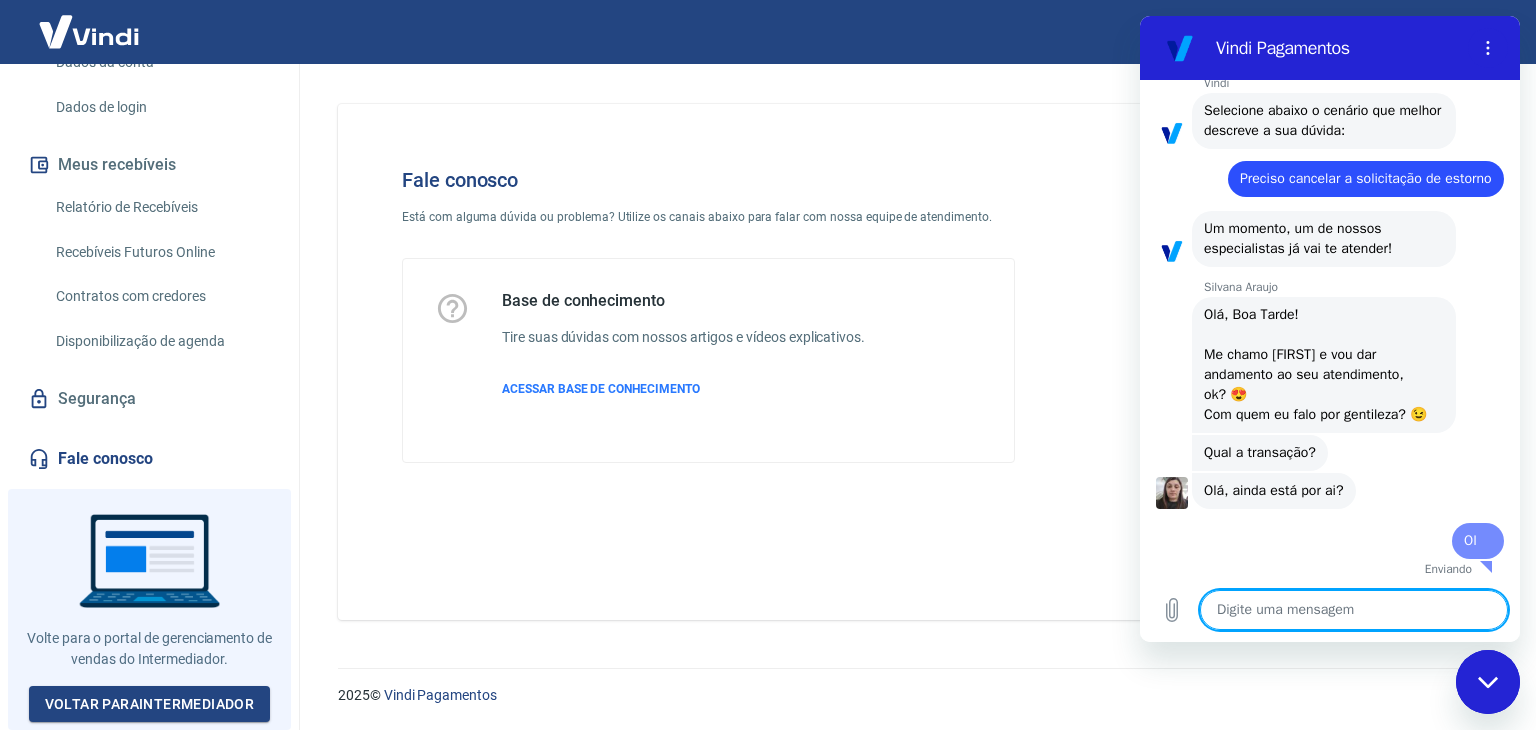 type on "R" 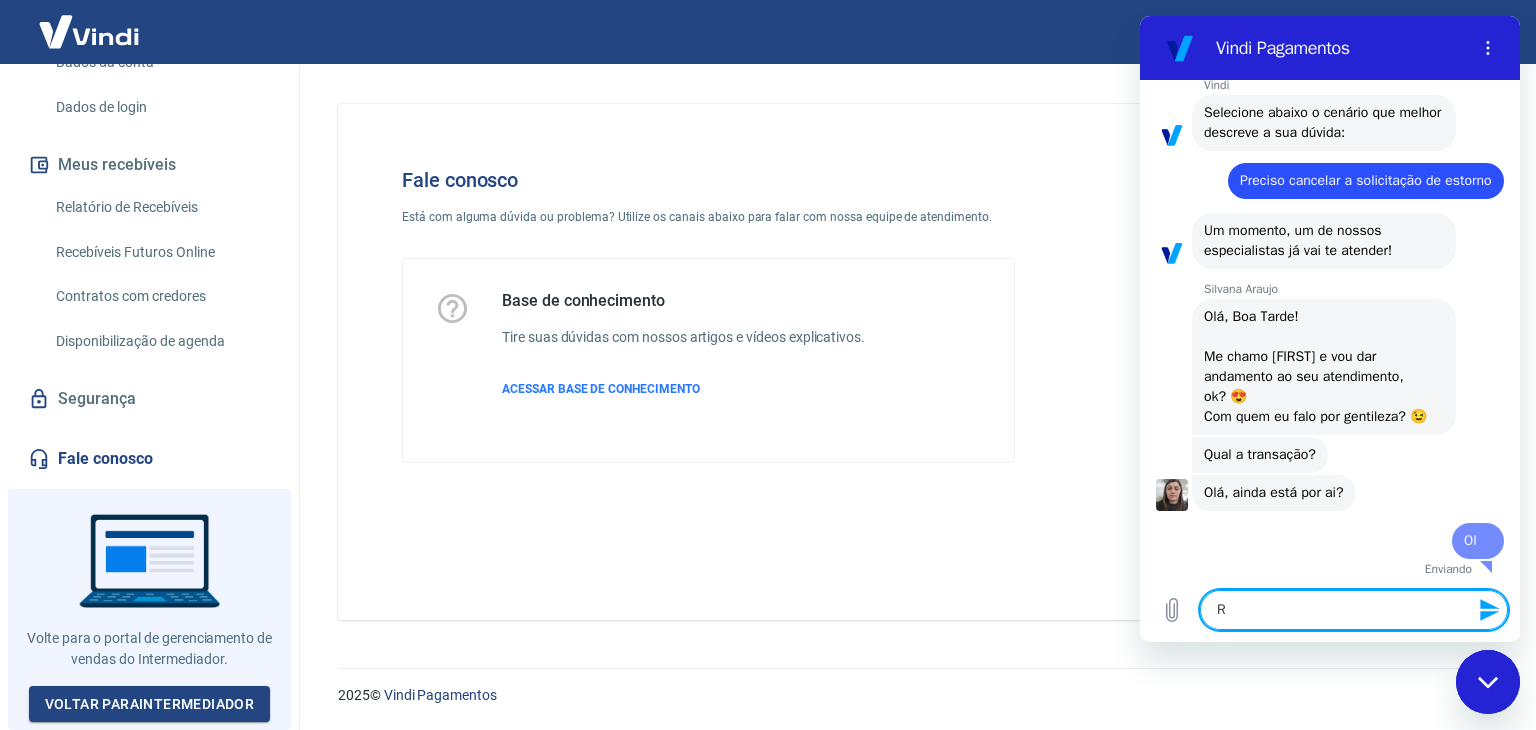 type on "x" 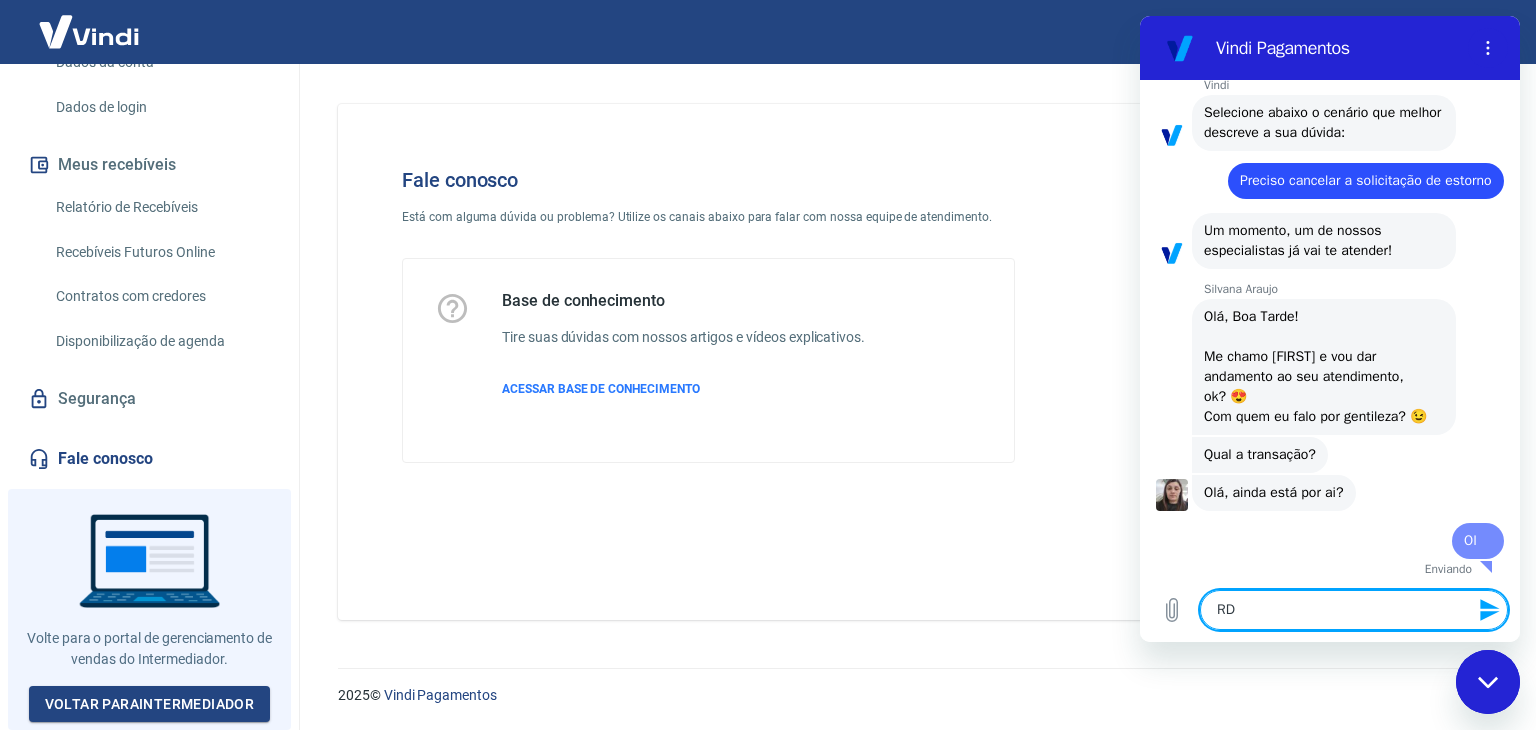type on "RD" 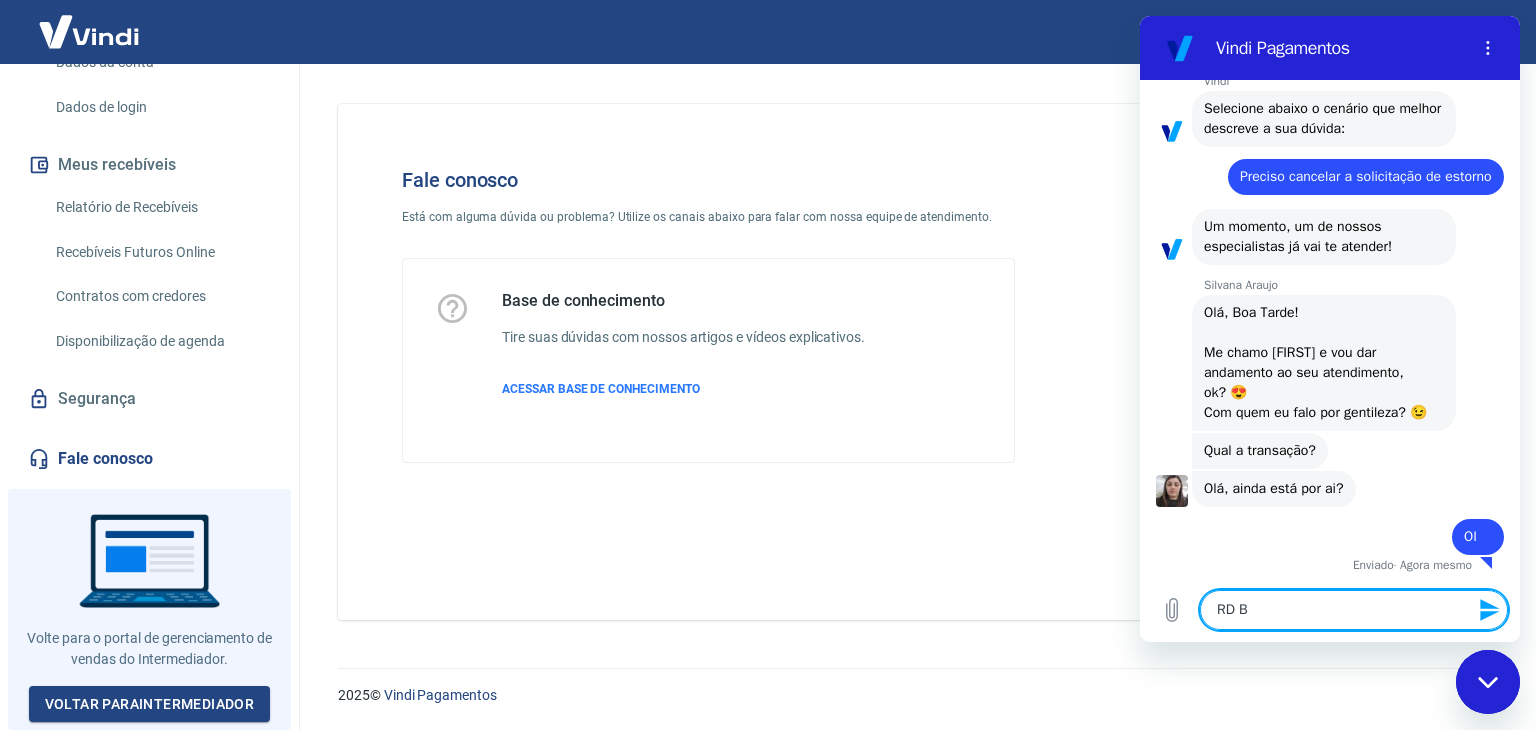 type on "RD" 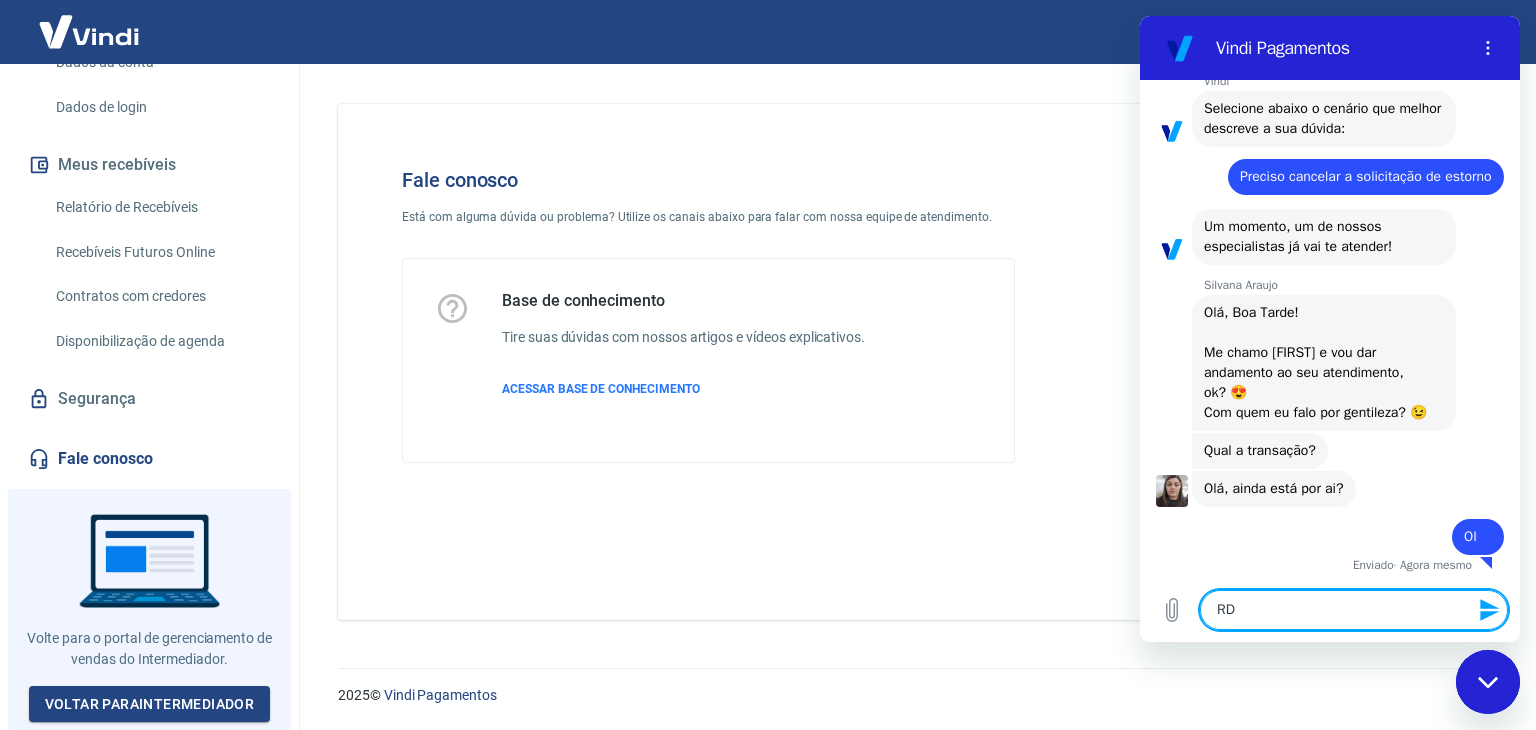 type on "RD" 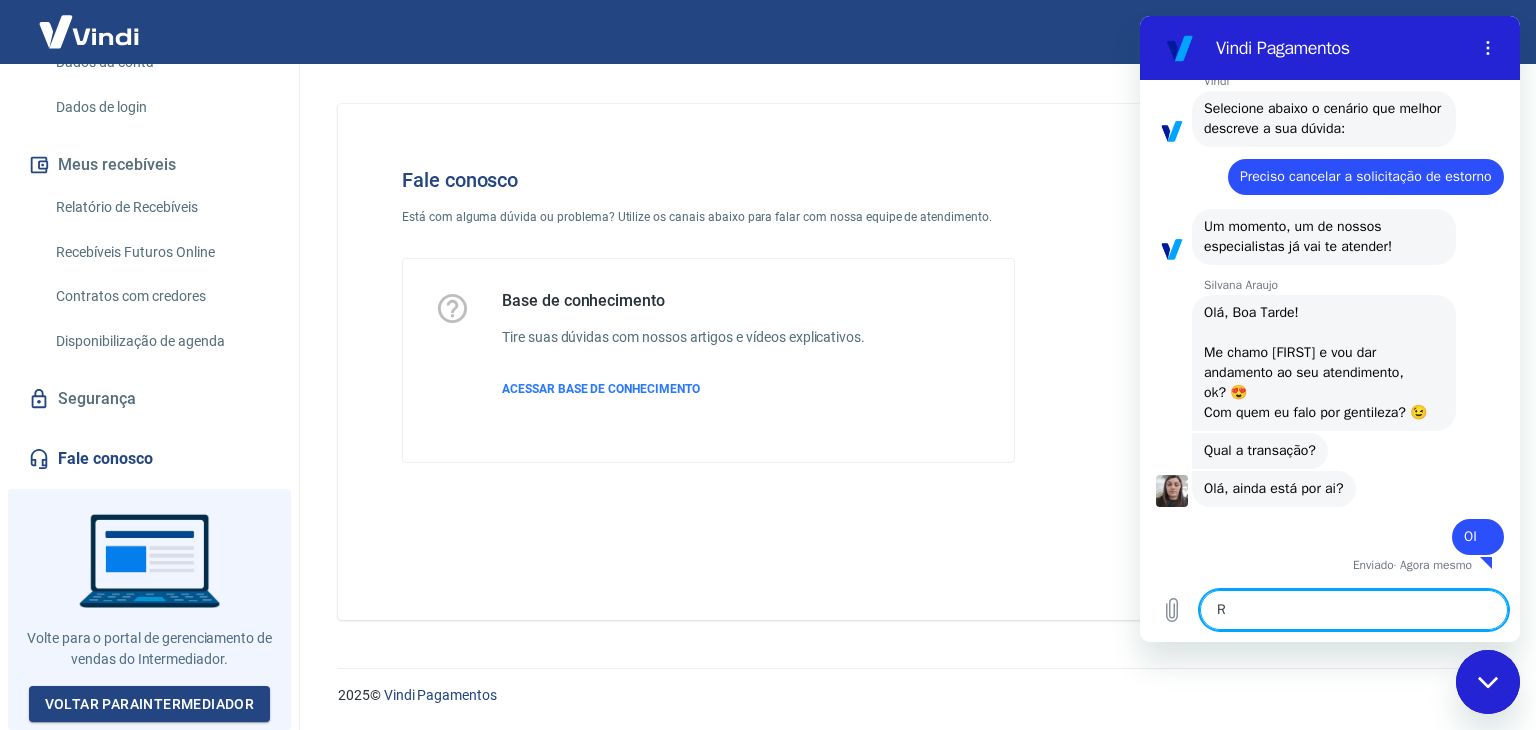 type 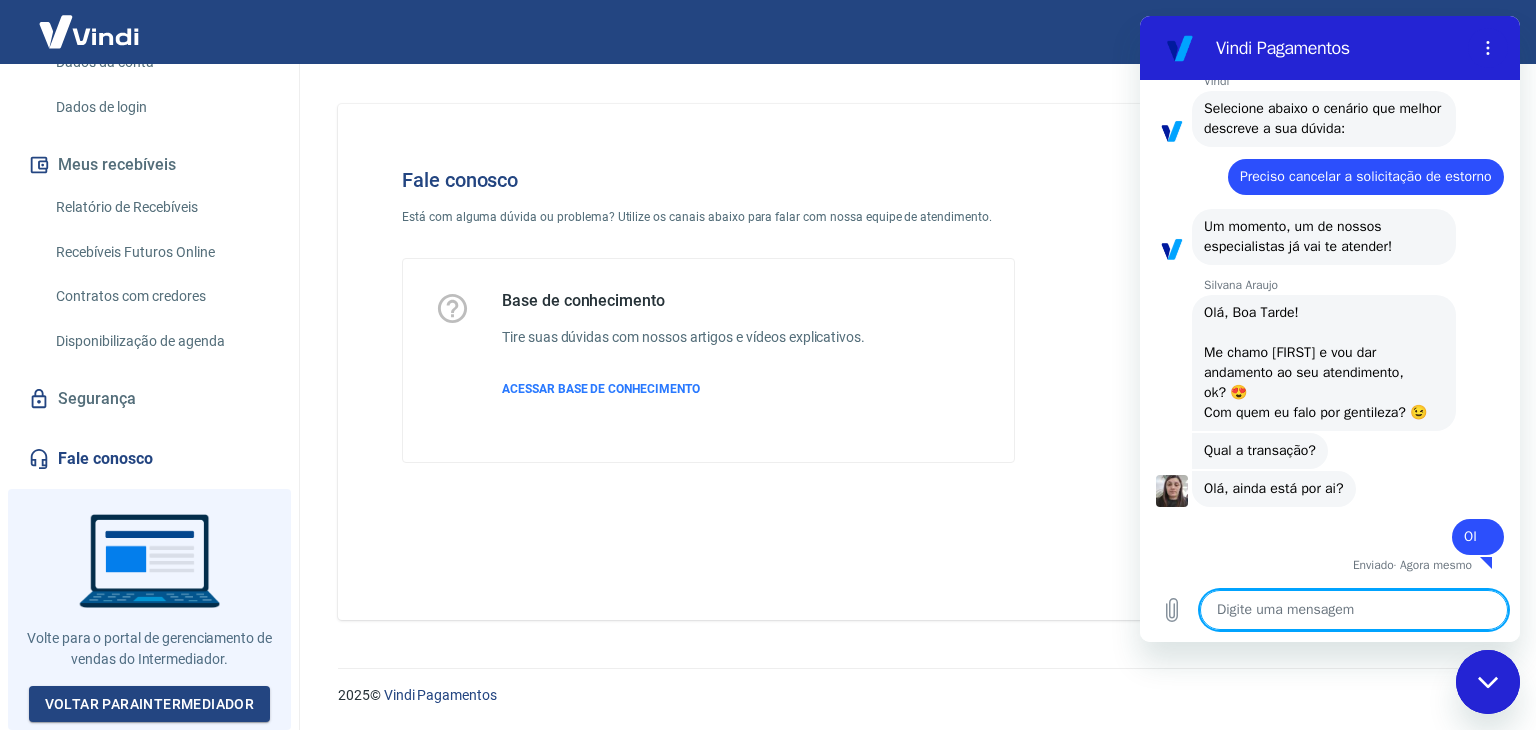 type on "o" 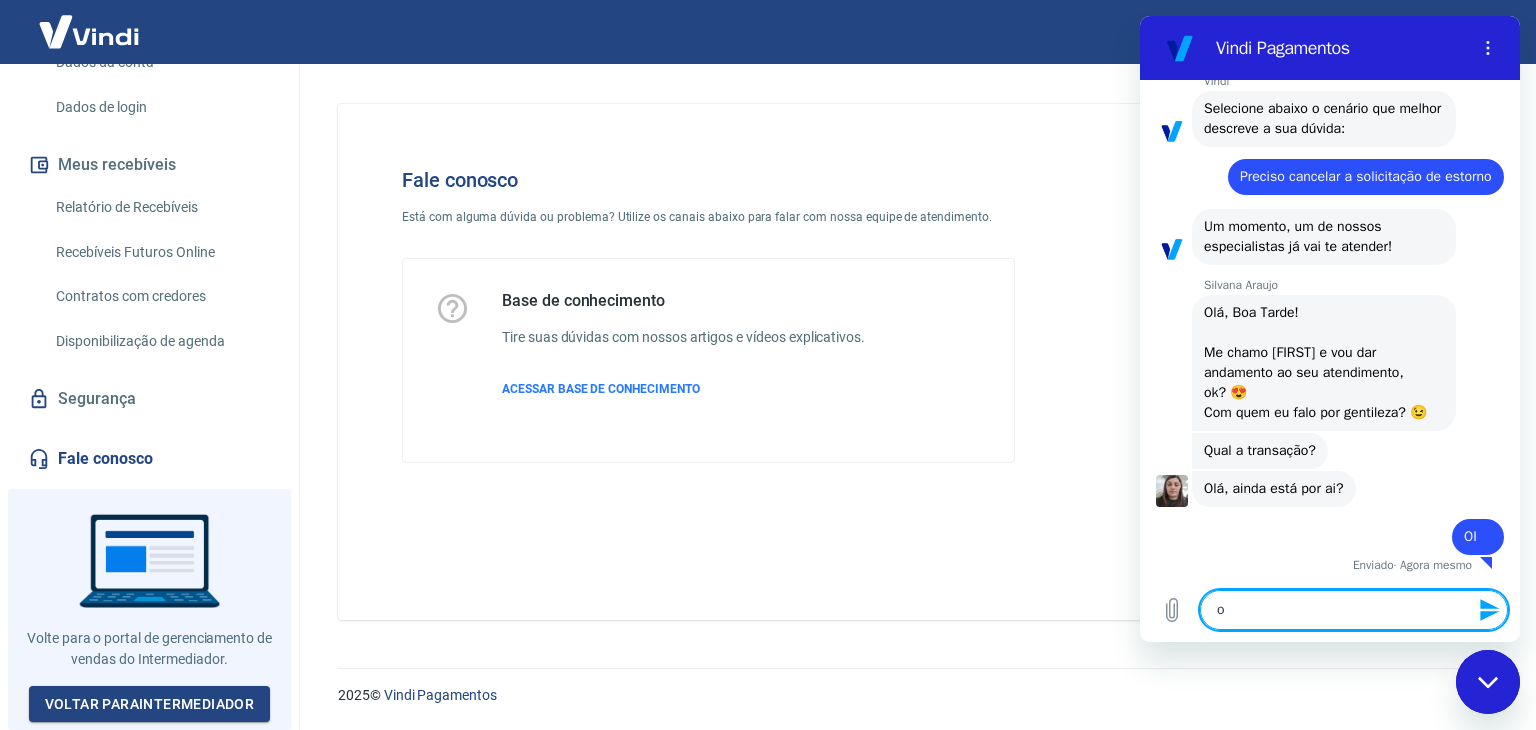 type on "oi" 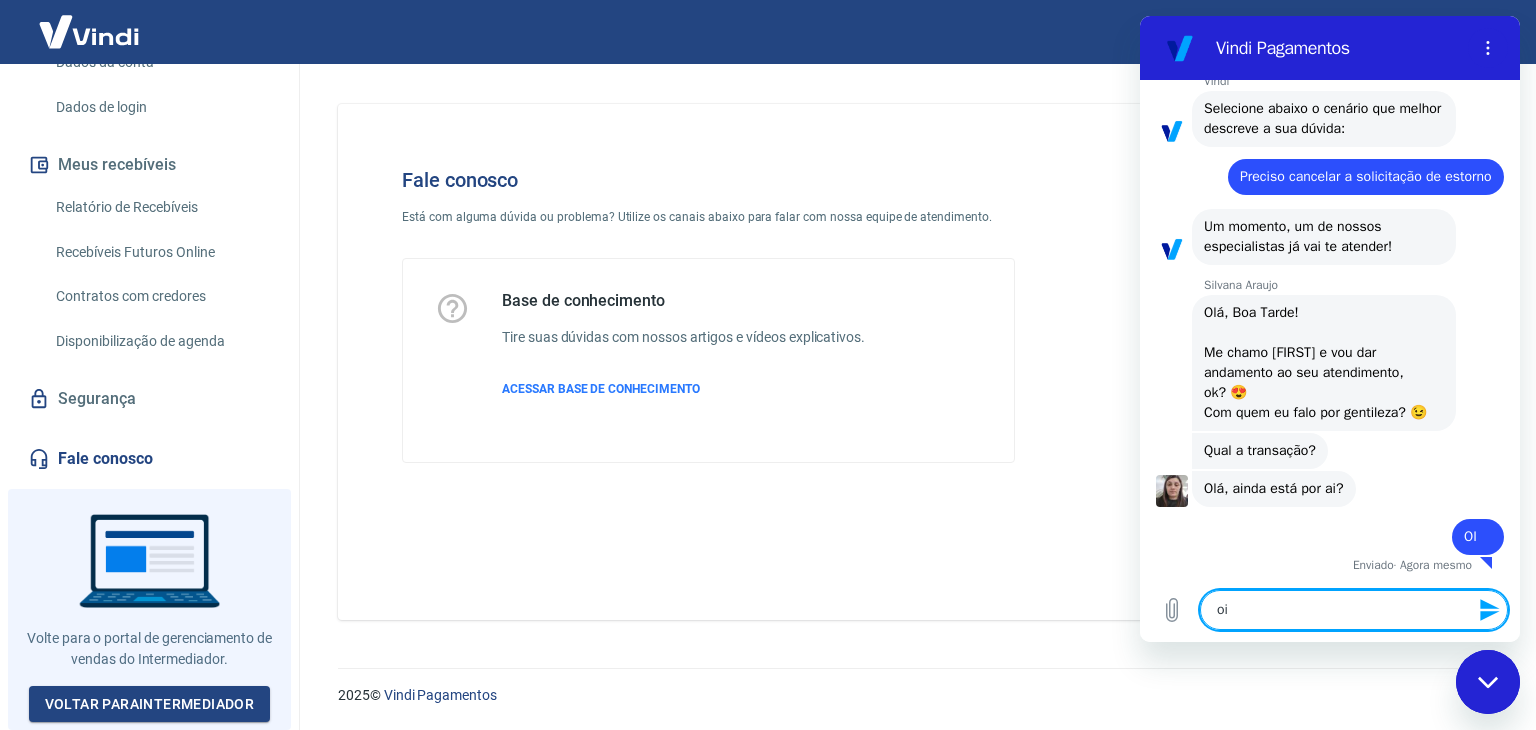type on "o" 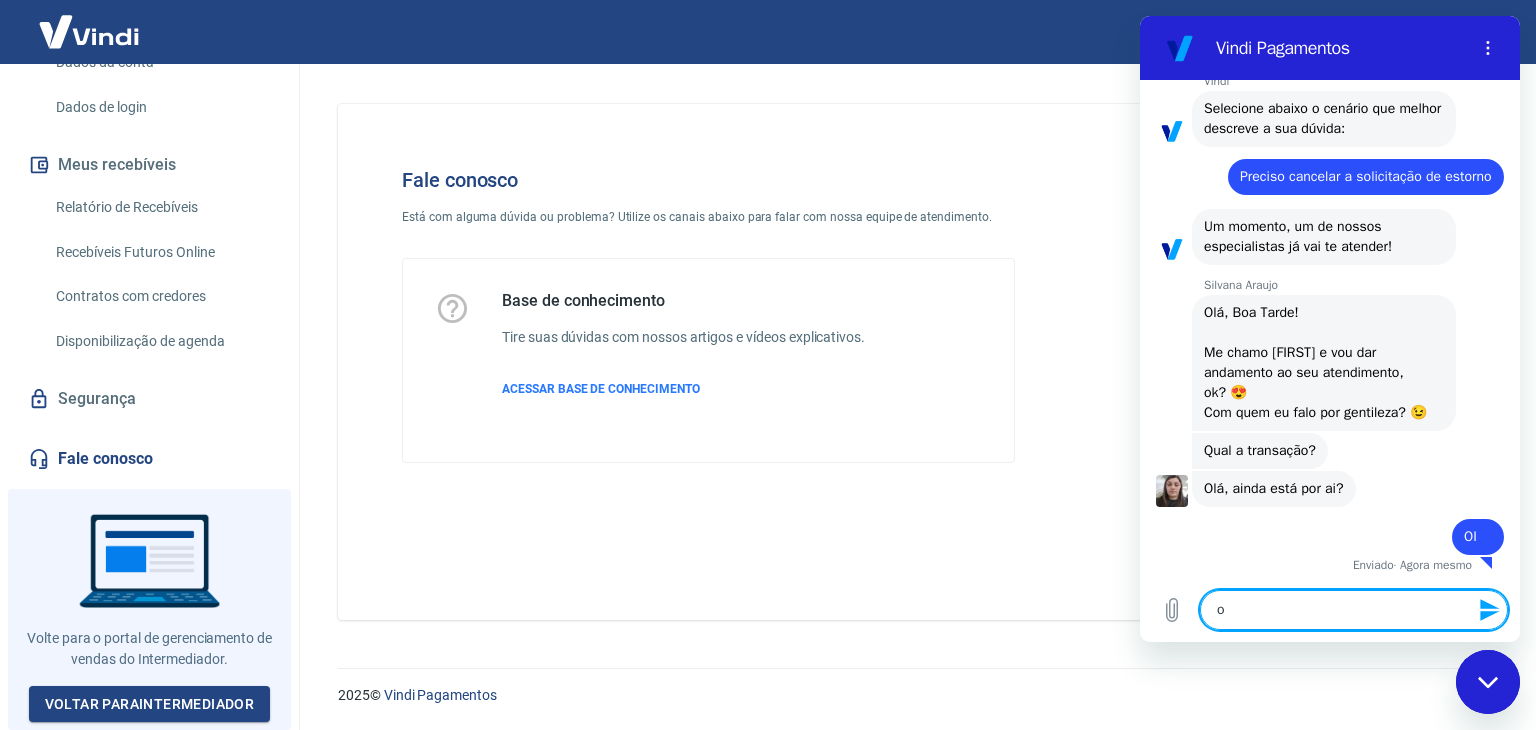 type 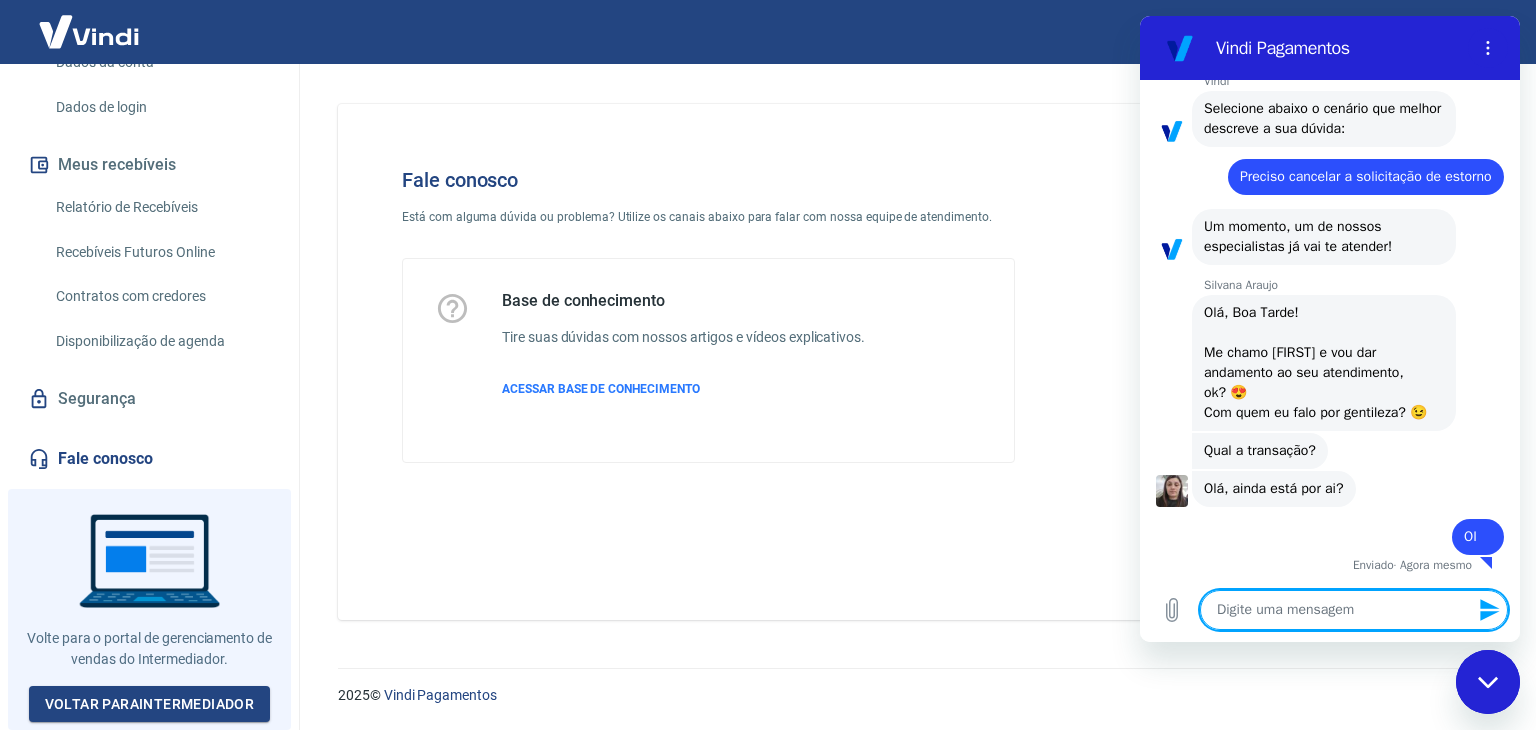 type on "t" 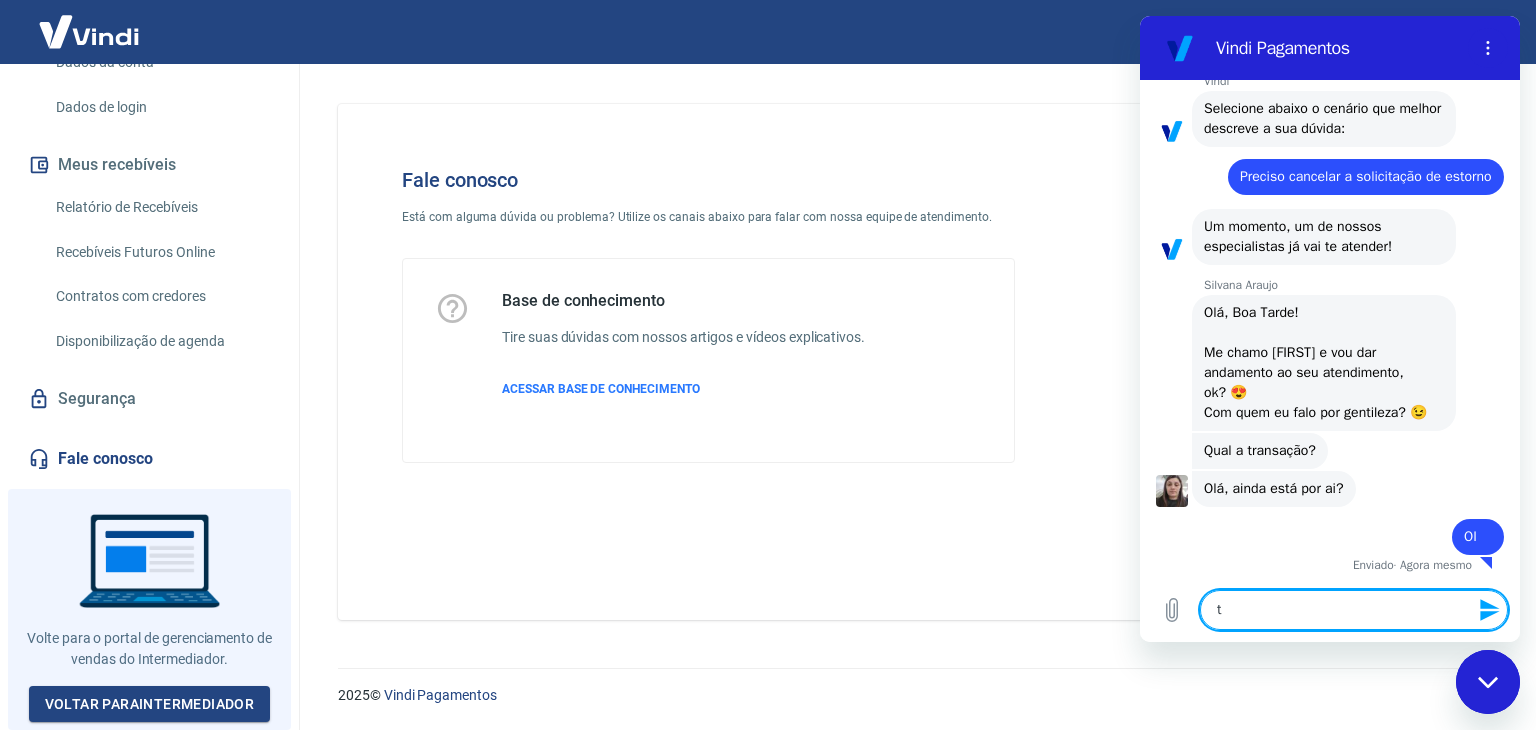 type on "td" 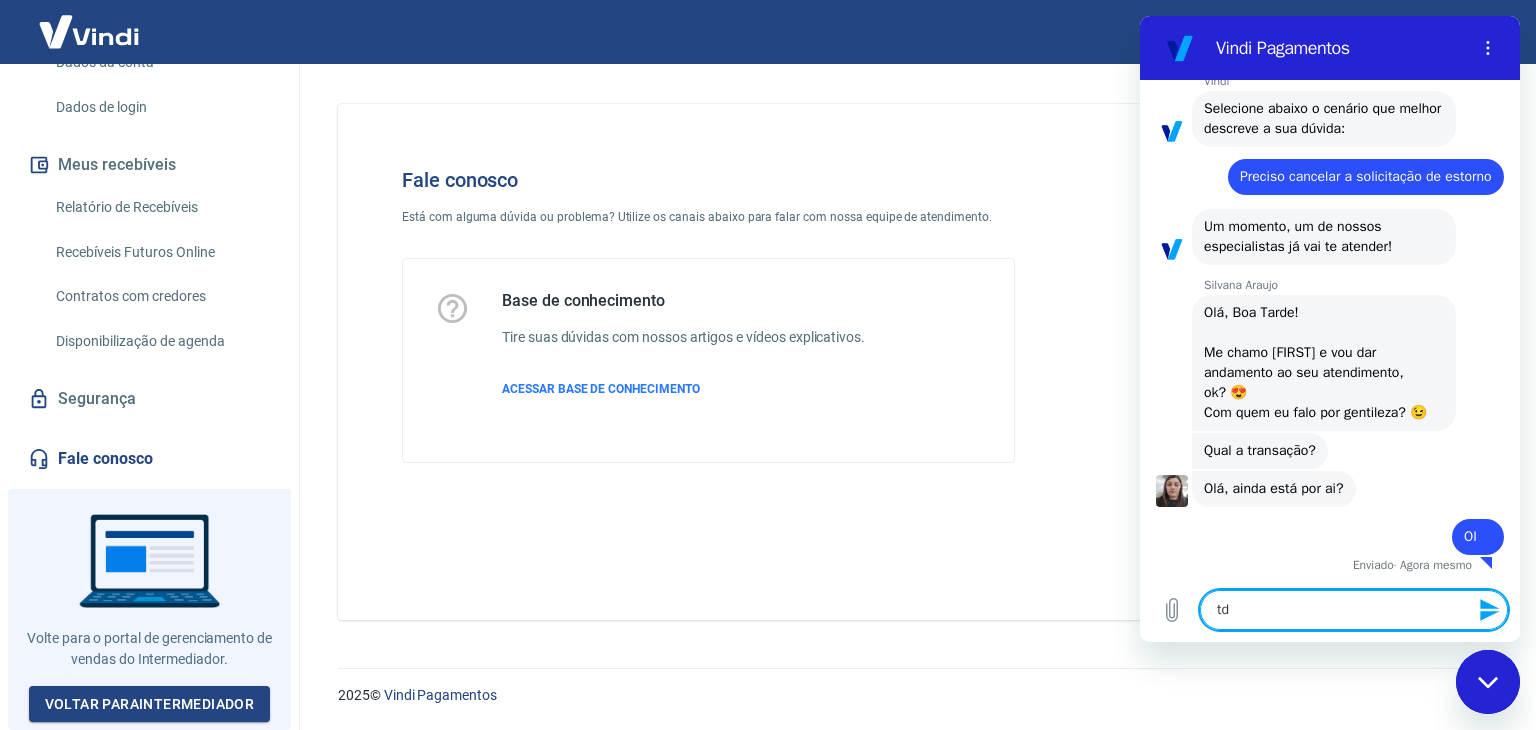 type on "td" 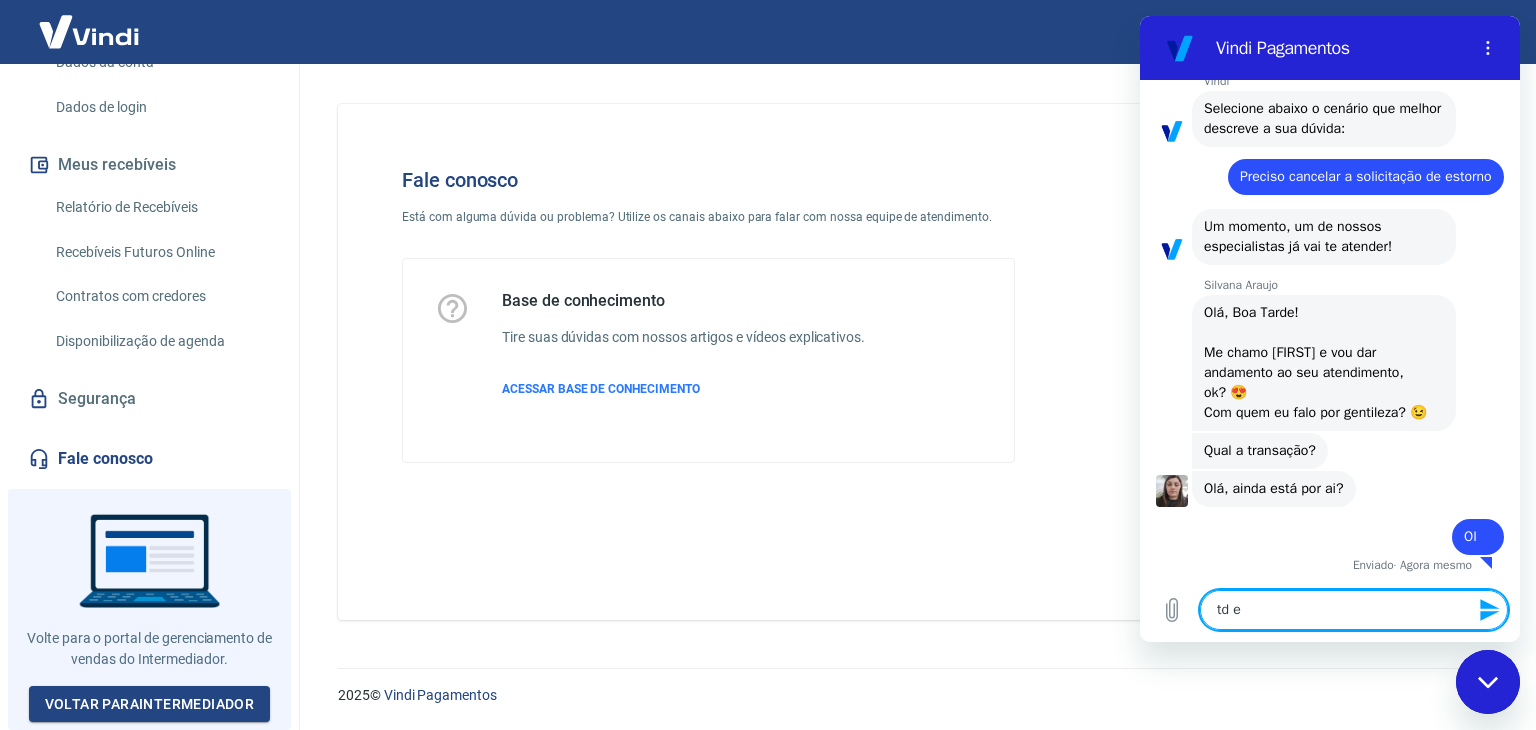 type on "td" 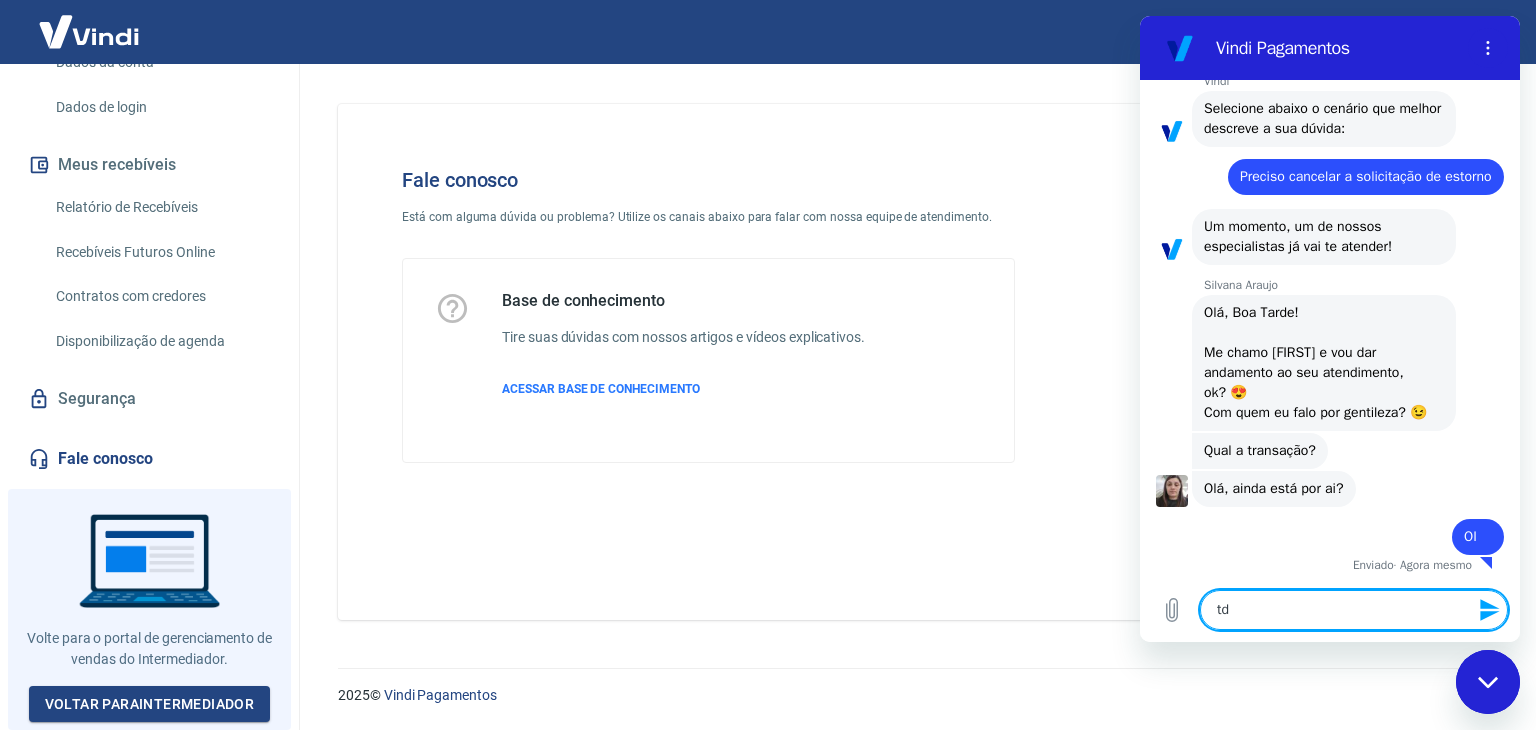 type on "td b" 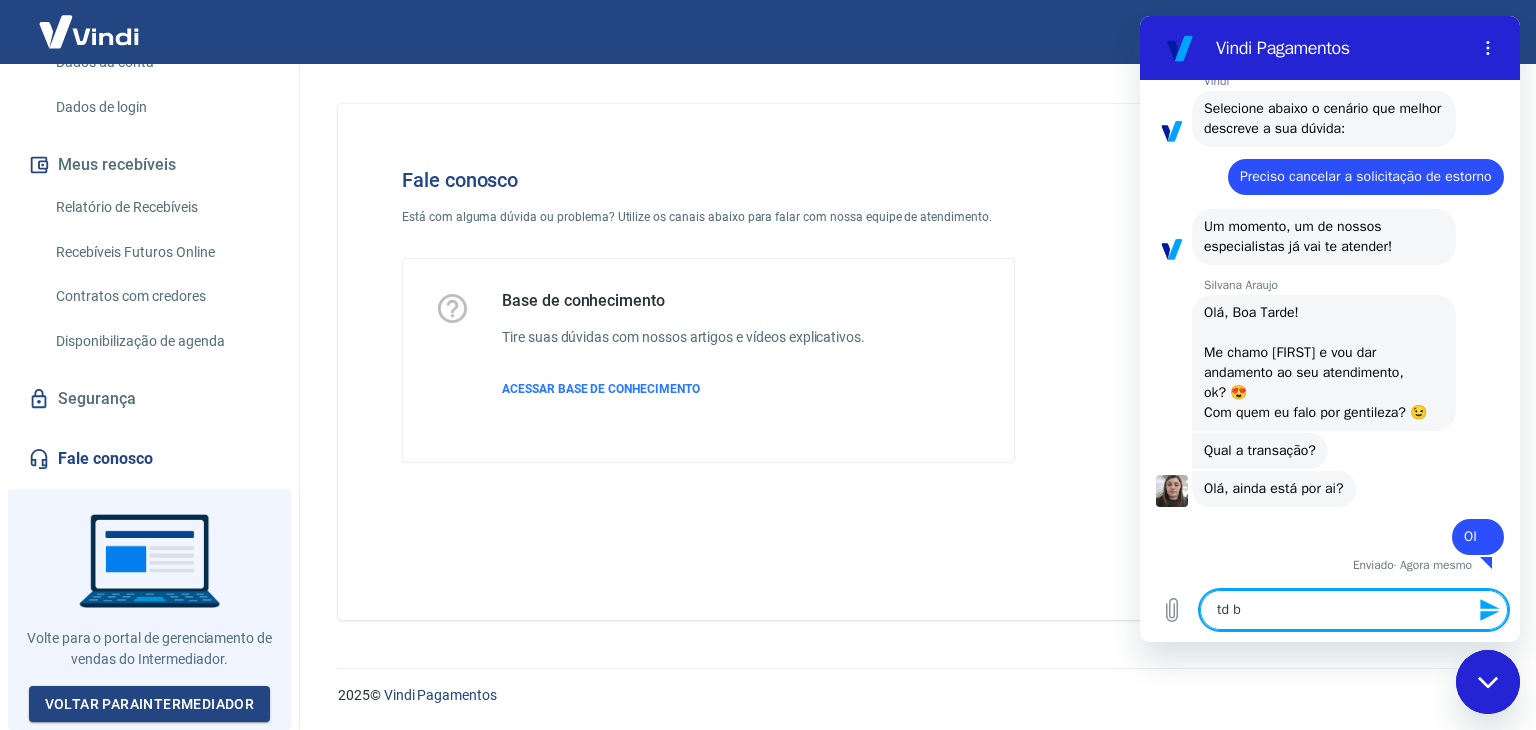 type on "td be" 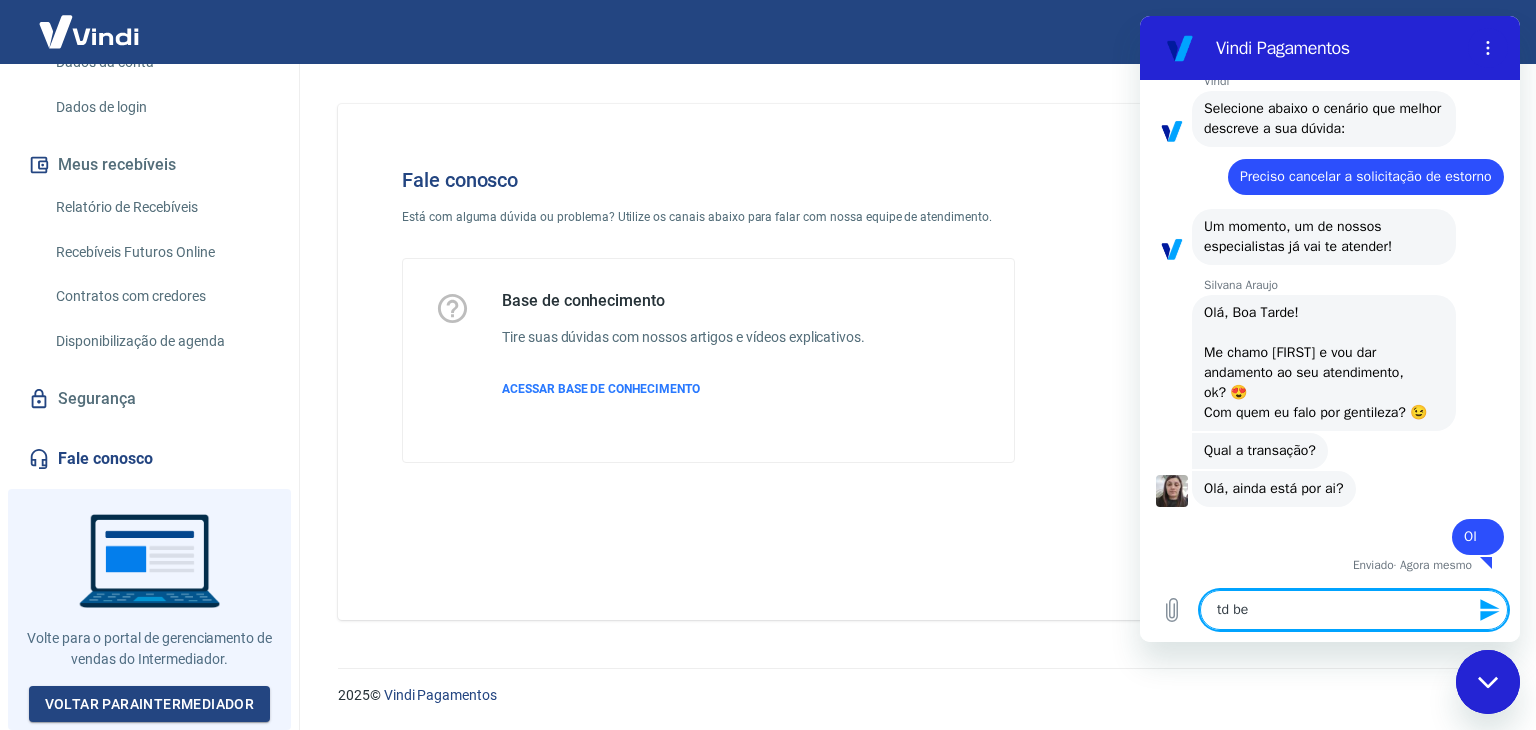 type on "td bem" 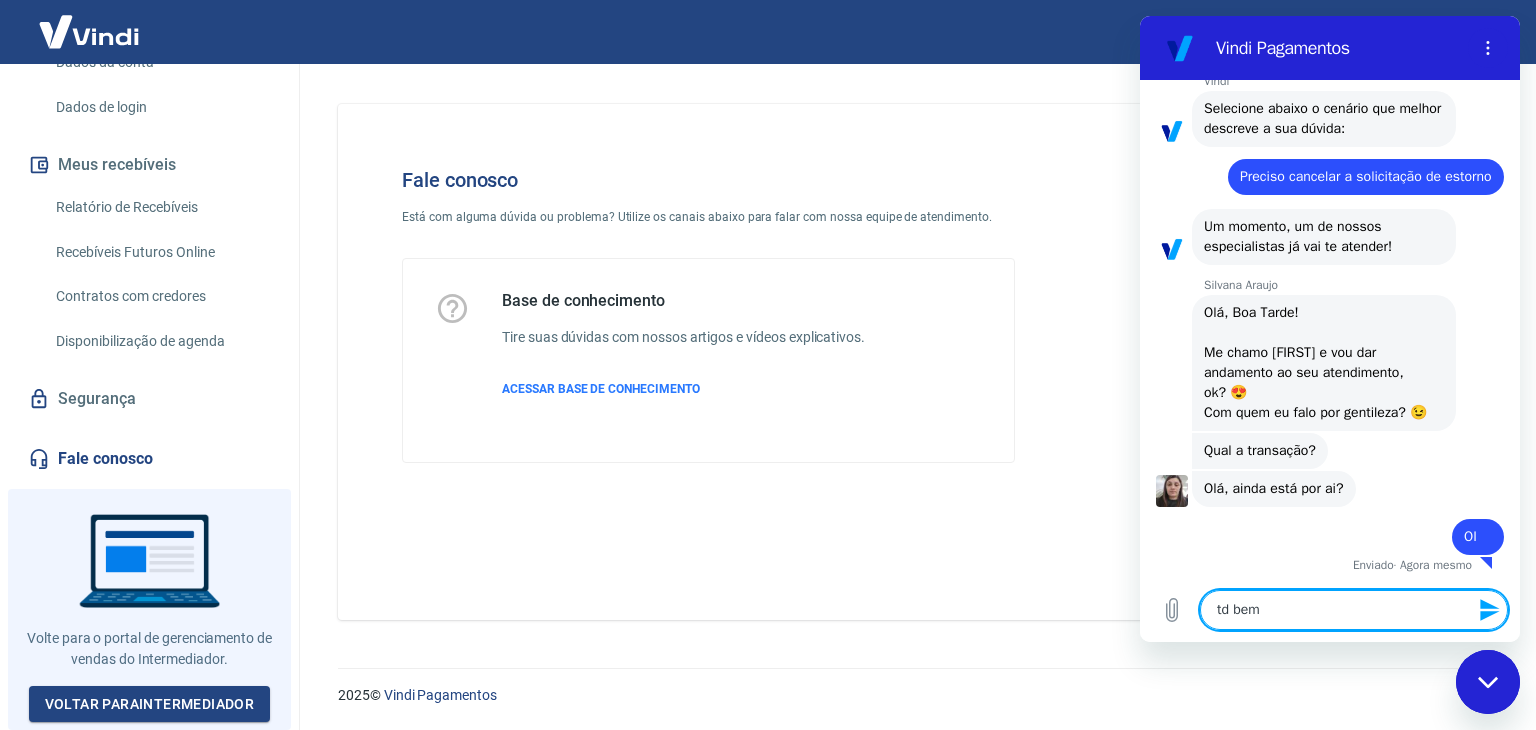 type on "td bem" 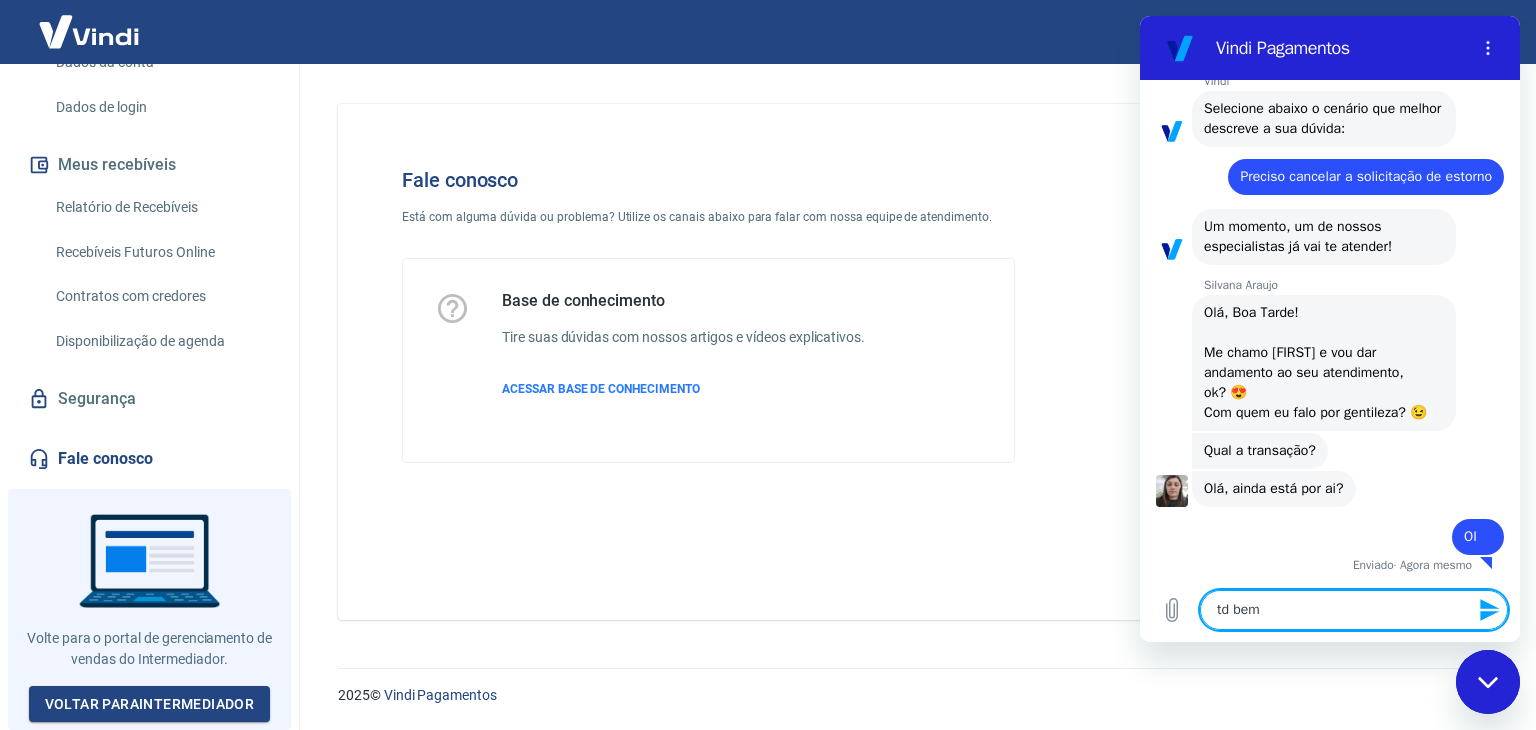 type 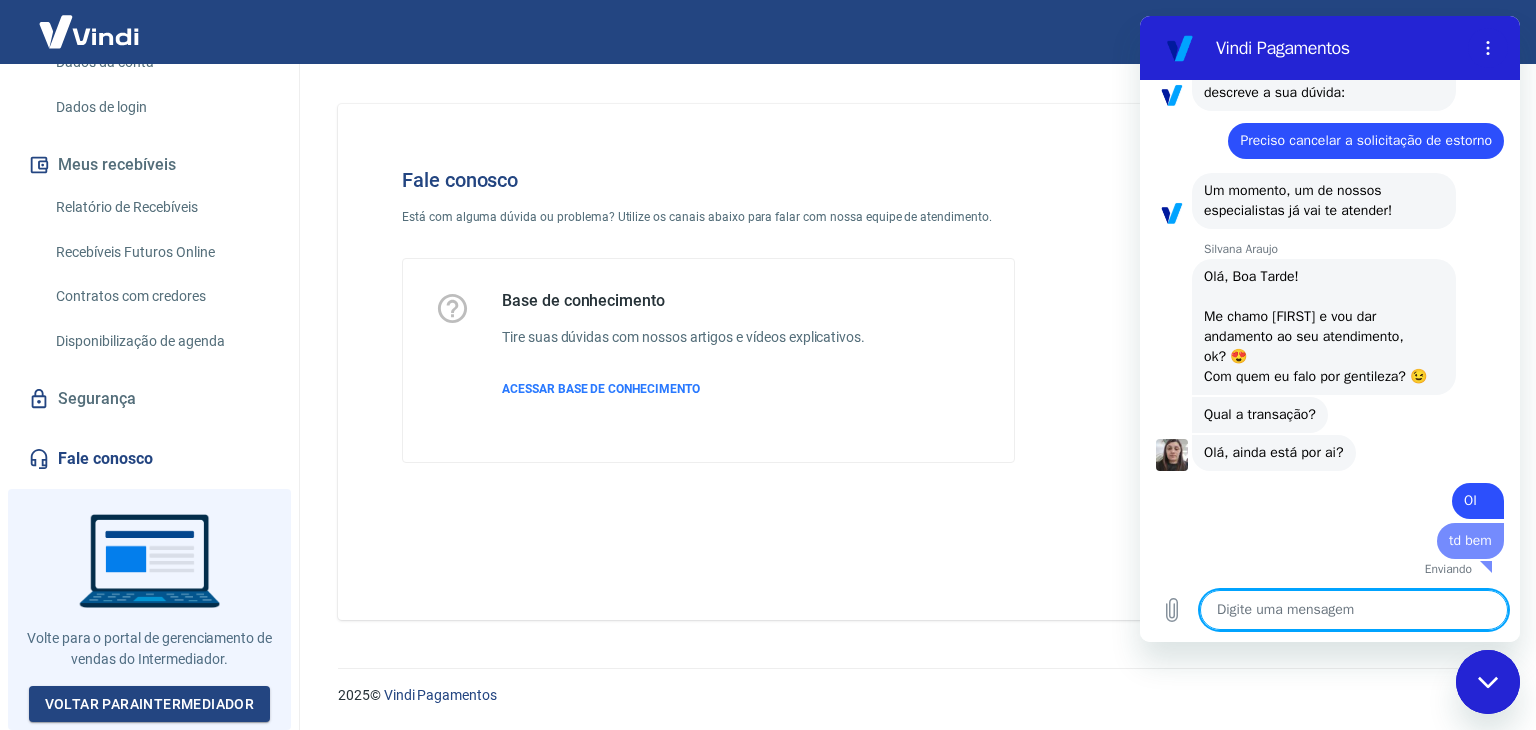 type on "x" 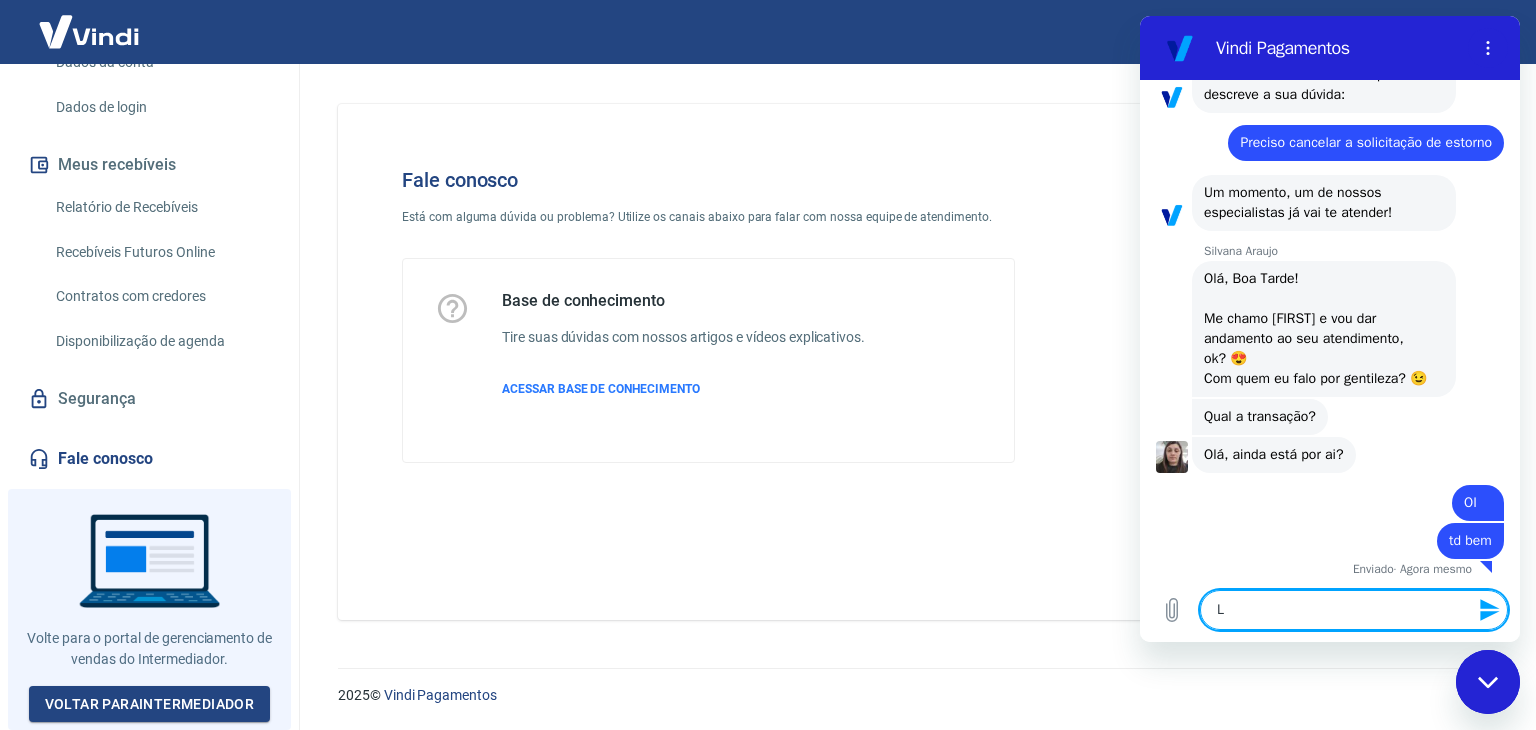 type on "Lu" 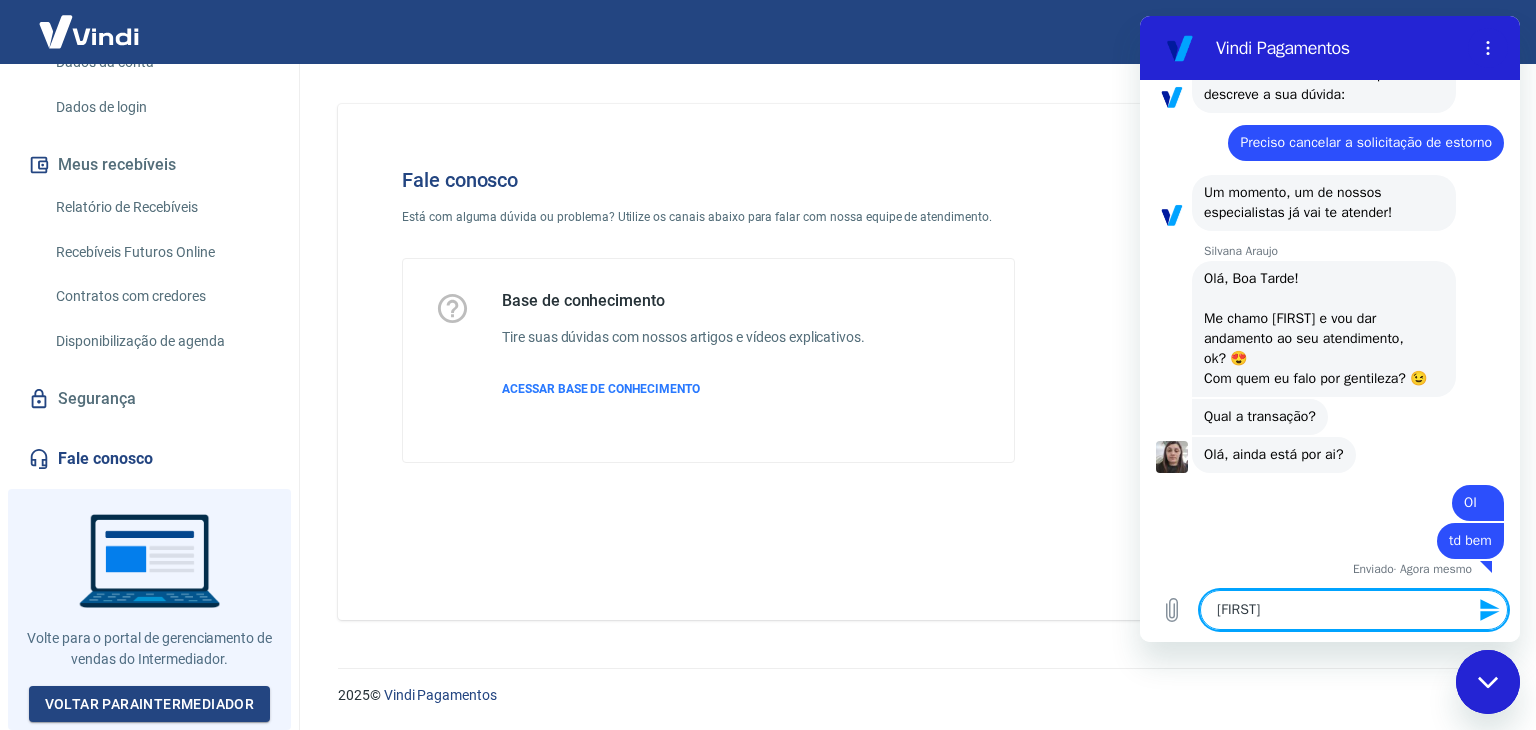 type on "Lua" 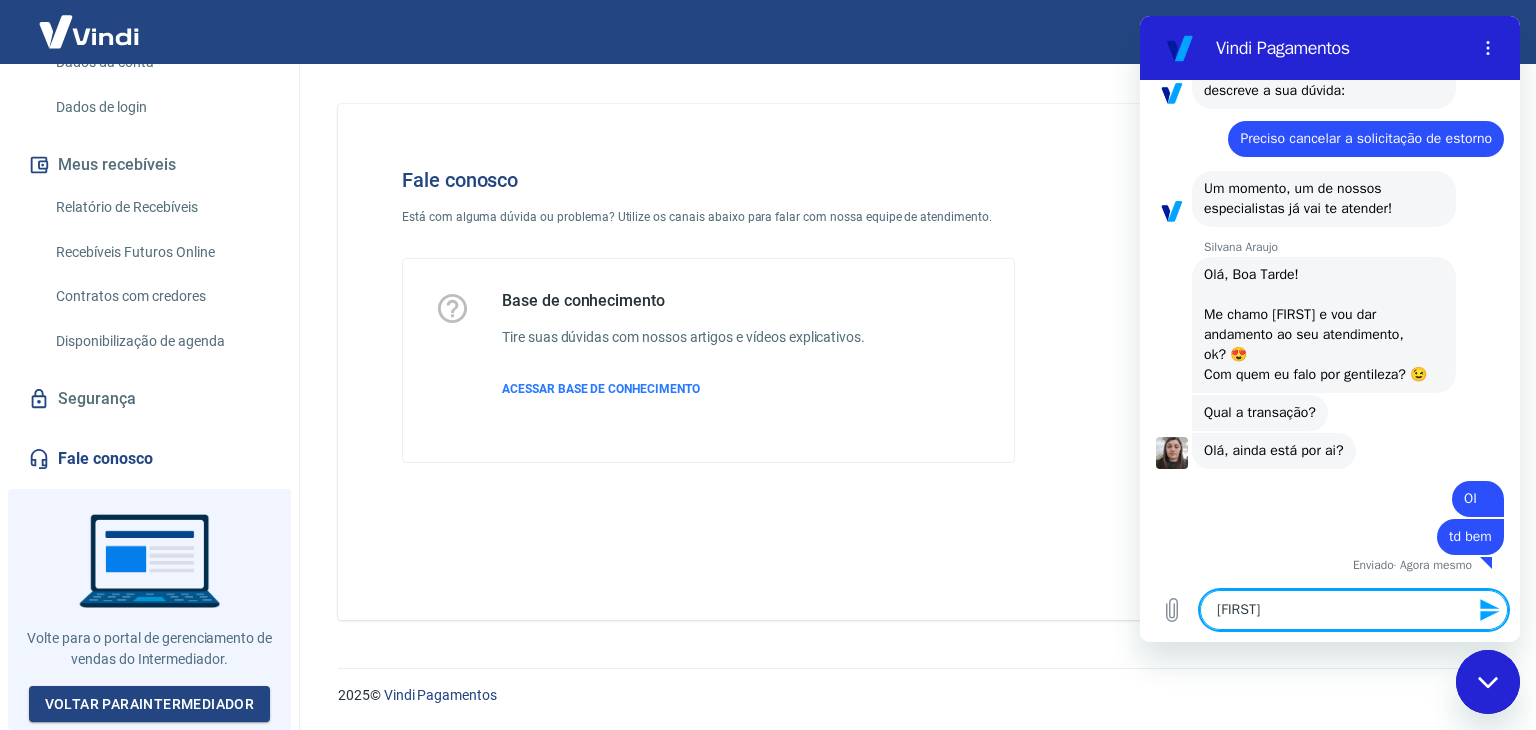 type on "Luana" 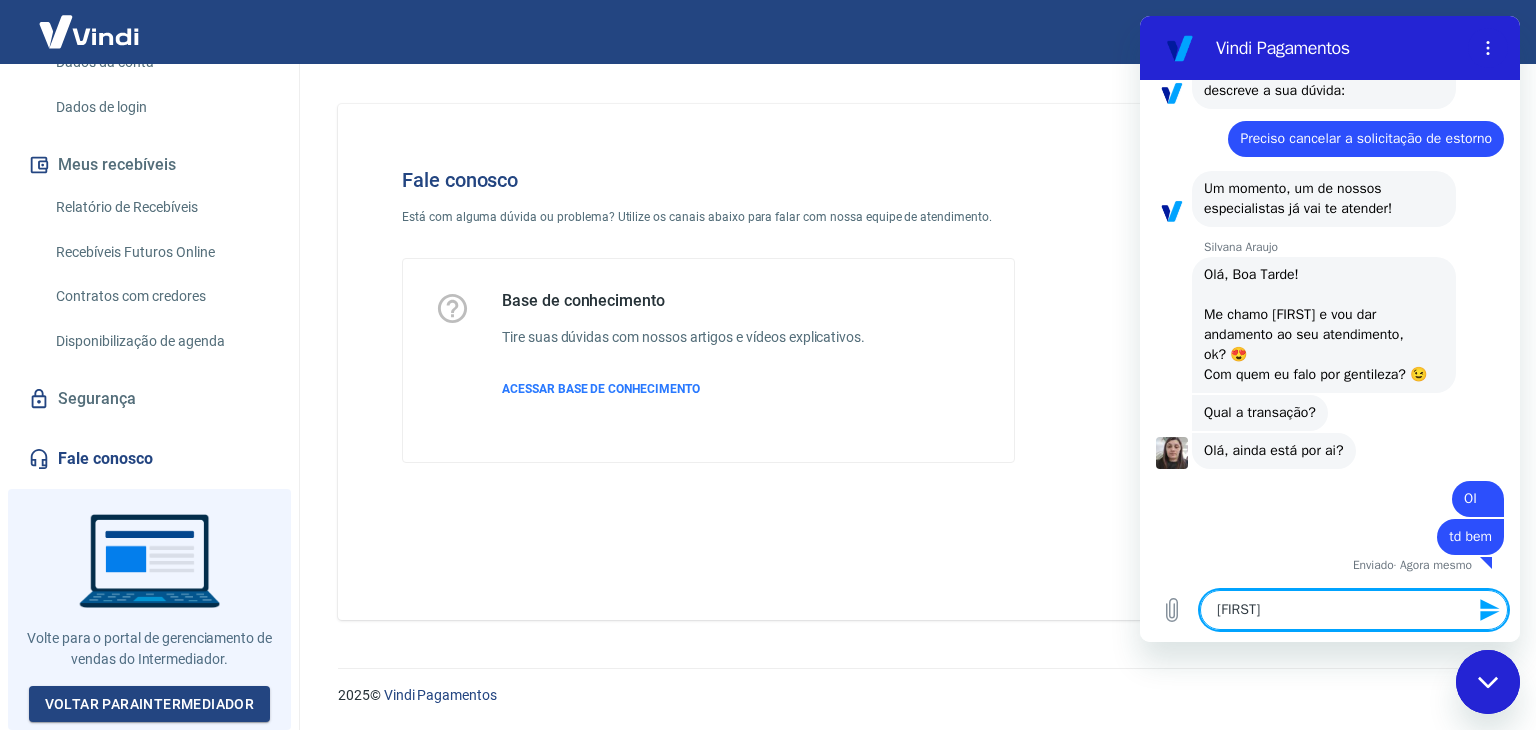 type 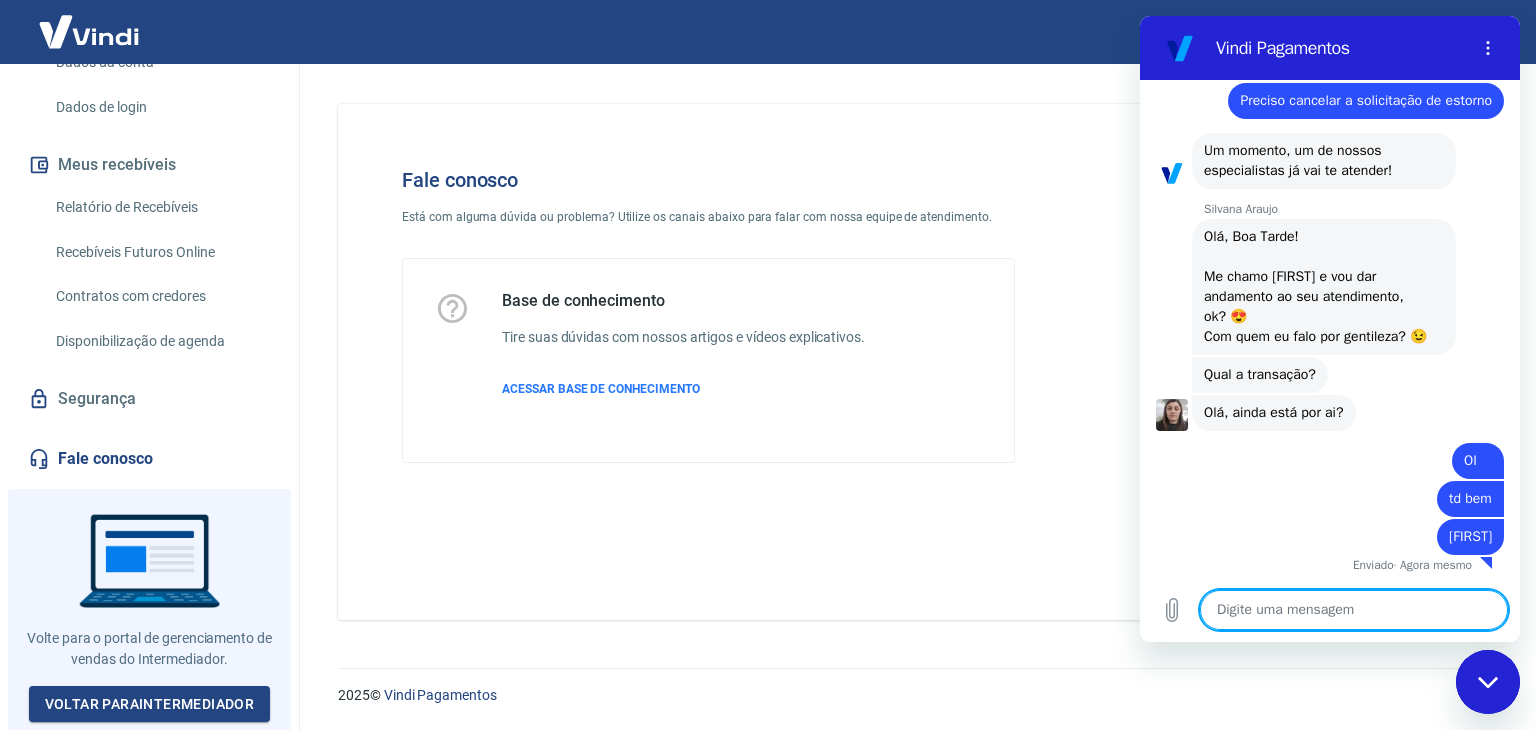 scroll, scrollTop: 385, scrollLeft: 0, axis: vertical 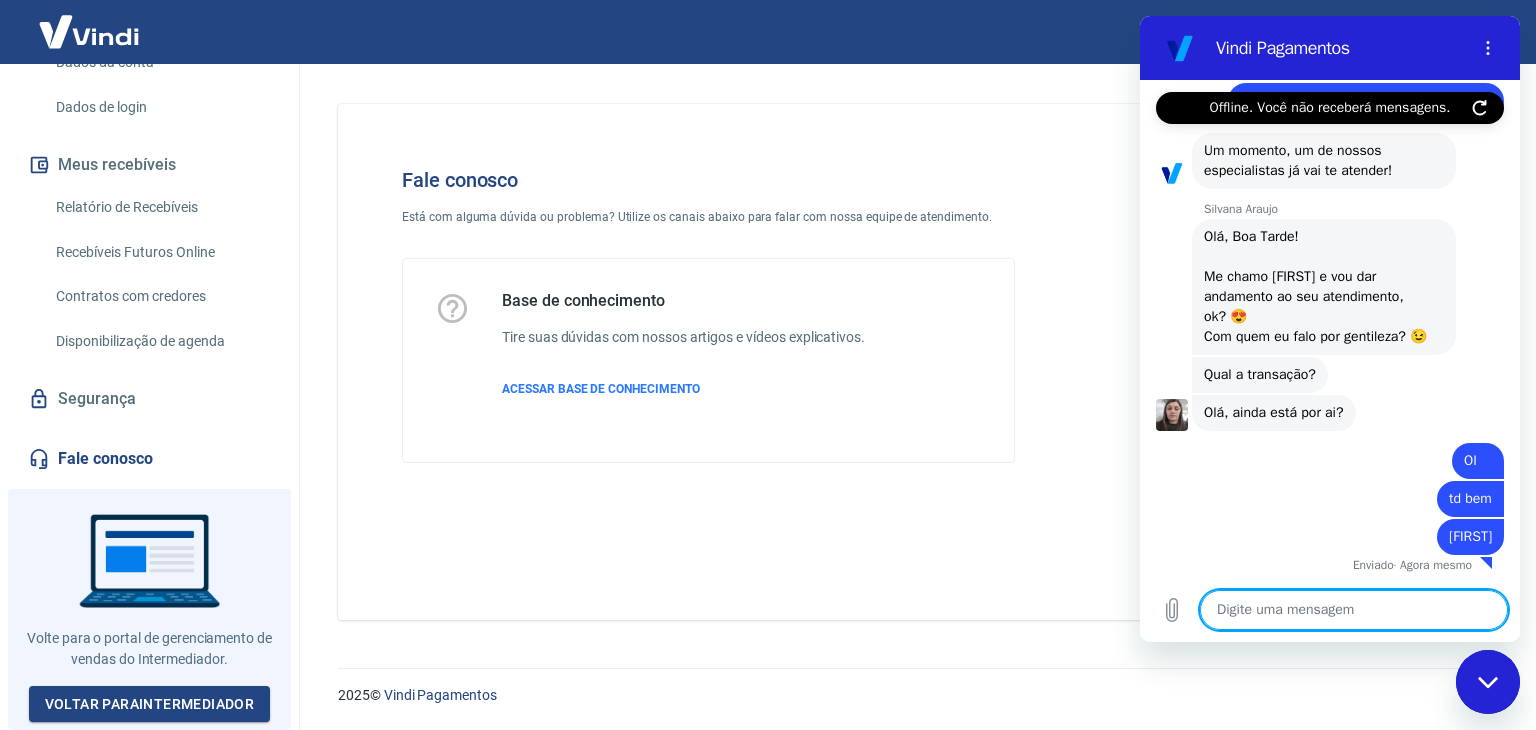 click 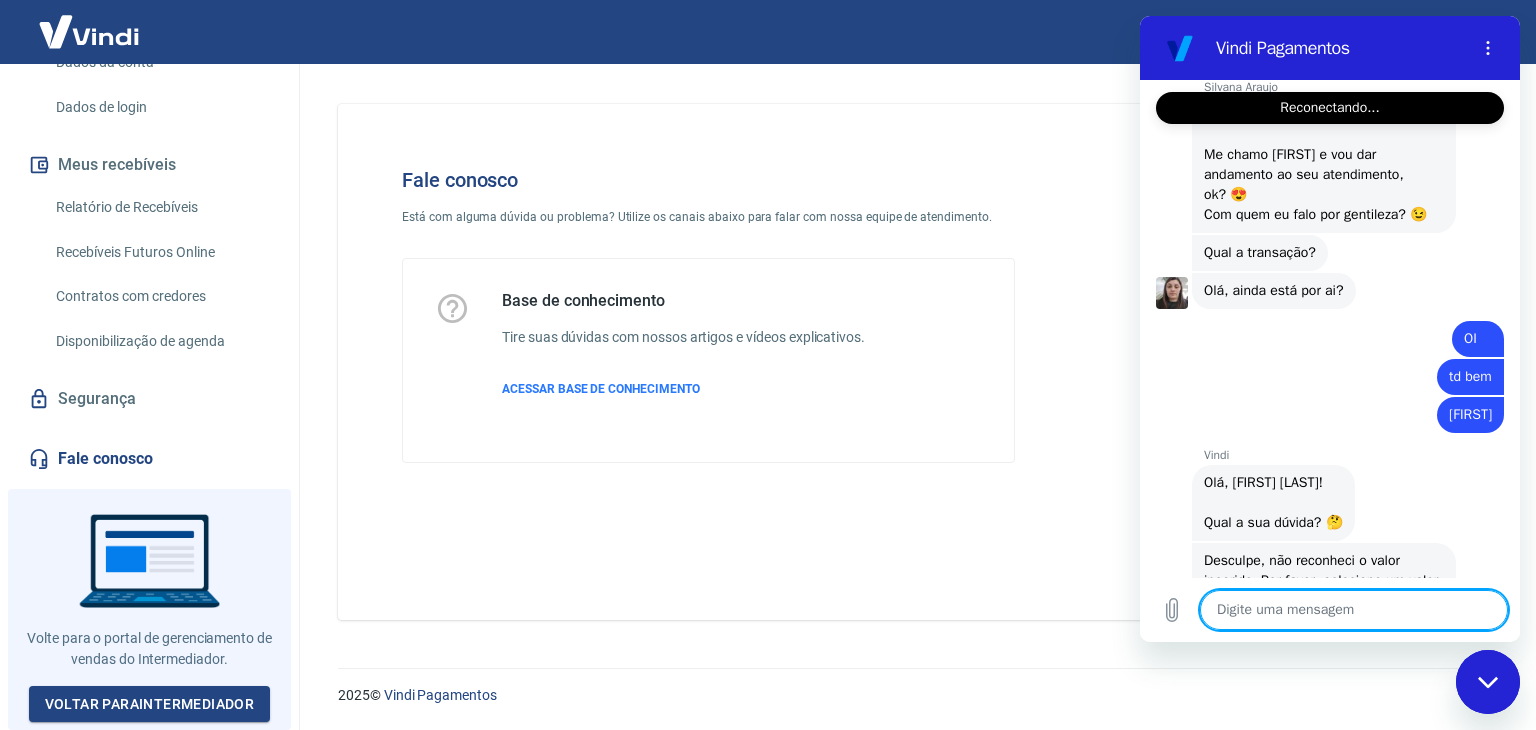 type on "x" 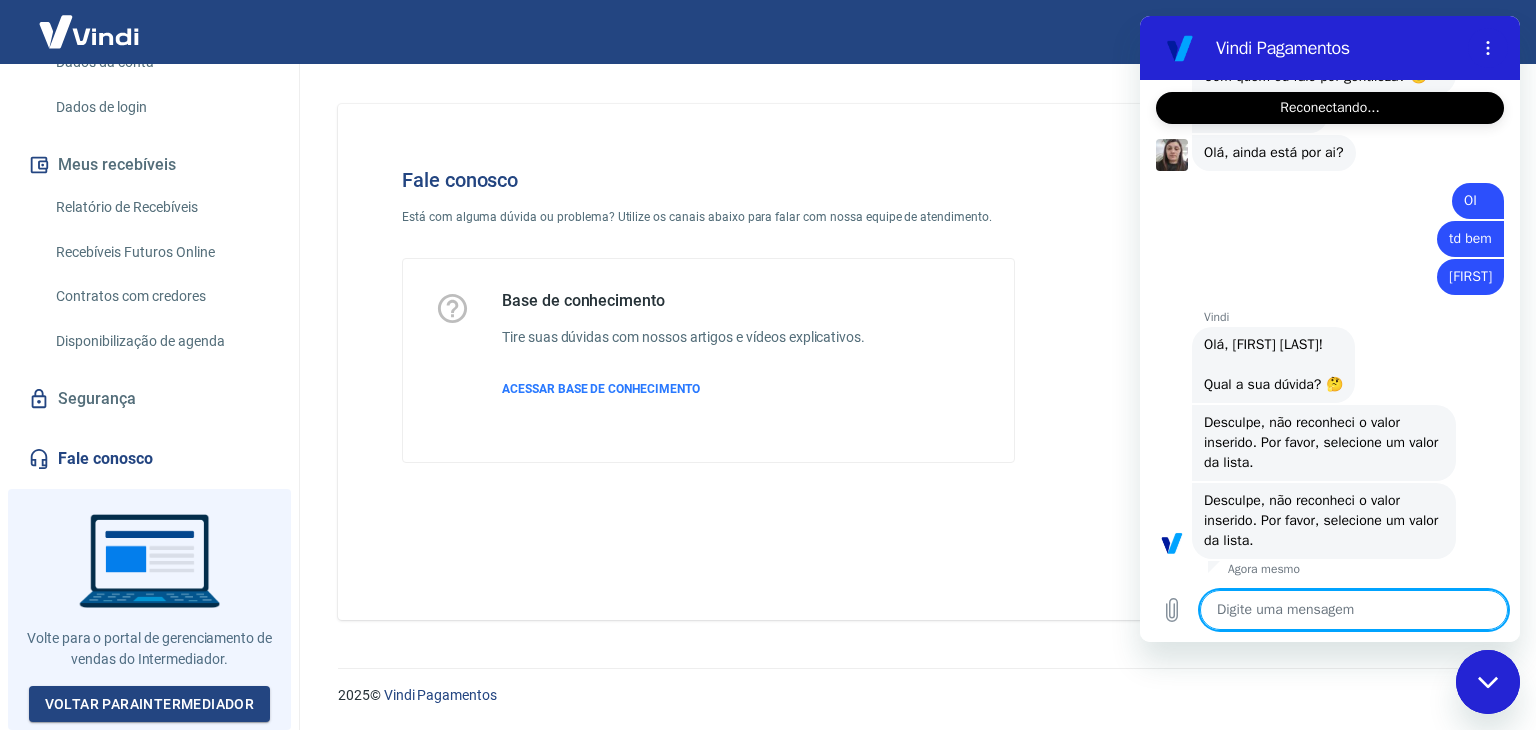click at bounding box center [1354, 610] 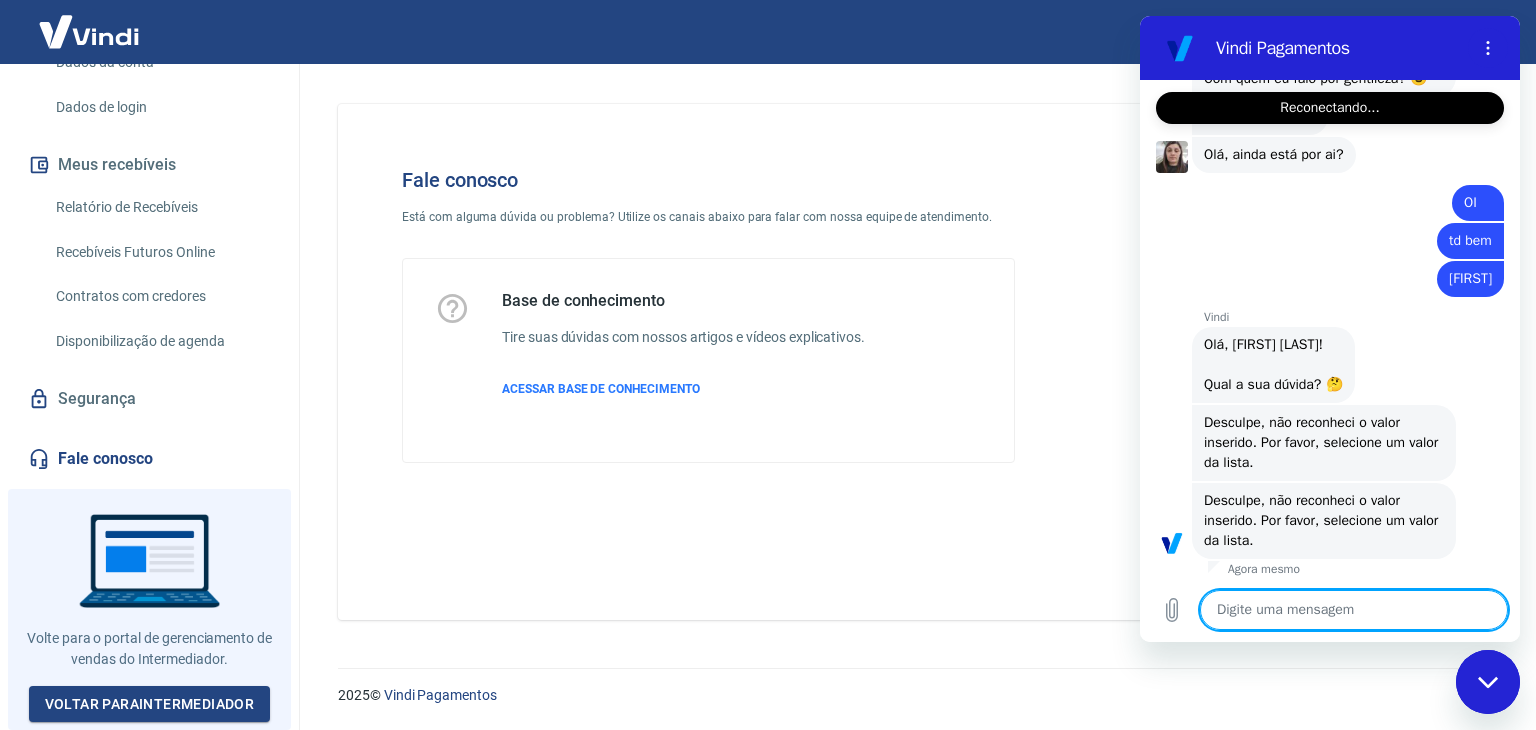 paste on "TRANSAÇÃO
219415803
22/07/25 - 21:21" 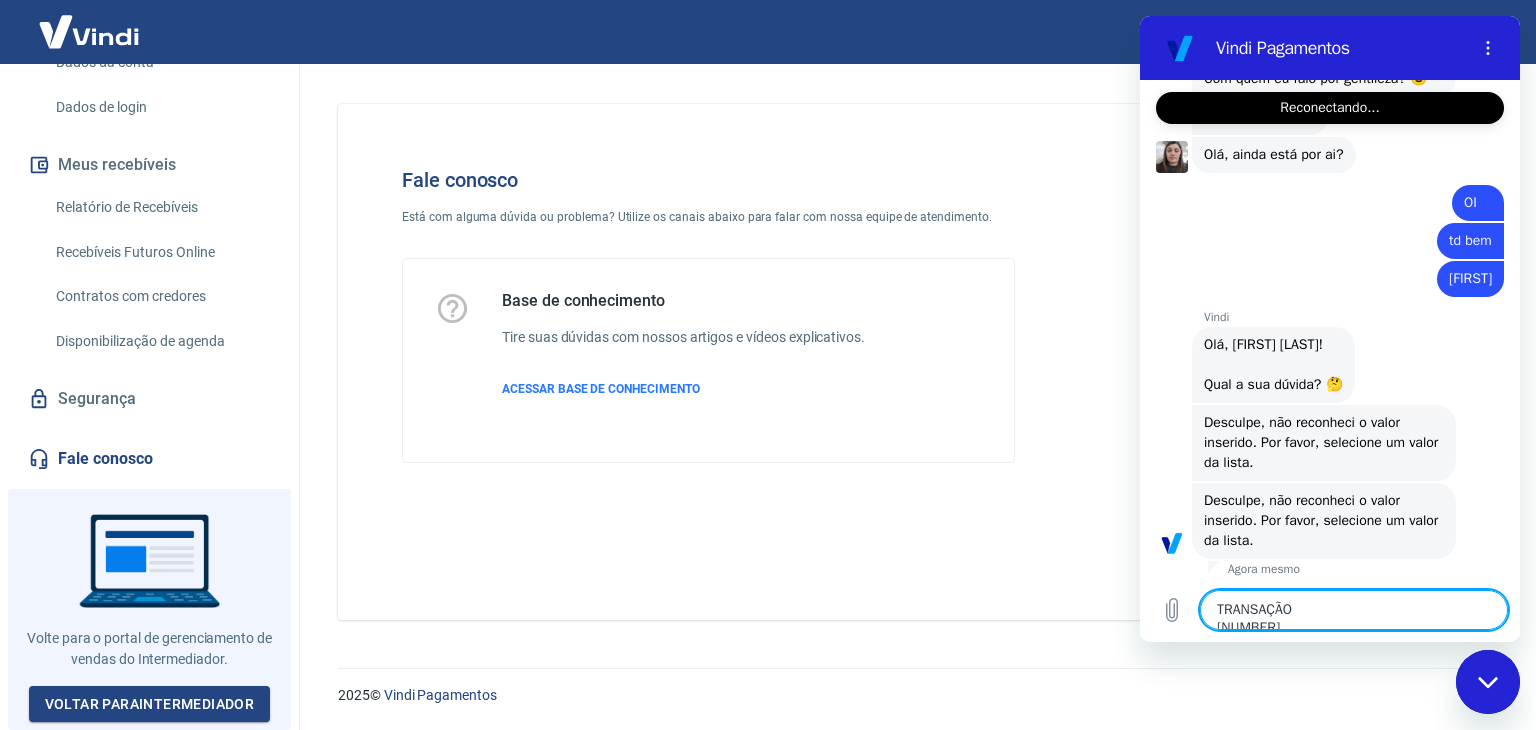 scroll, scrollTop: 644, scrollLeft: 0, axis: vertical 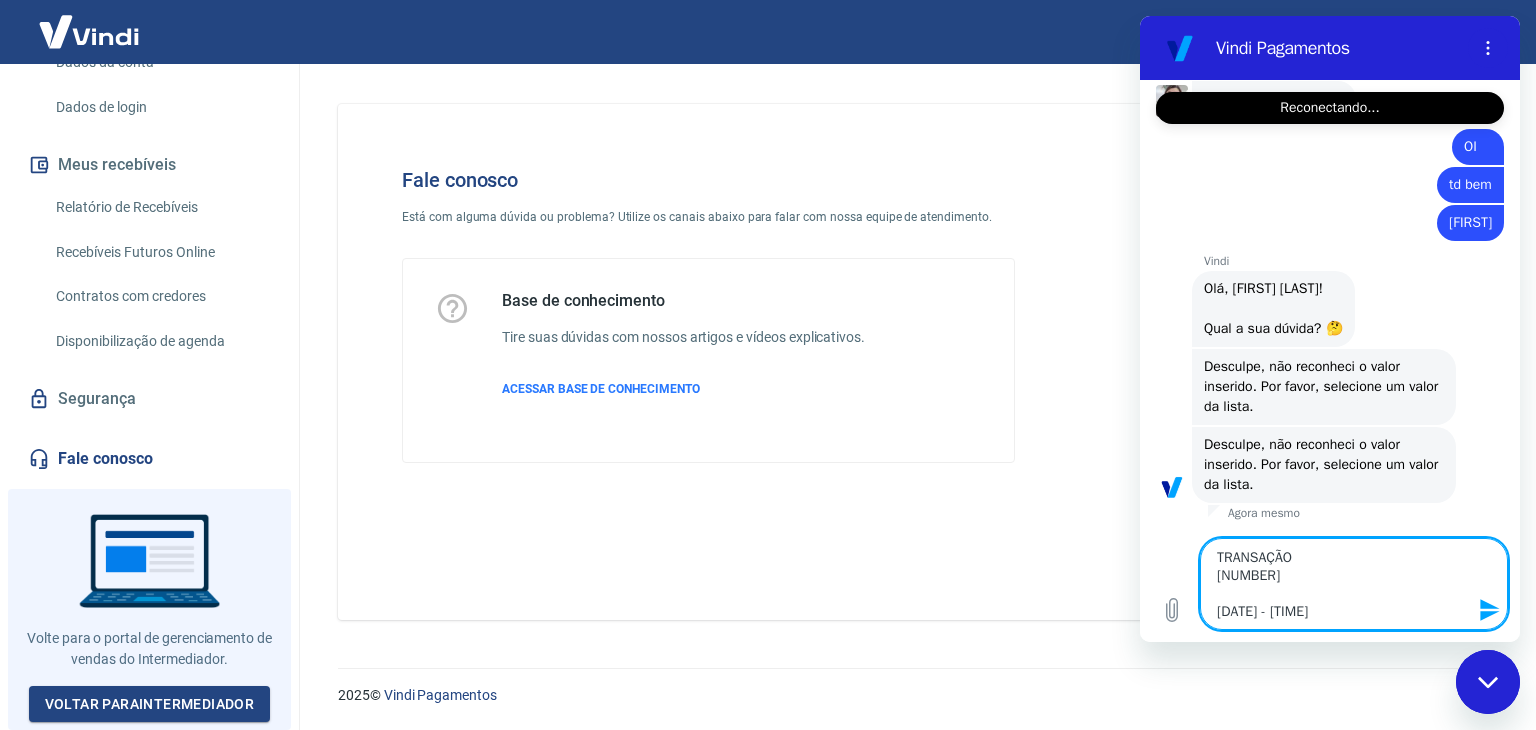 type 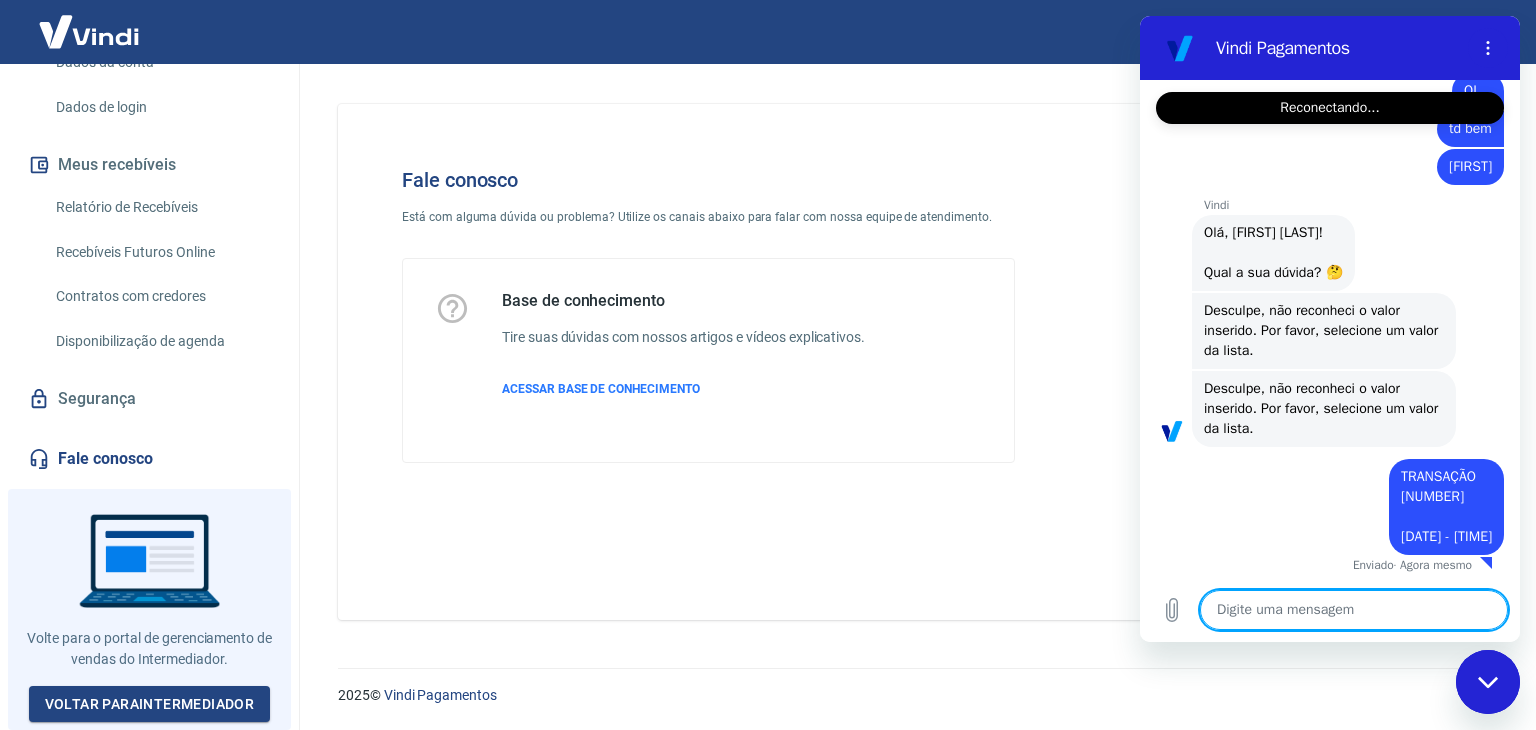 scroll, scrollTop: 755, scrollLeft: 0, axis: vertical 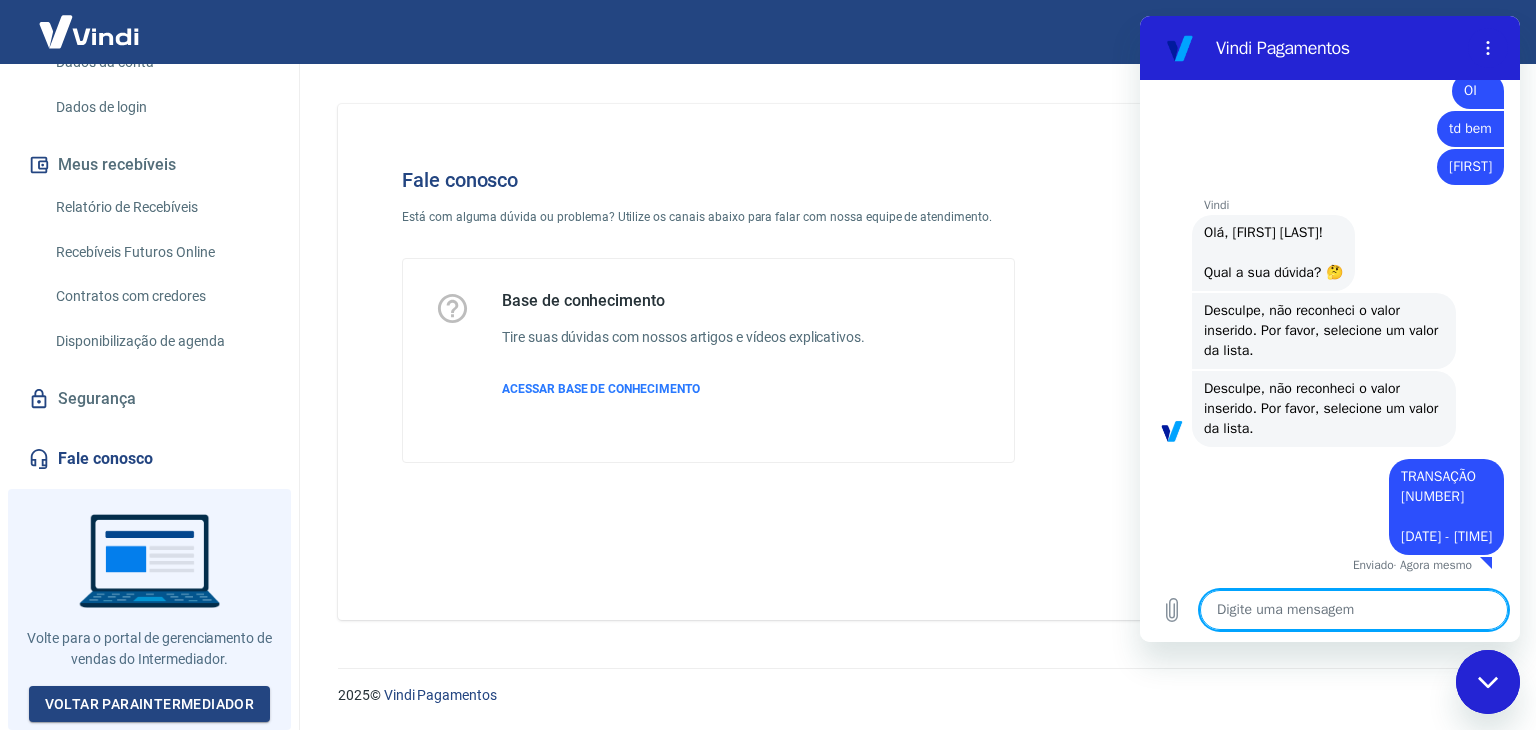 type on "x" 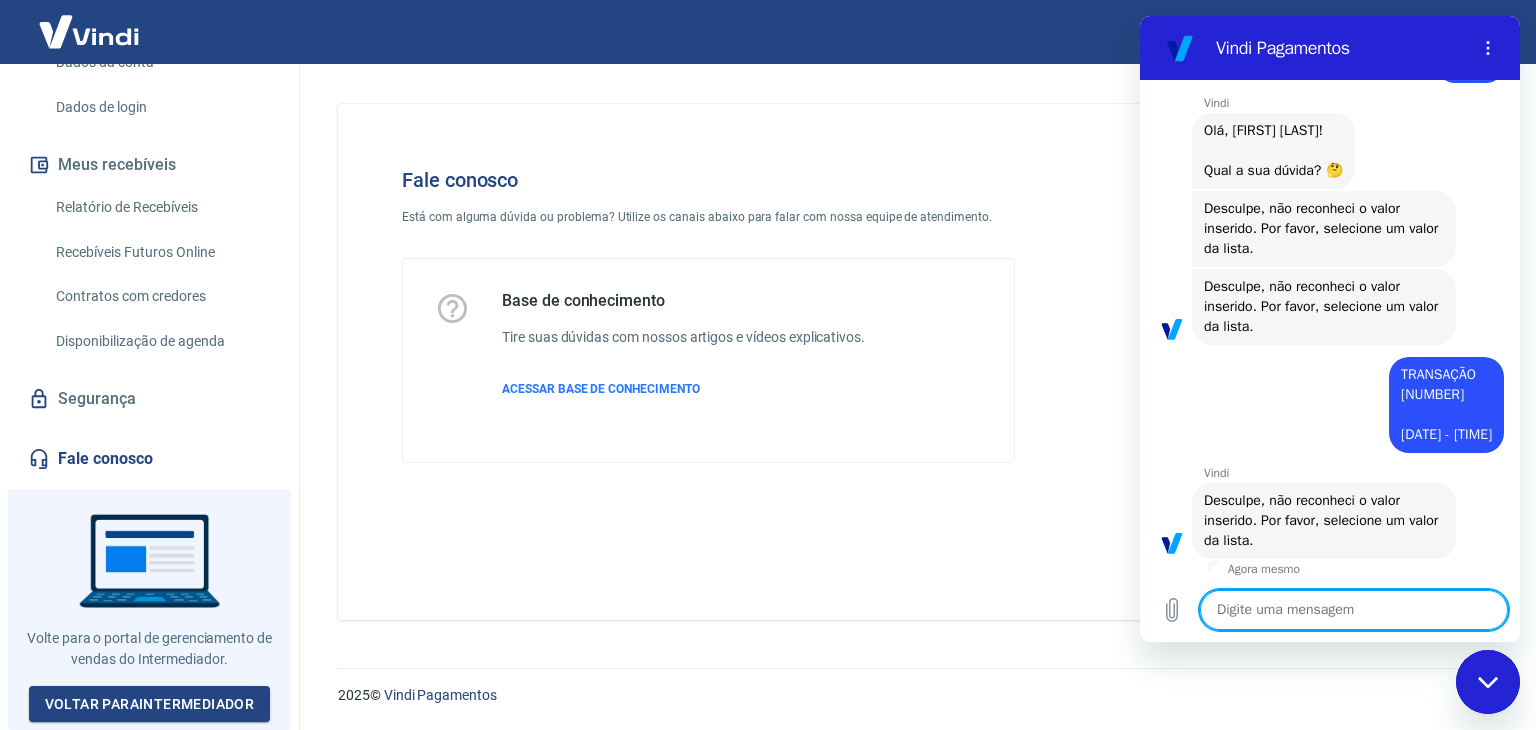 scroll, scrollTop: 861, scrollLeft: 0, axis: vertical 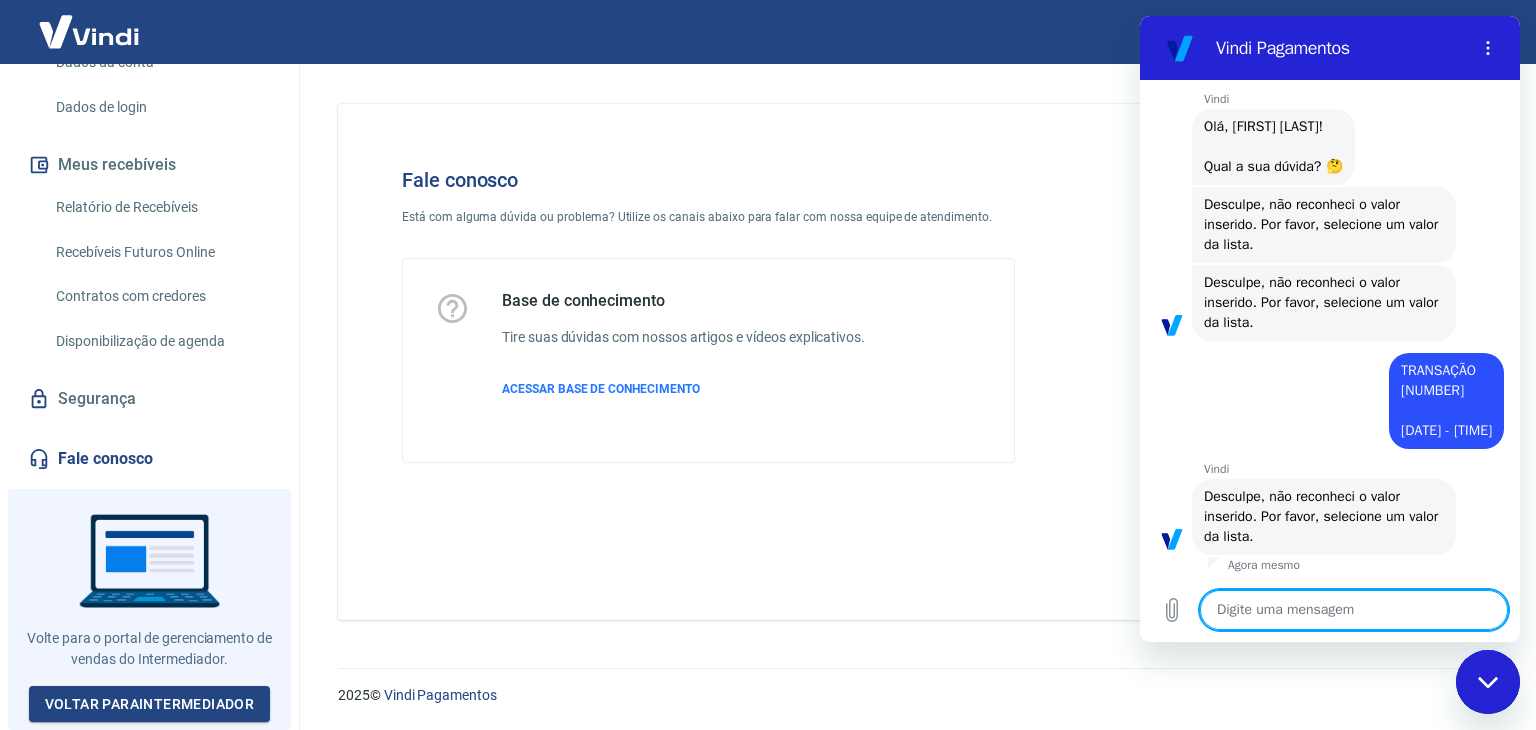 paste on "TRANSAÇÃO
219415803
22/07/25 - 21:21" 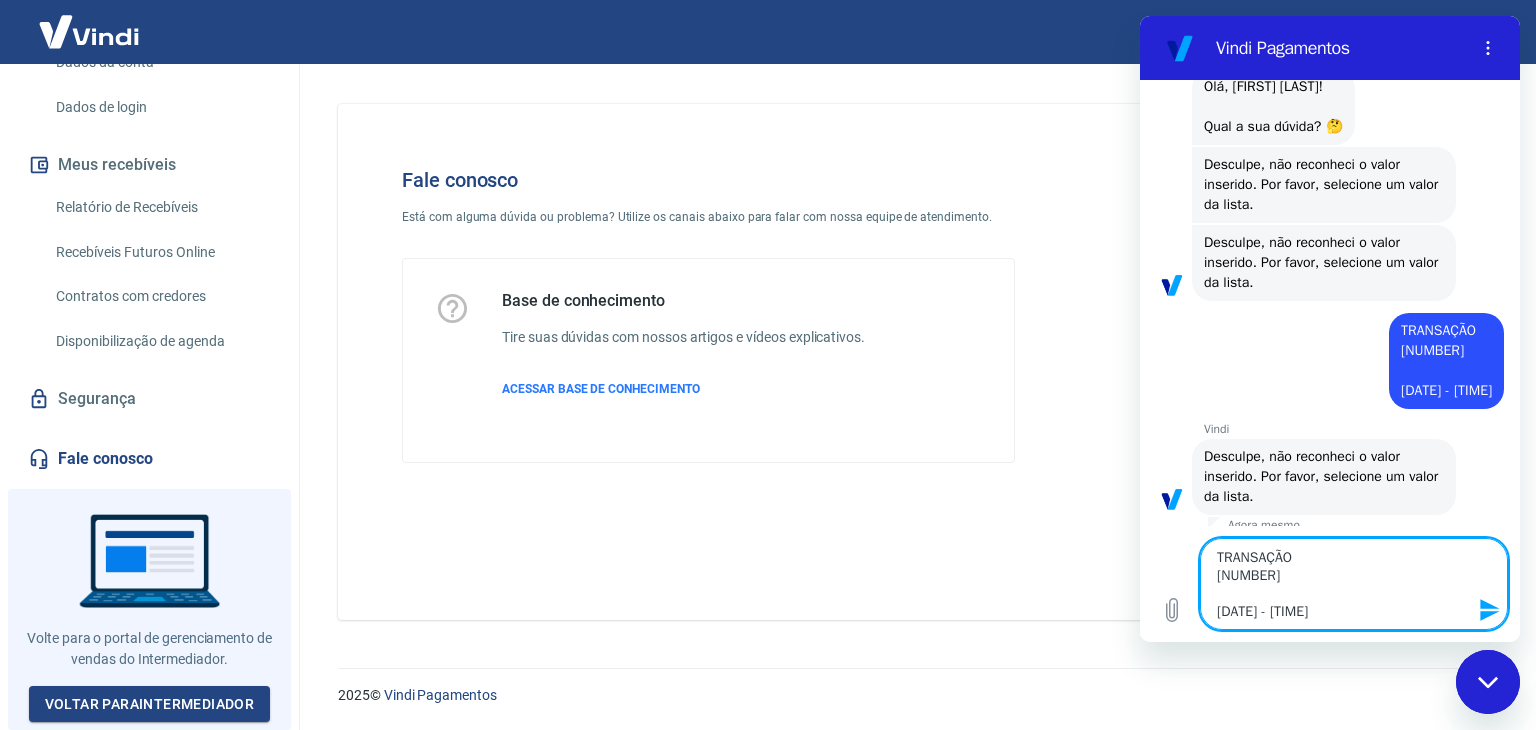 type 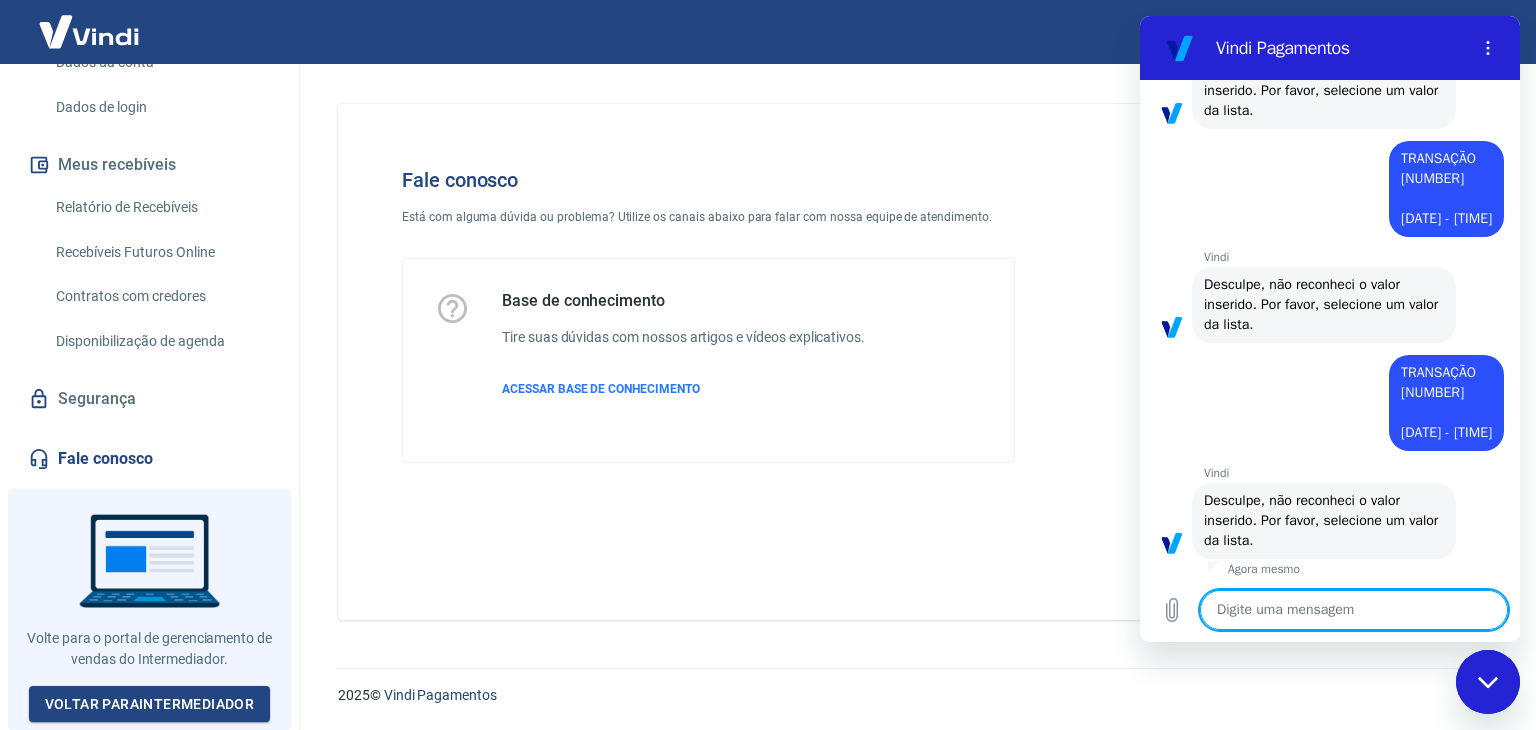 type on "x" 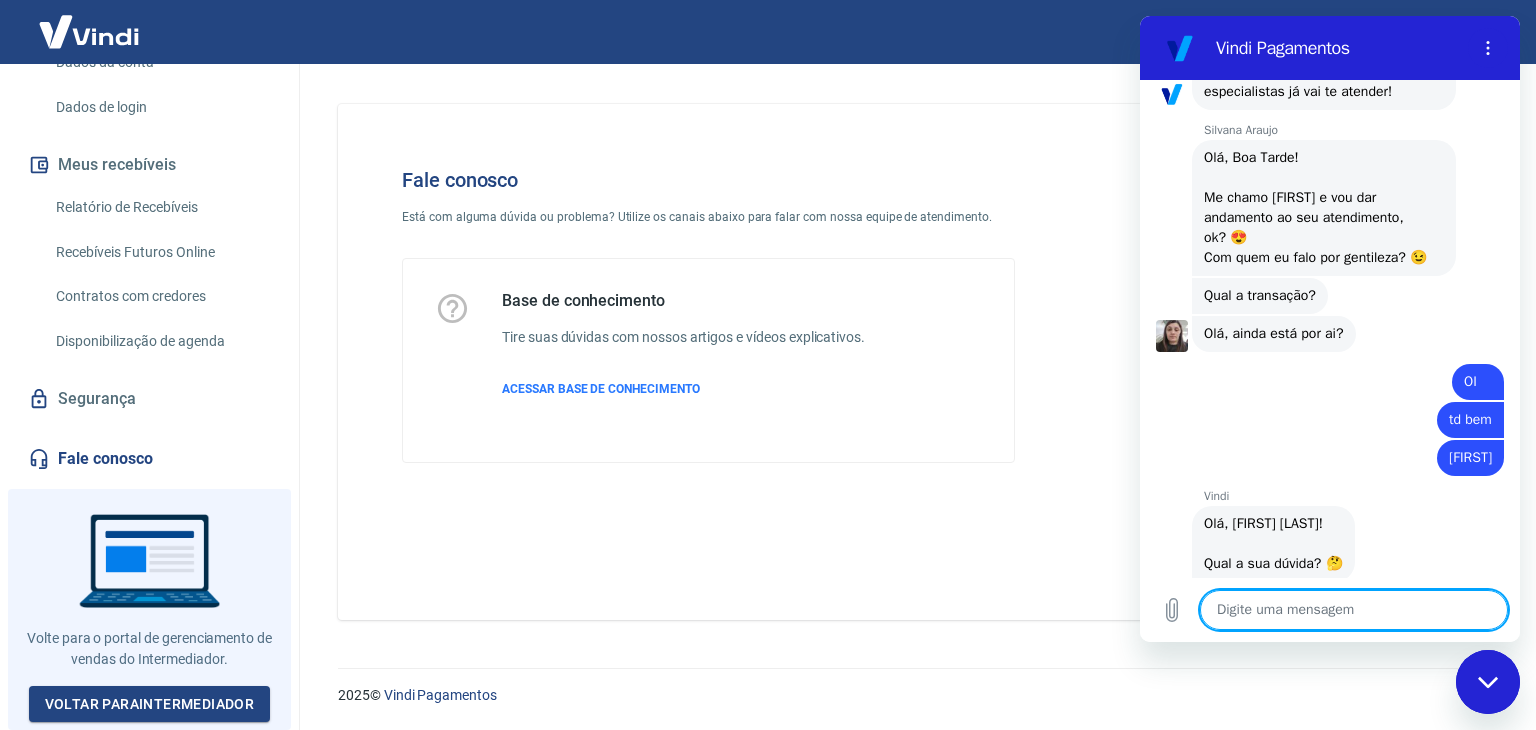 scroll, scrollTop: 375, scrollLeft: 0, axis: vertical 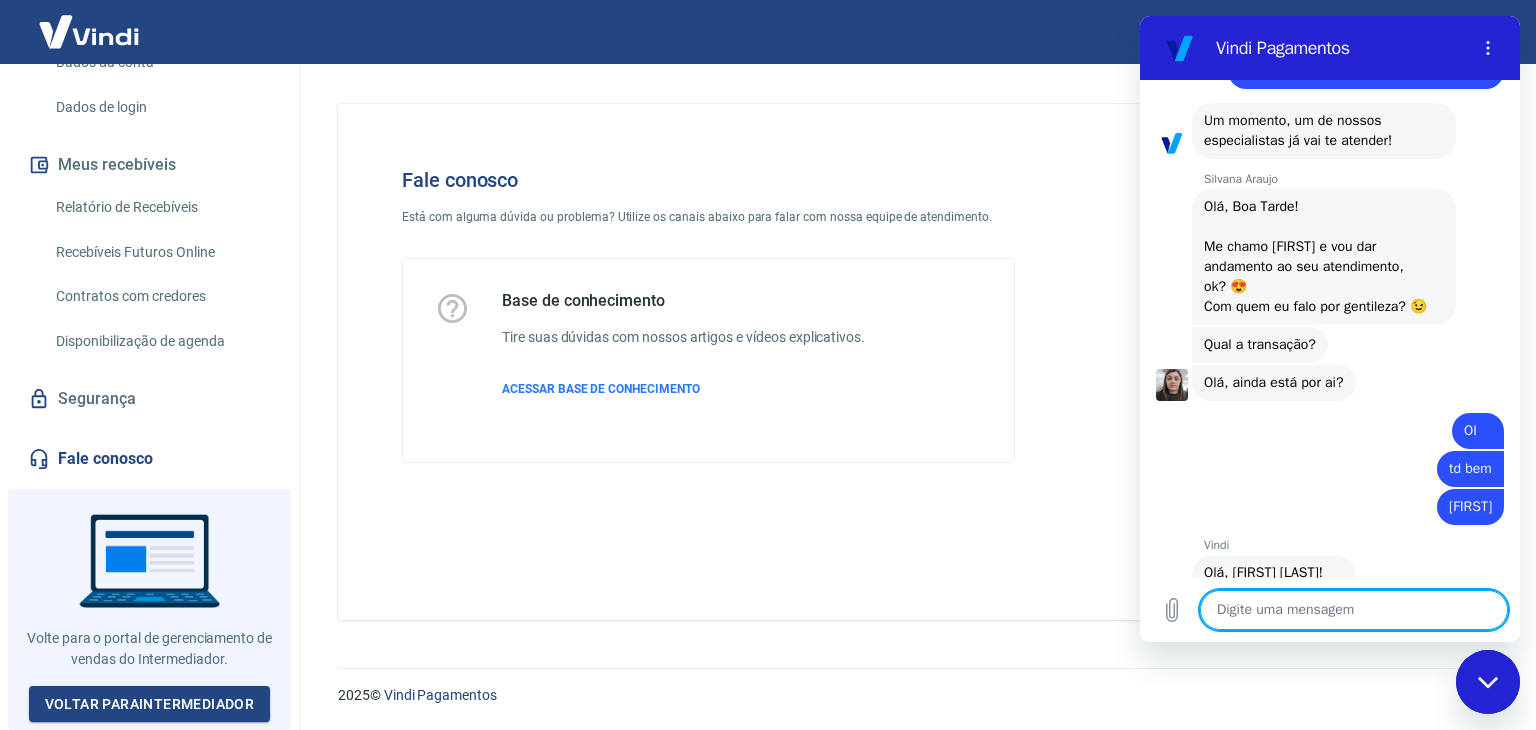 type on "o" 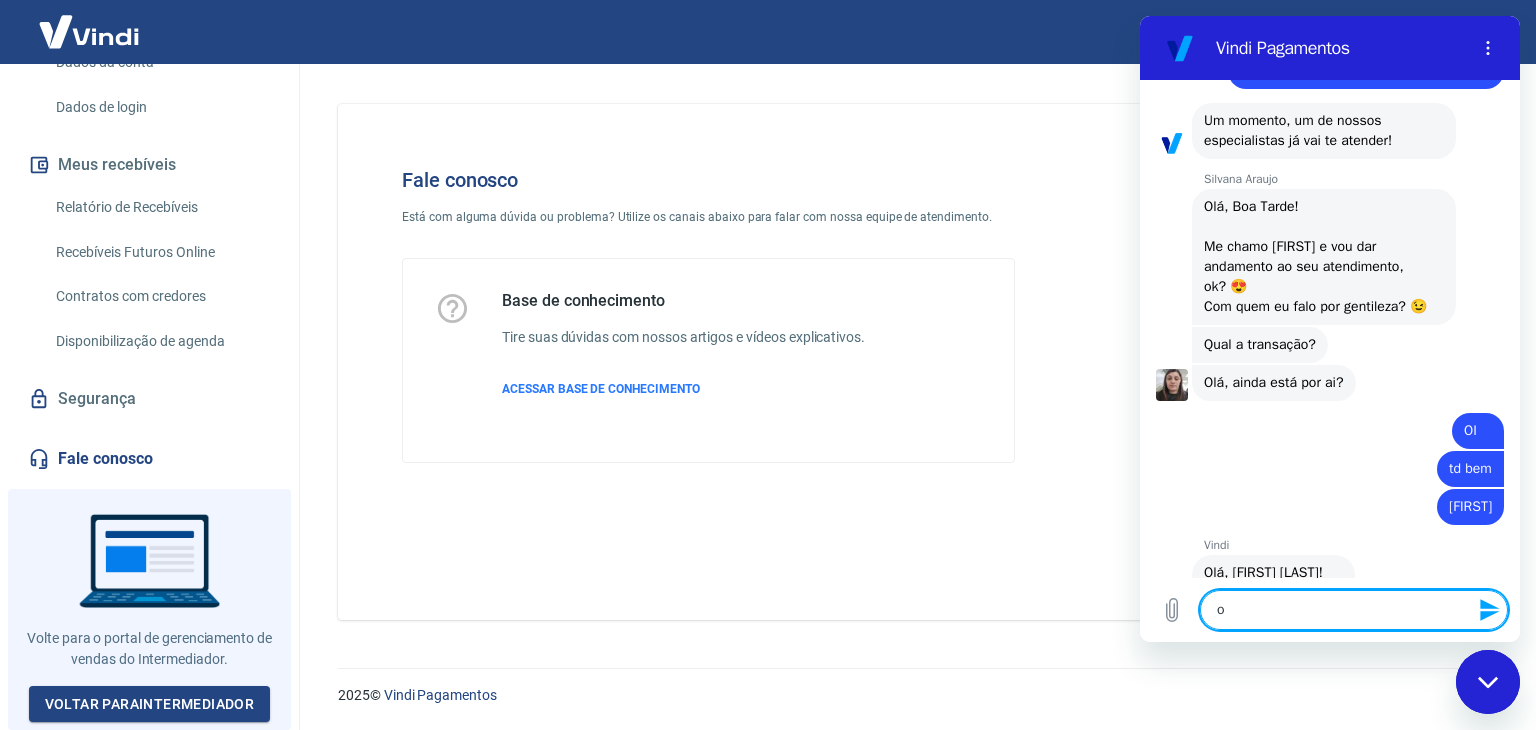 type on "ol" 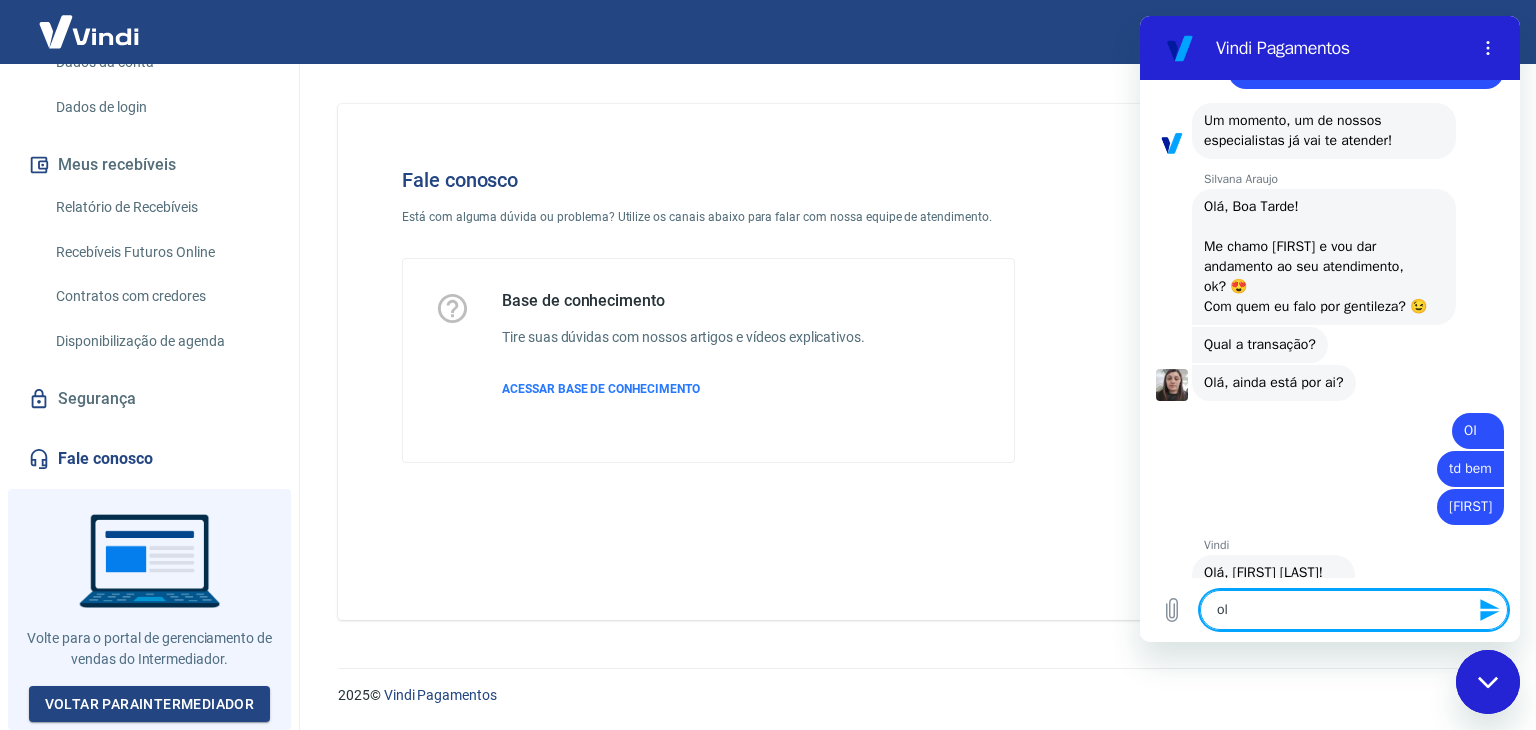 type on "ola" 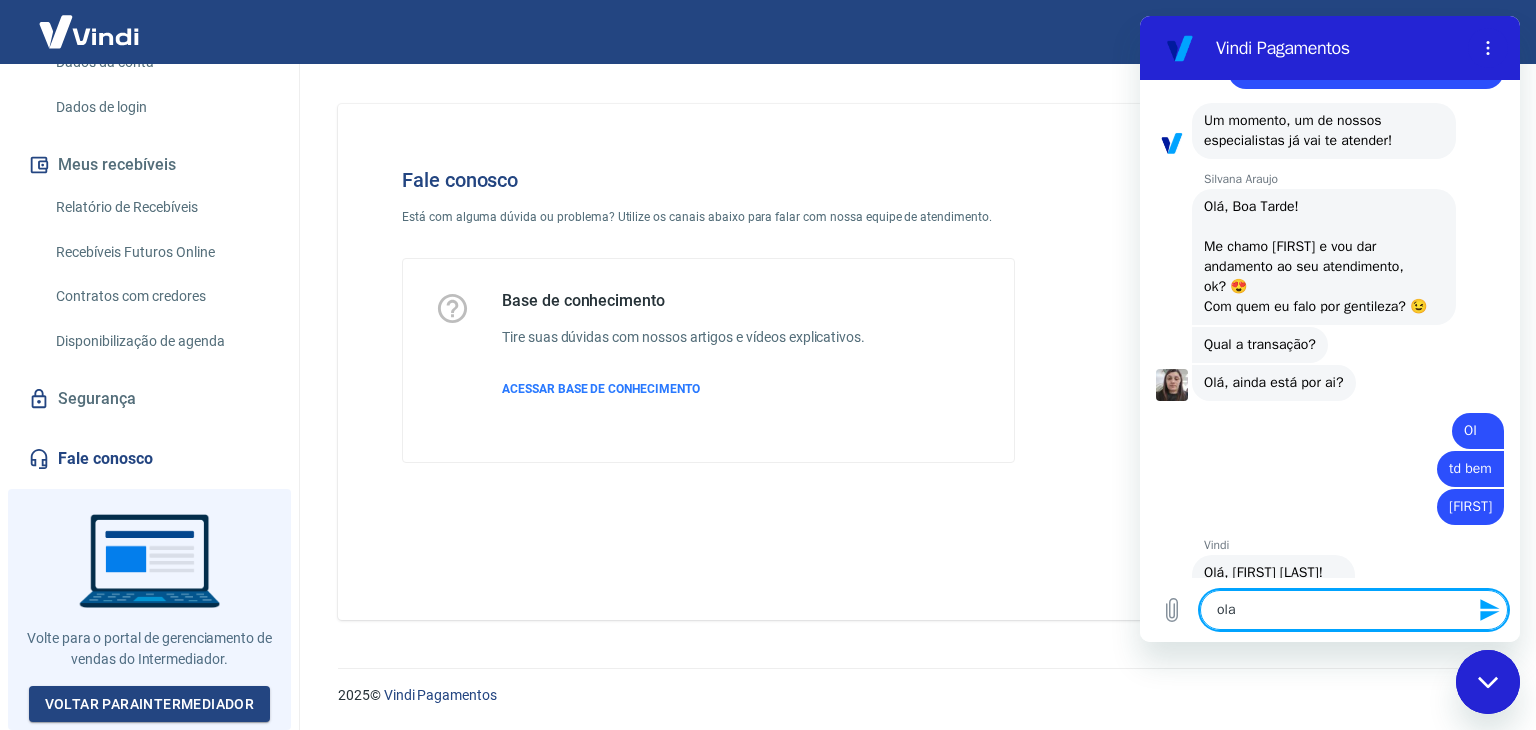 type on "ola" 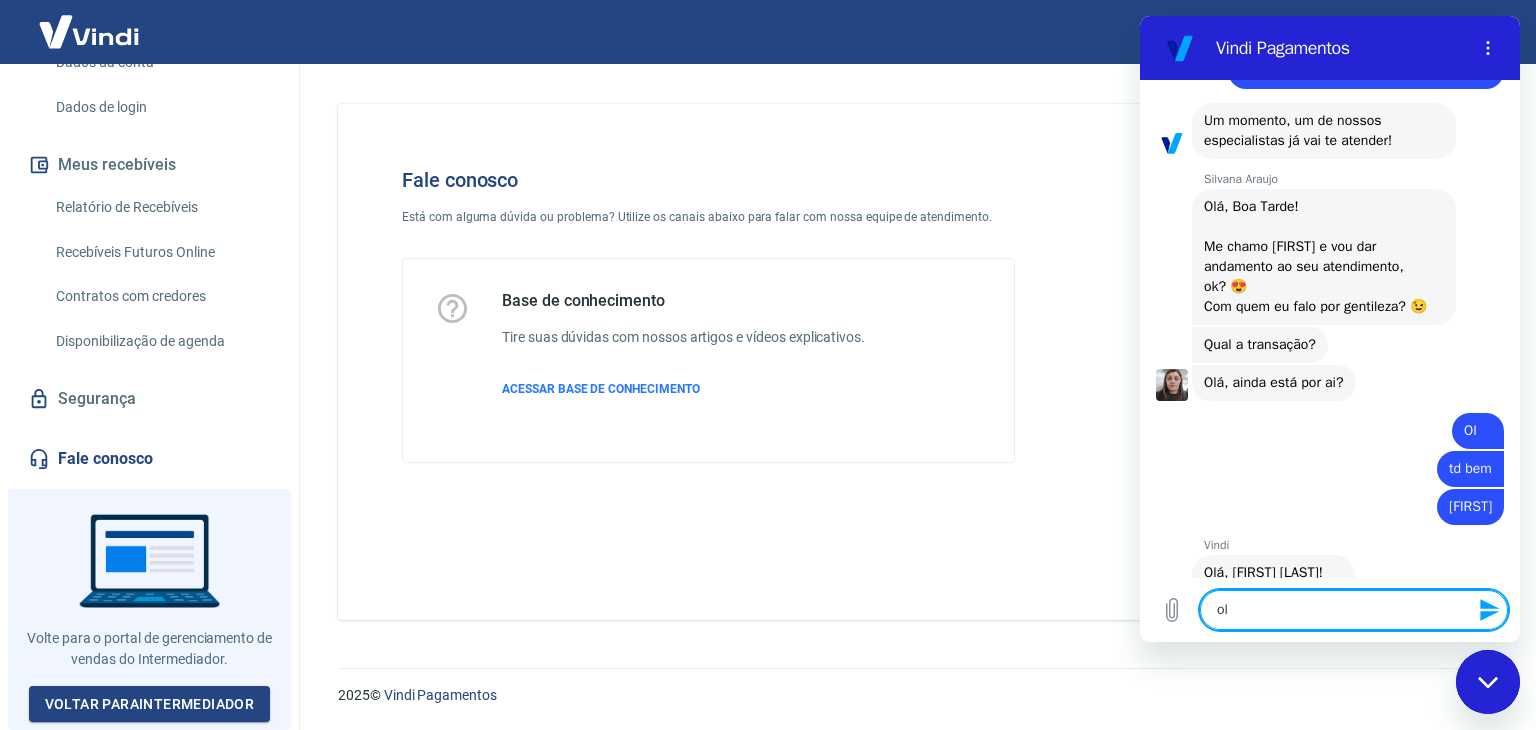 type 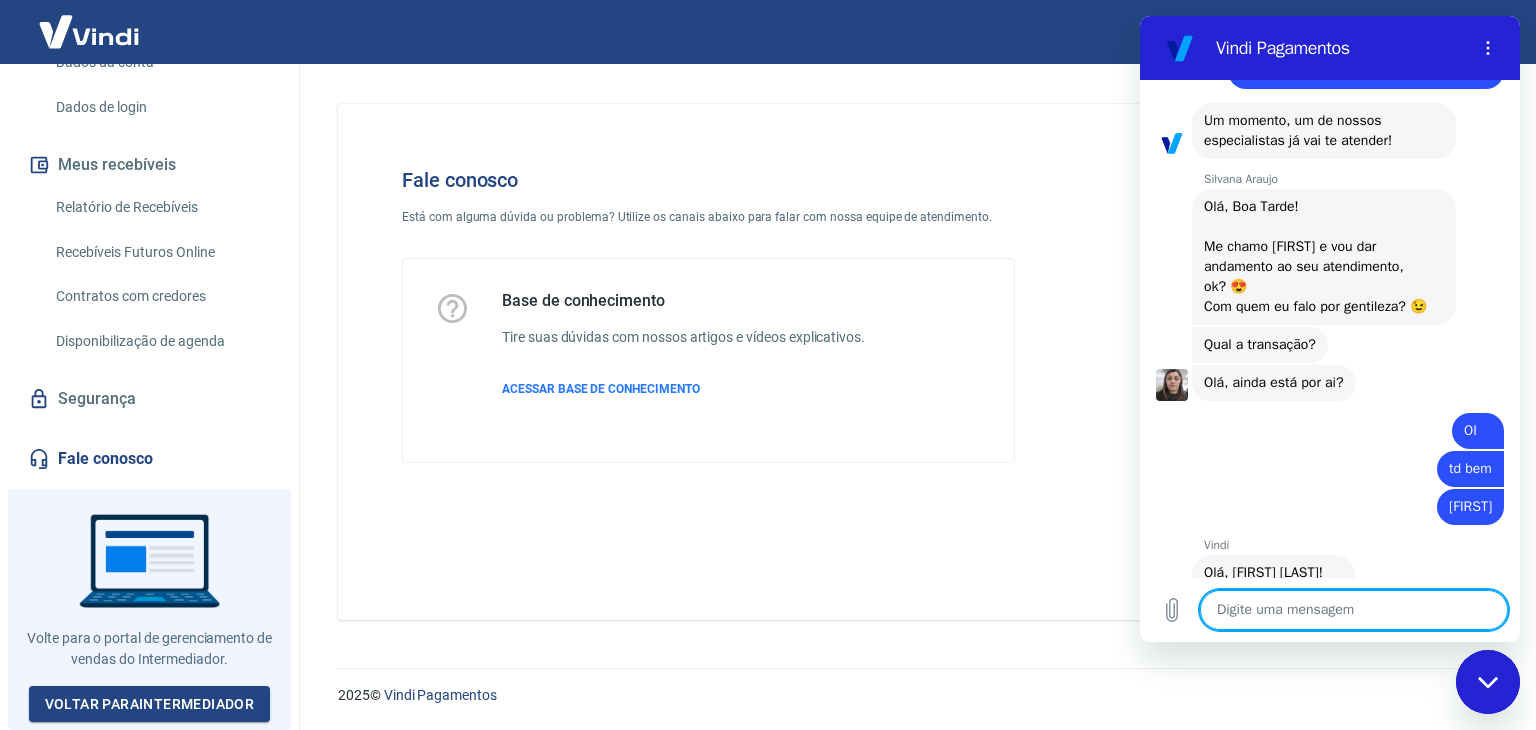 paste on "TRANSAÇÃO
219415803
22/07/25 - 21:21" 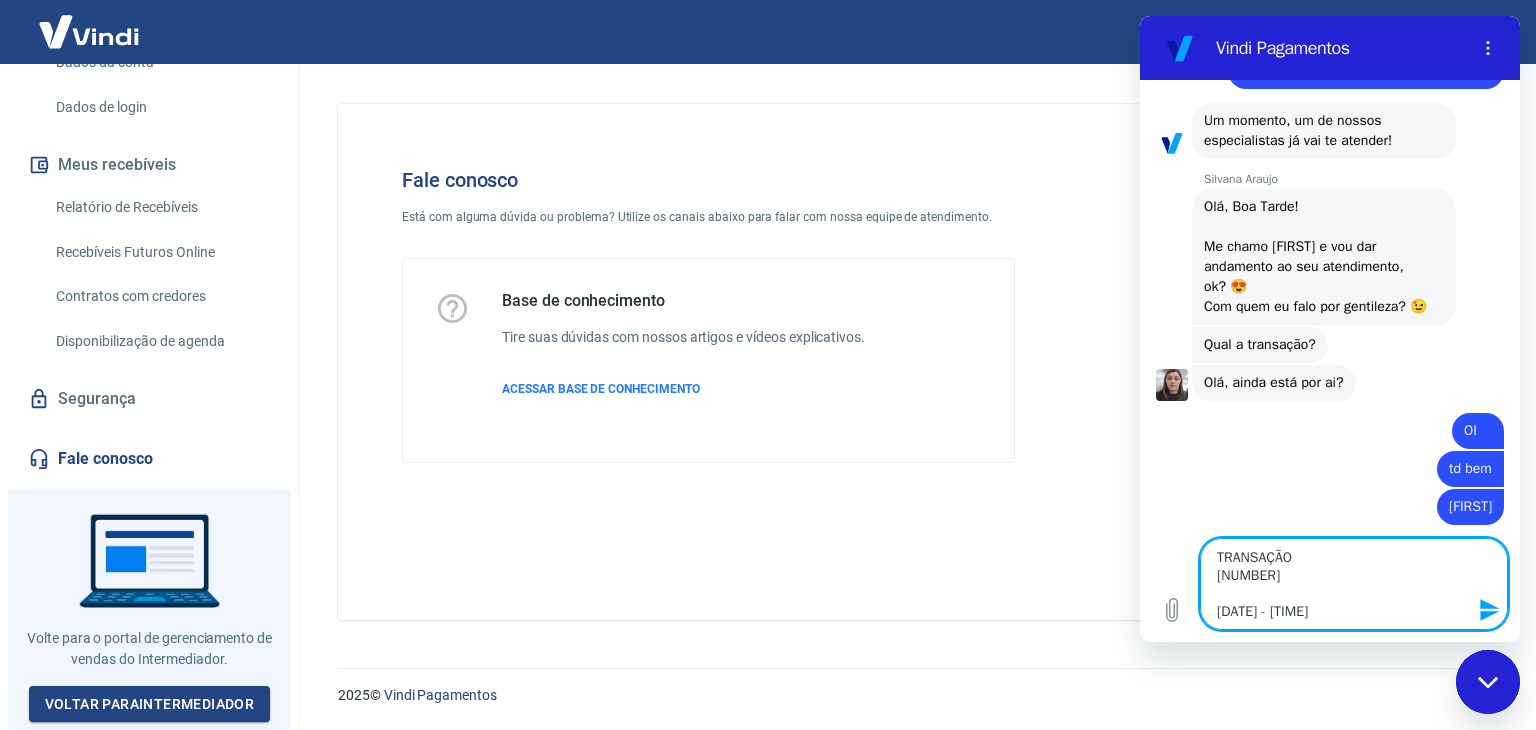 drag, startPoint x: 1246, startPoint y: 613, endPoint x: 1193, endPoint y: 604, distance: 53.75872 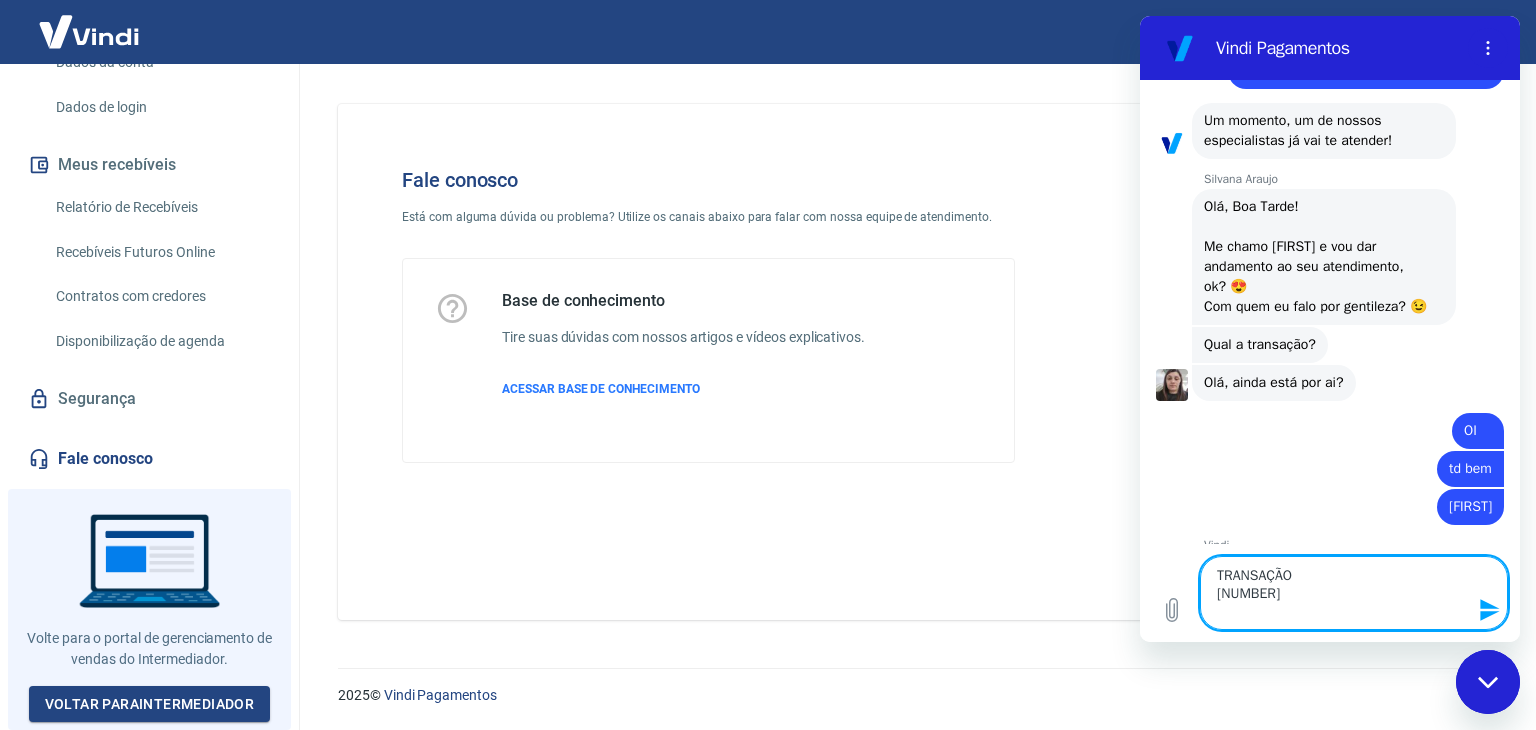 drag, startPoint x: 1246, startPoint y: 569, endPoint x: 1182, endPoint y: 562, distance: 64.381676 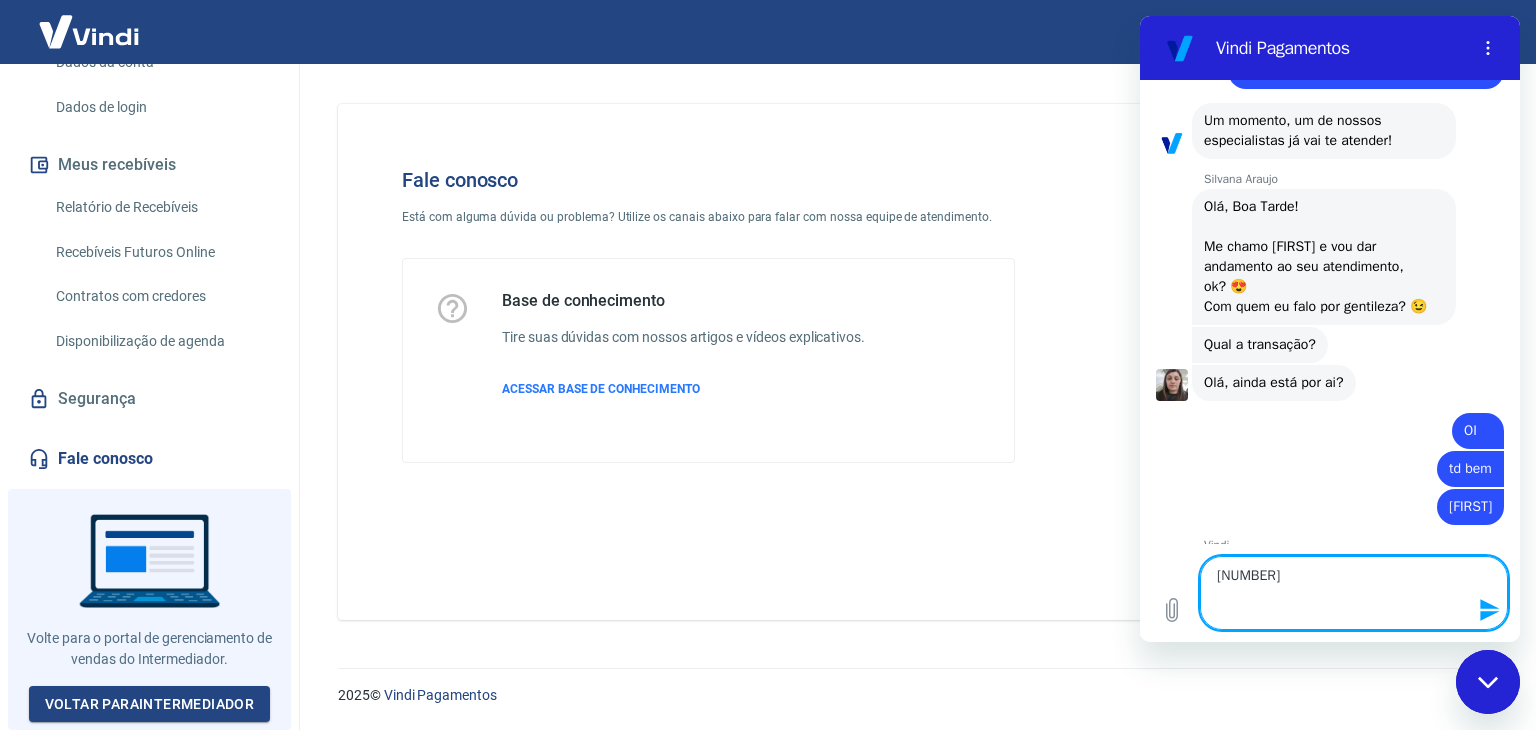 click 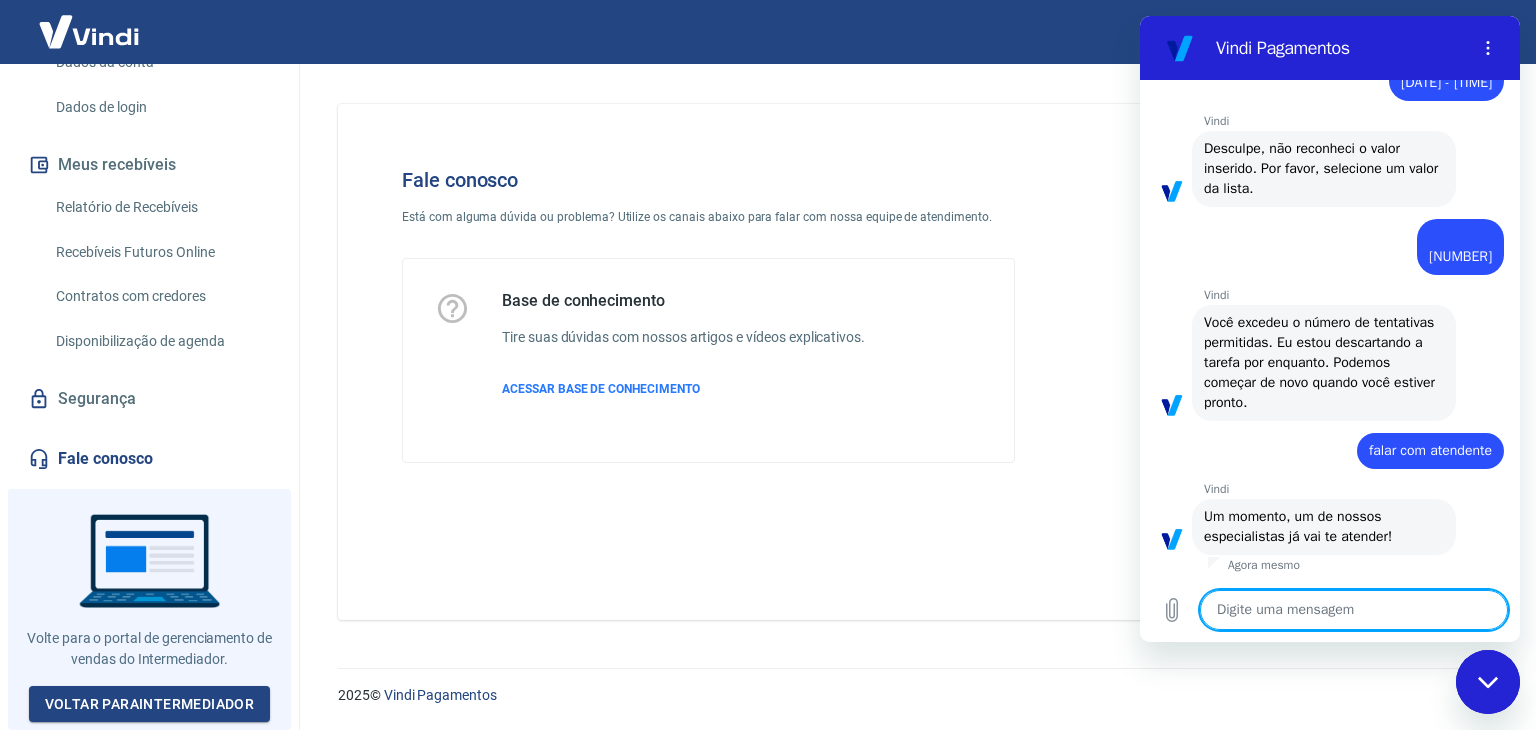 scroll, scrollTop: 1423, scrollLeft: 0, axis: vertical 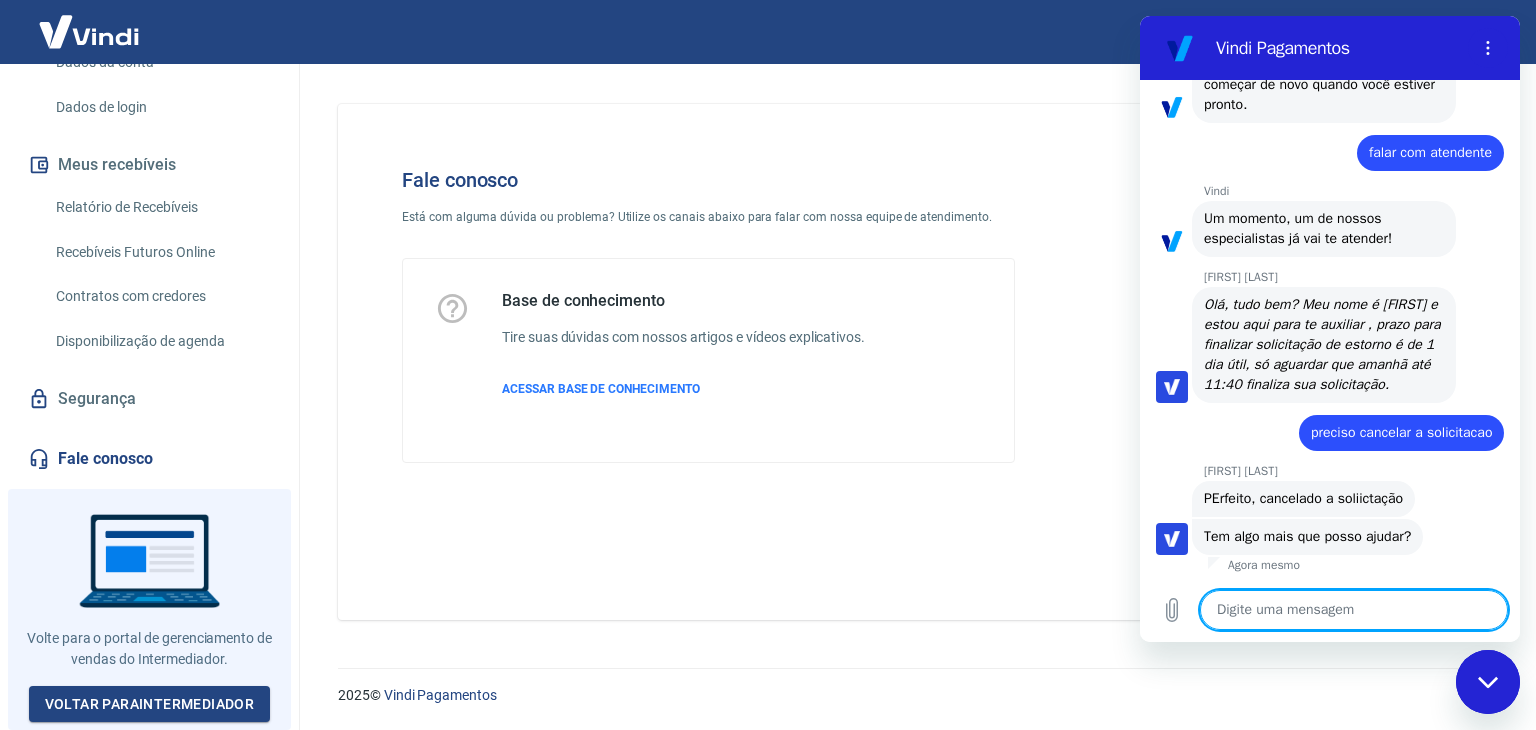 click at bounding box center [1354, 610] 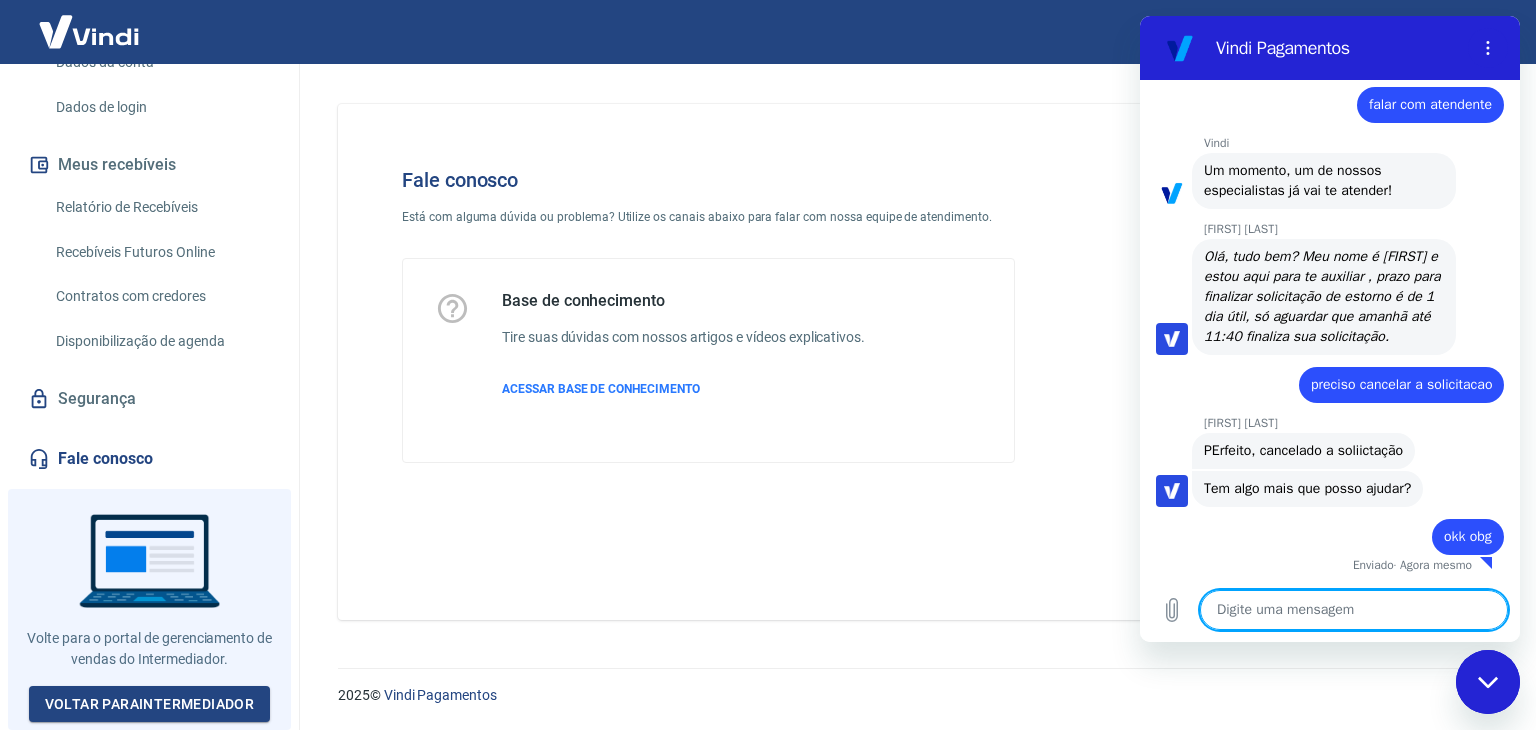 scroll, scrollTop: 1789, scrollLeft: 0, axis: vertical 